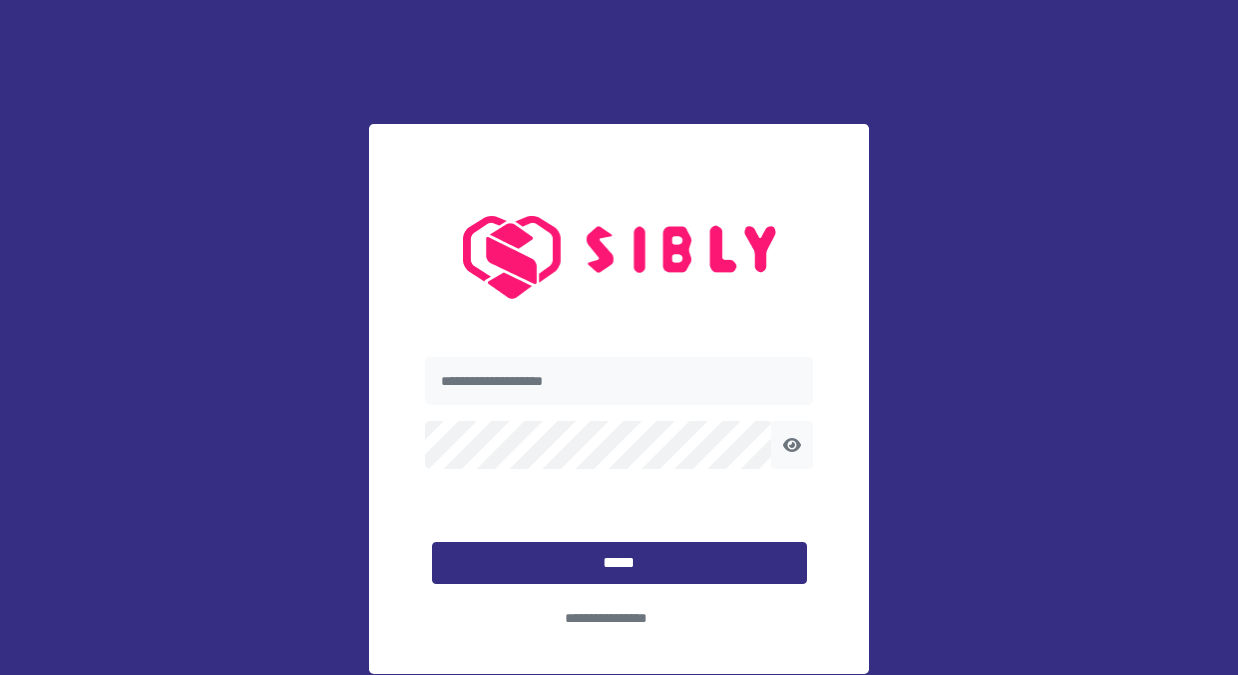 scroll, scrollTop: 0, scrollLeft: 0, axis: both 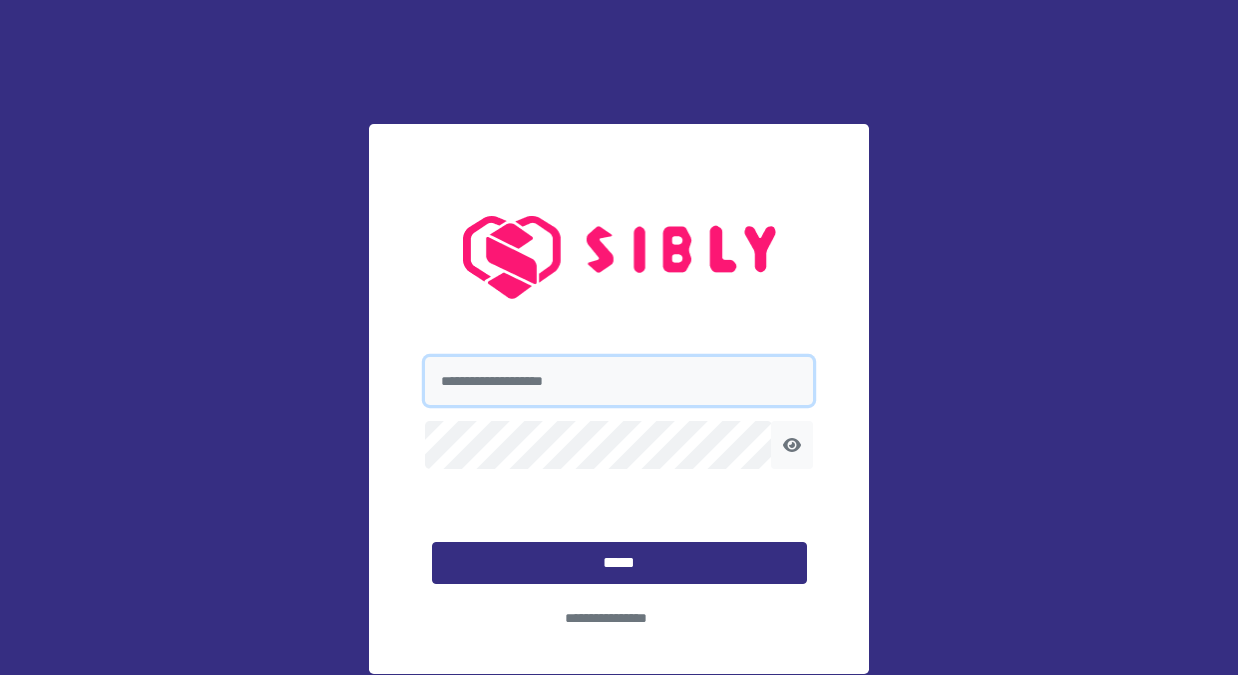 click at bounding box center (619, 381) 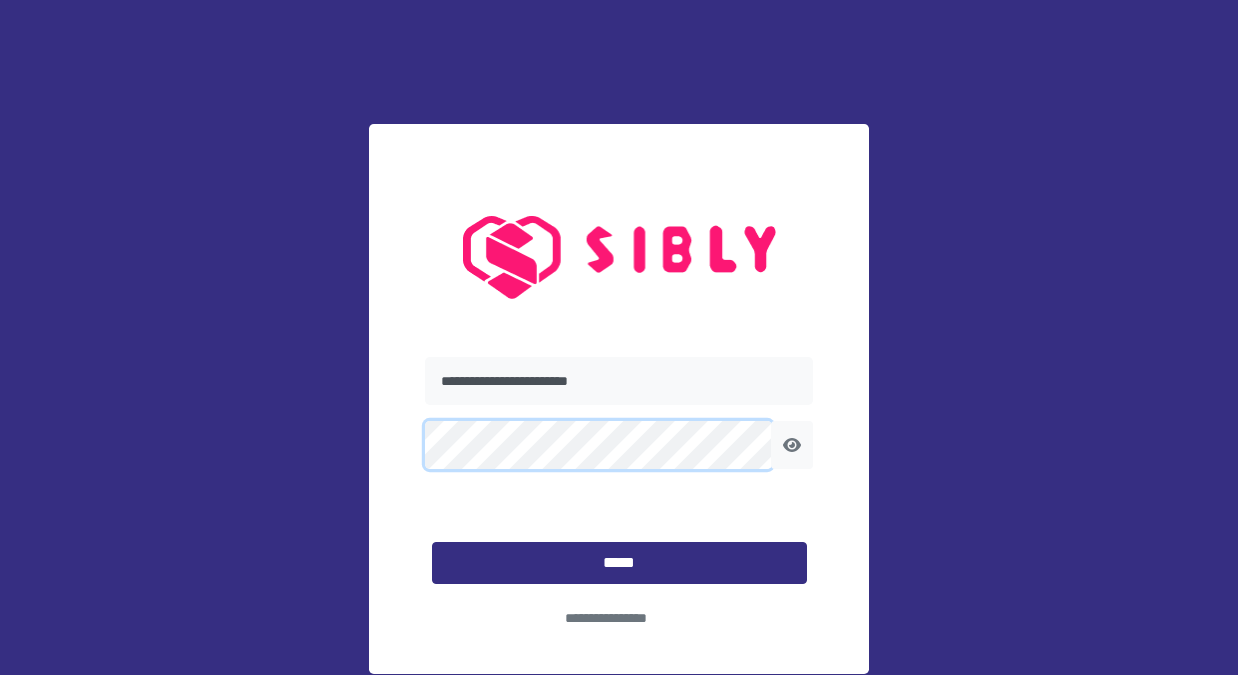 click on "*****" at bounding box center (619, 563) 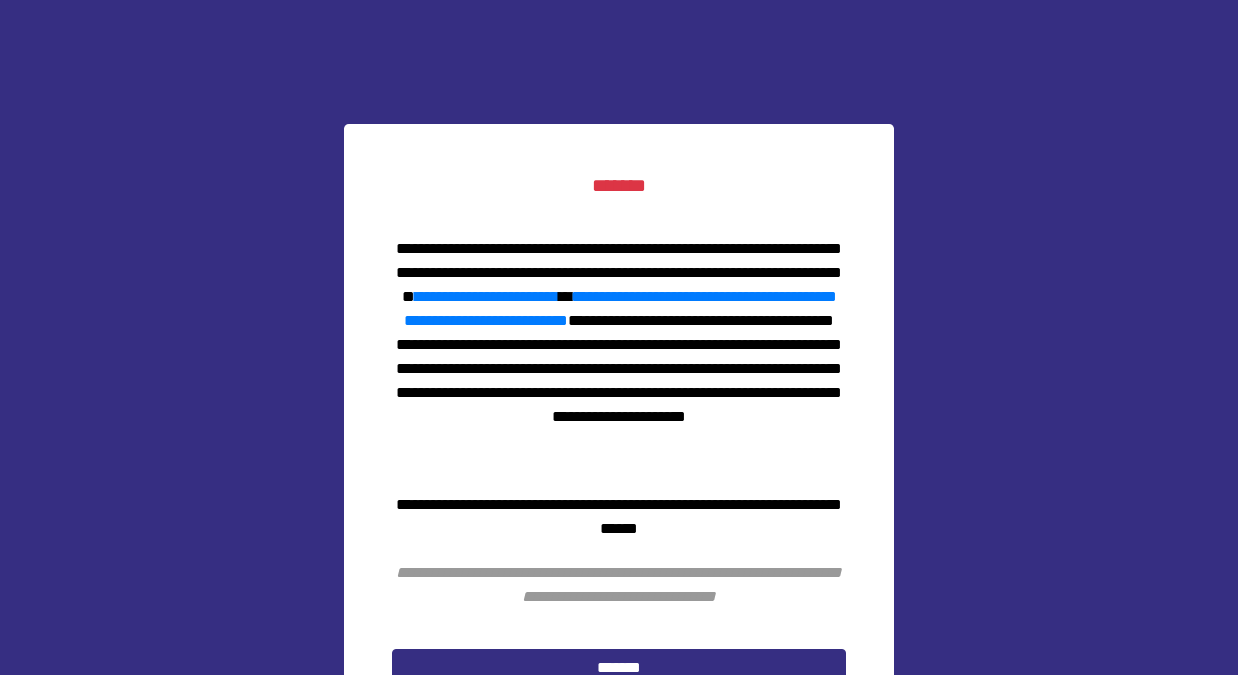 scroll, scrollTop: 132, scrollLeft: 0, axis: vertical 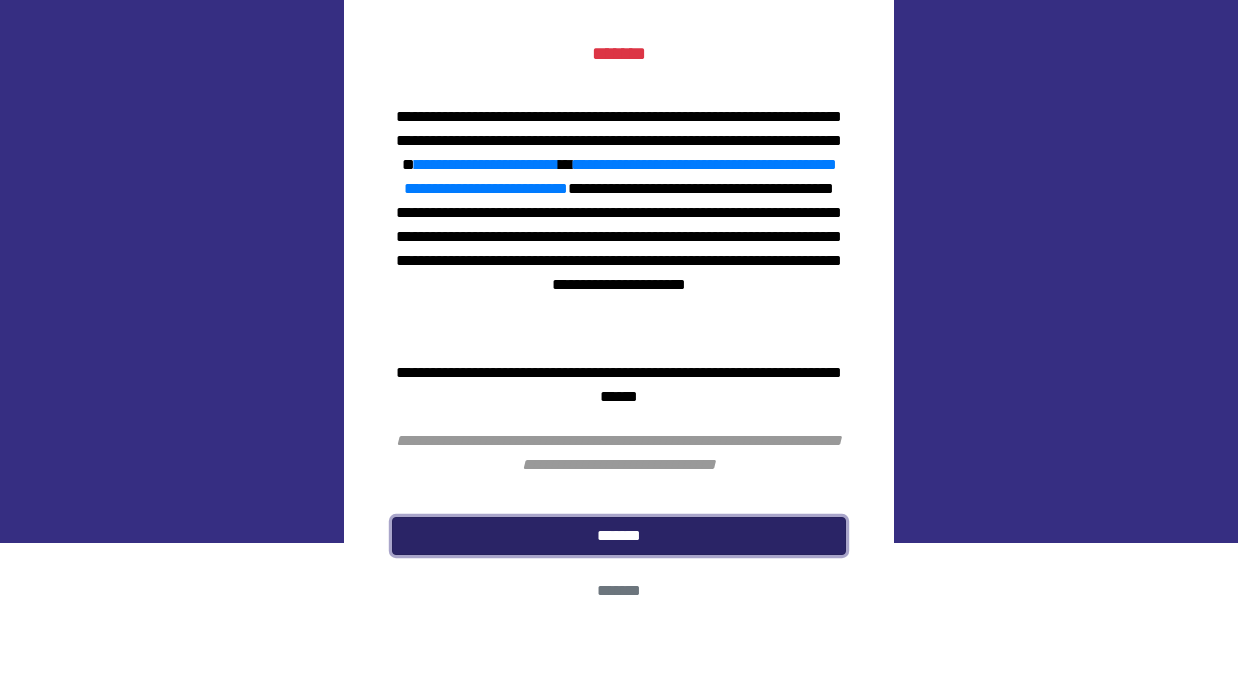 click on "*******" at bounding box center (619, 536) 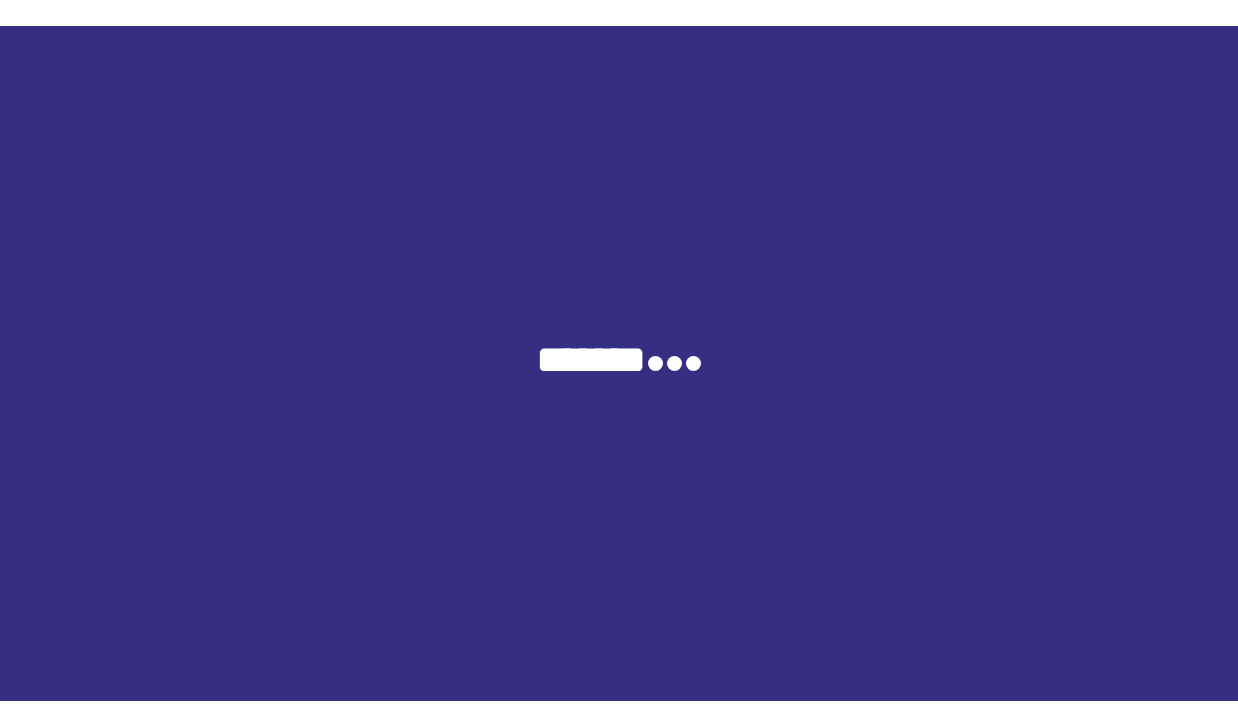 scroll, scrollTop: 0, scrollLeft: 0, axis: both 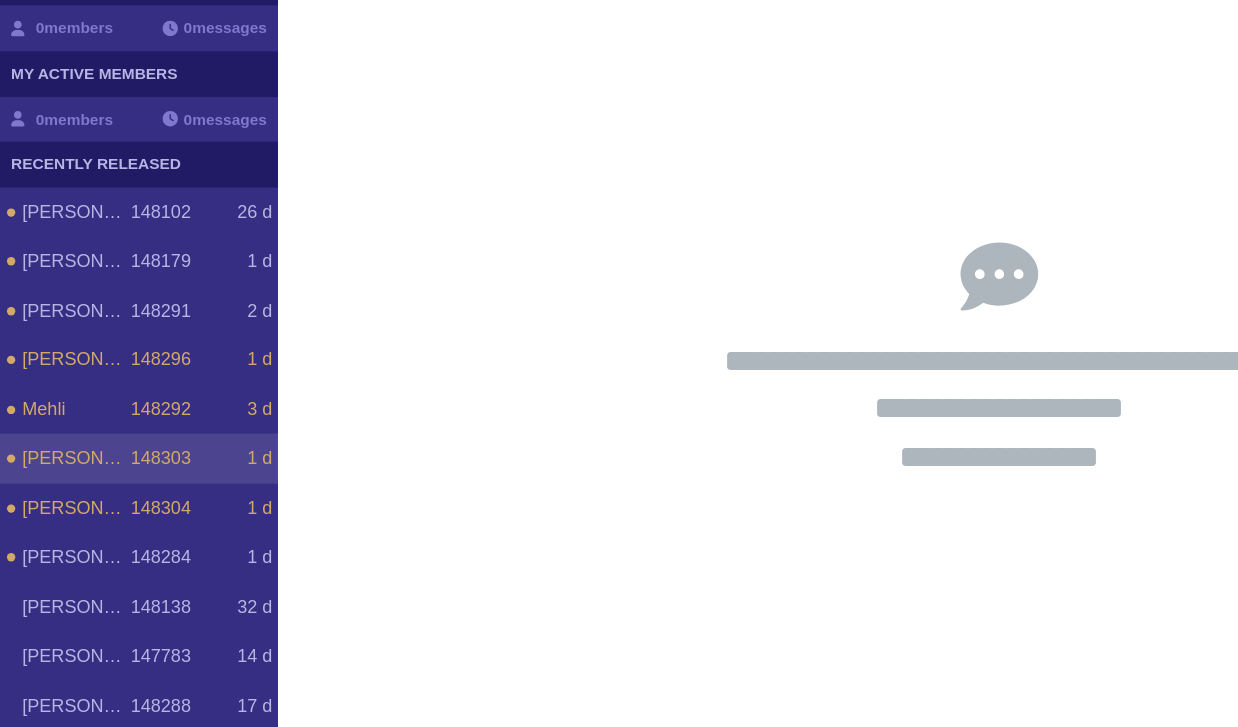 click on "[PERSON_NAME]" at bounding box center [55, 459] 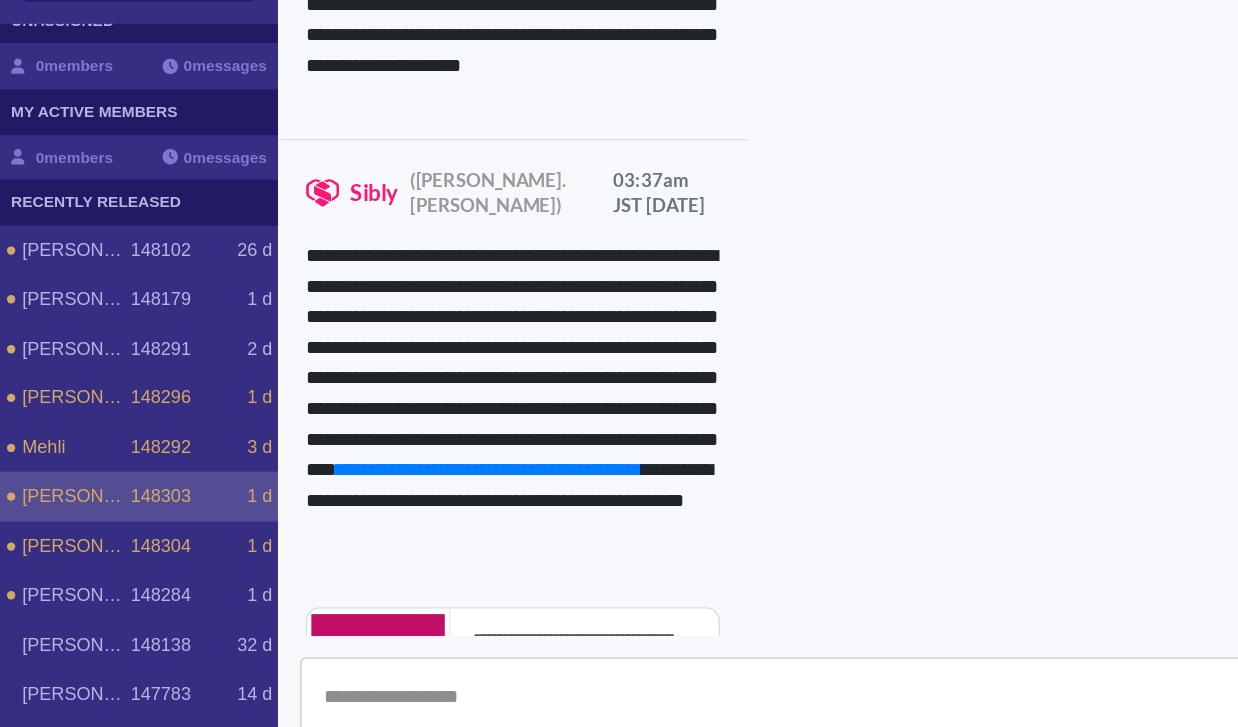 scroll, scrollTop: 3143, scrollLeft: 0, axis: vertical 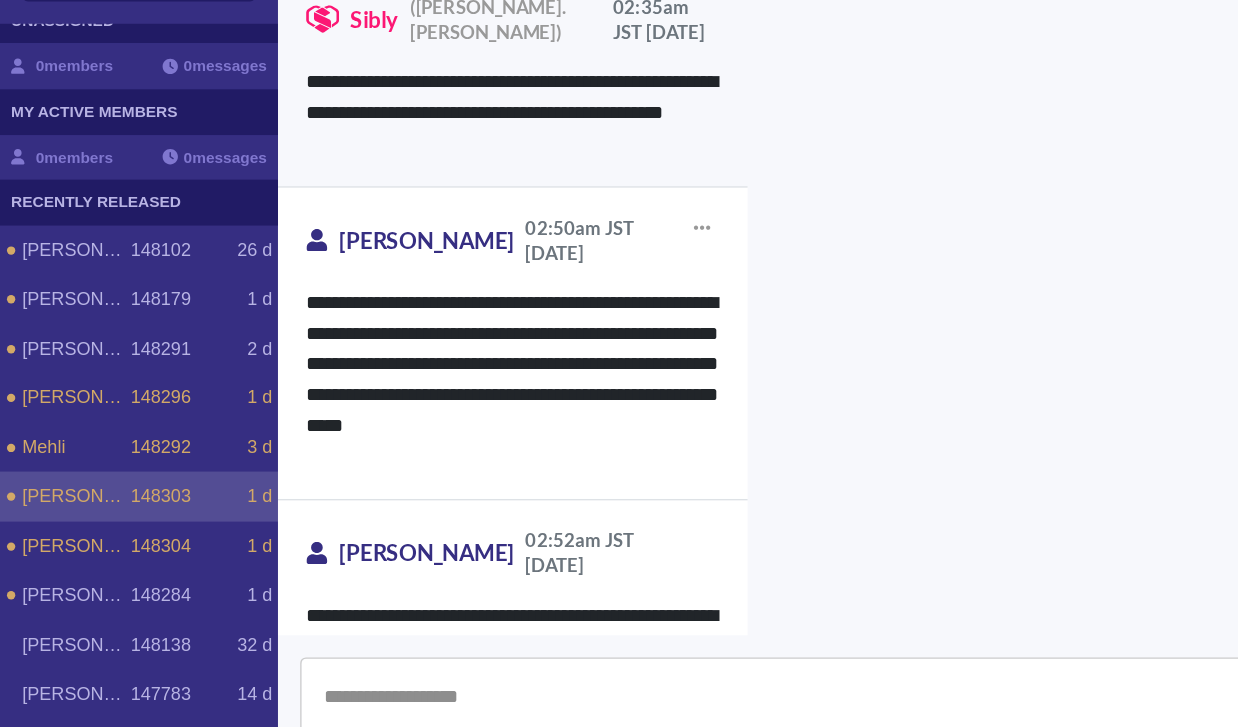 type on "**********" 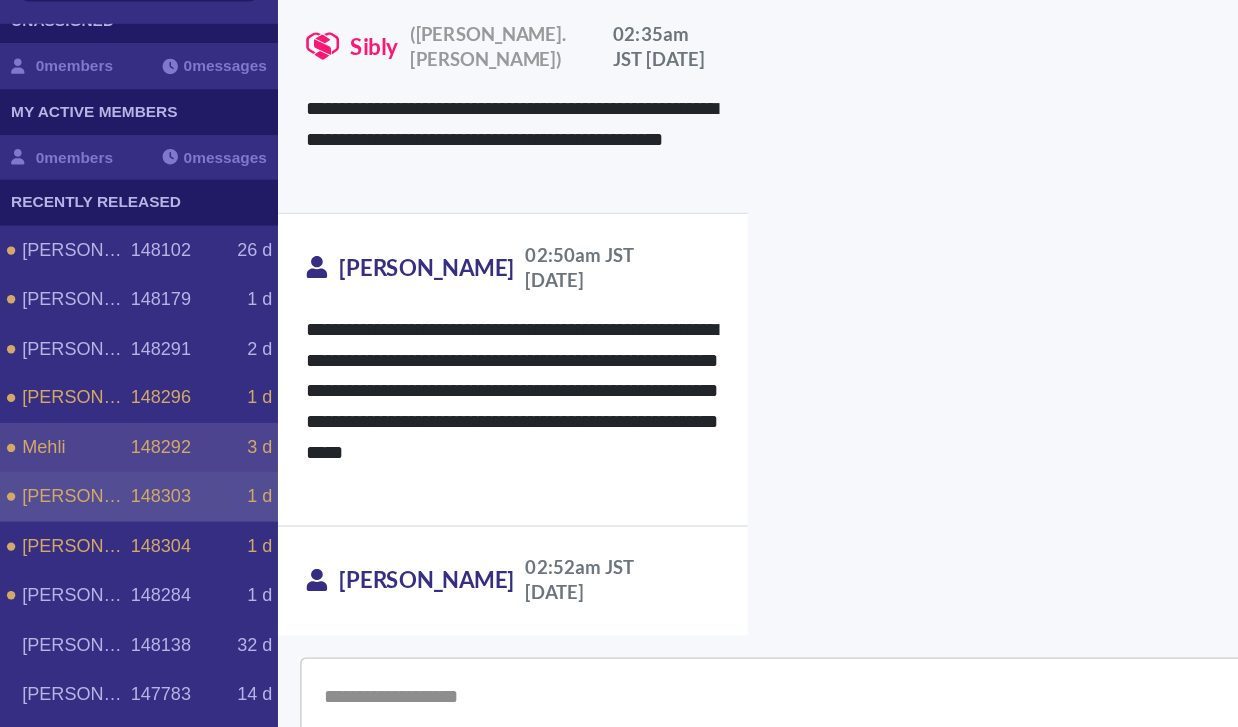 click on "148292" at bounding box center [115, 424] 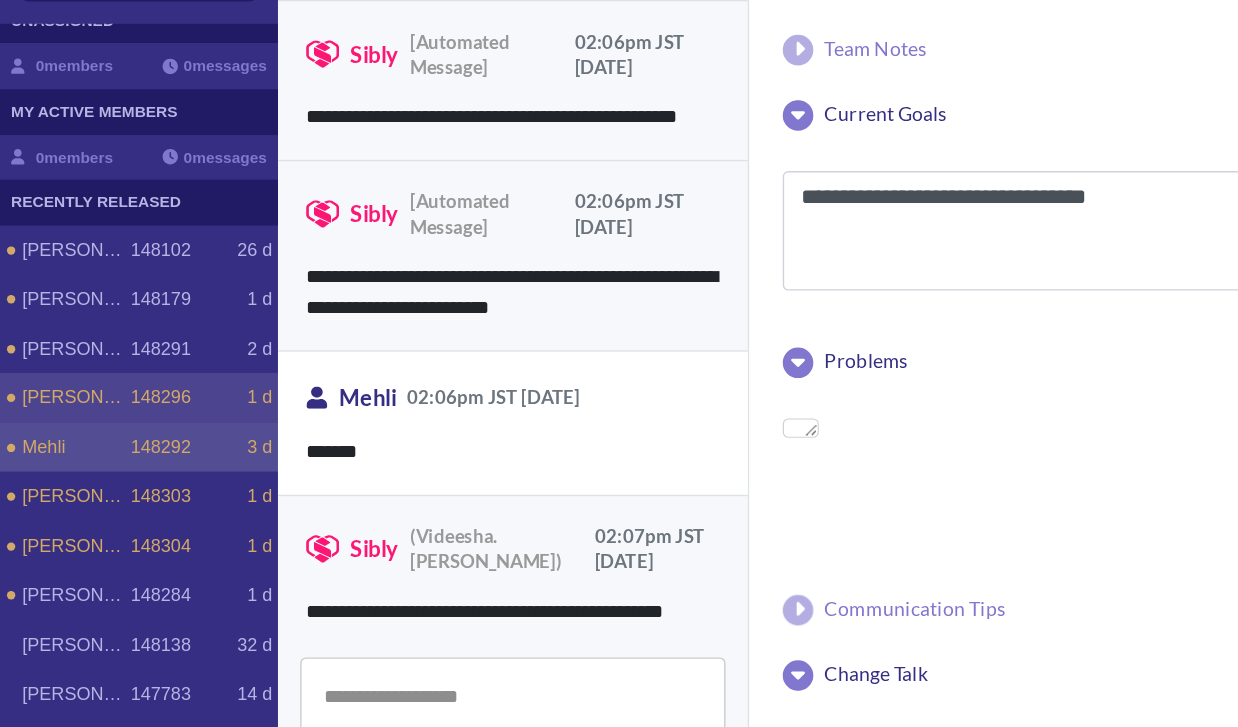 type on "**********" 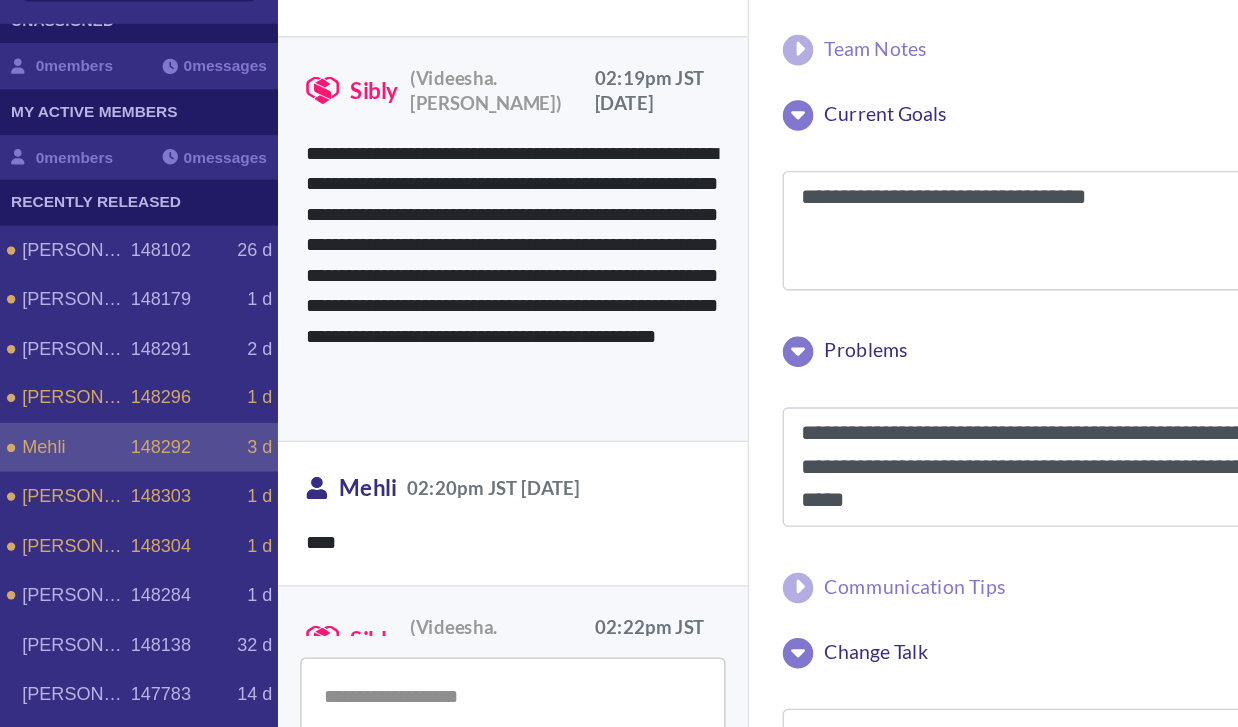 scroll, scrollTop: 1651, scrollLeft: 0, axis: vertical 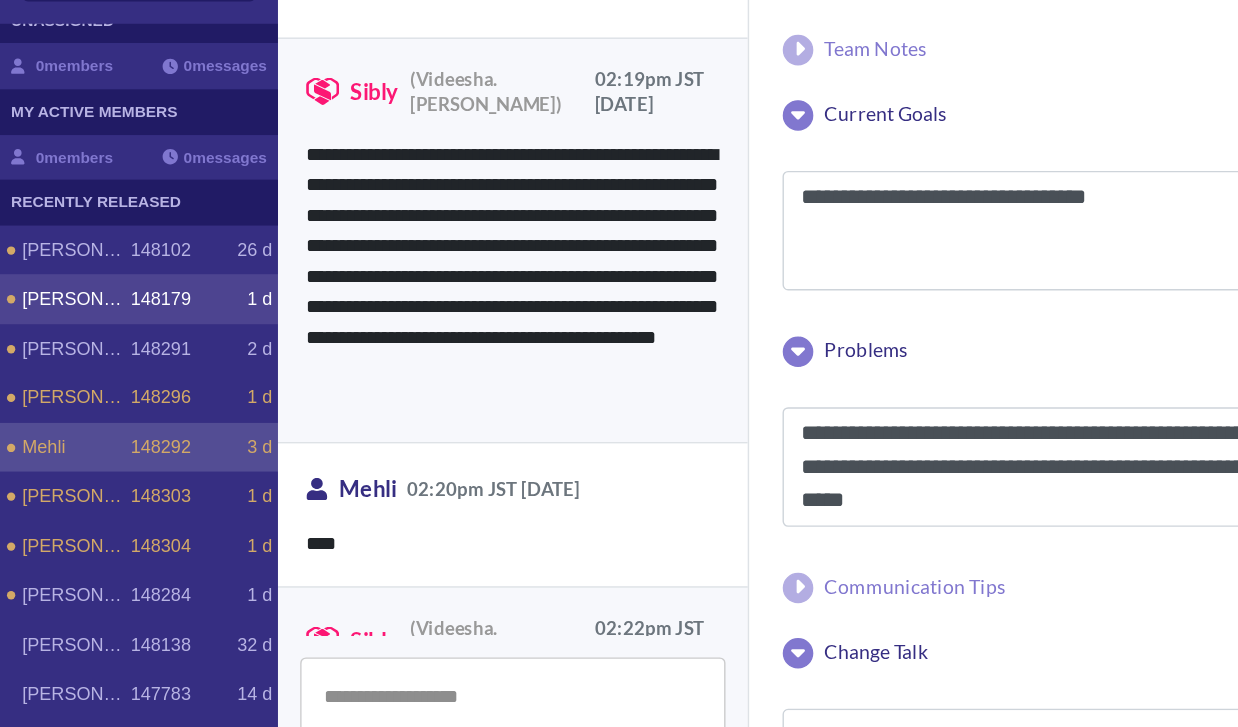 click on "1 d" 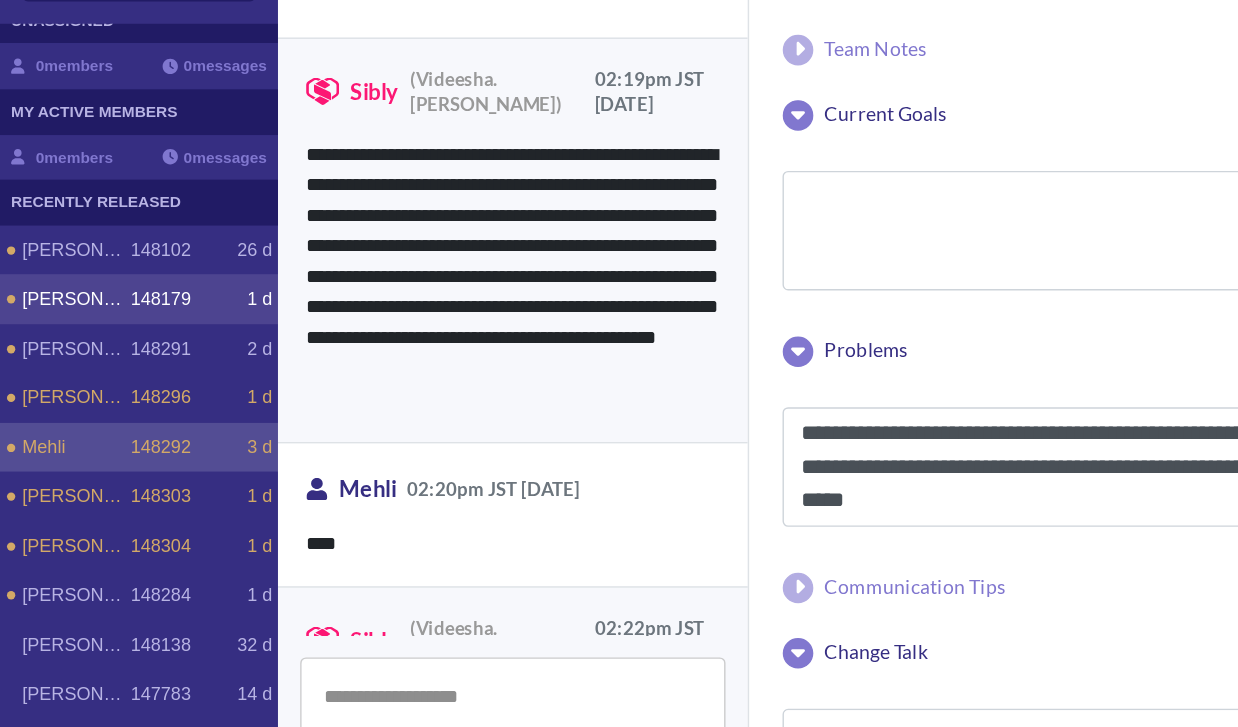 type 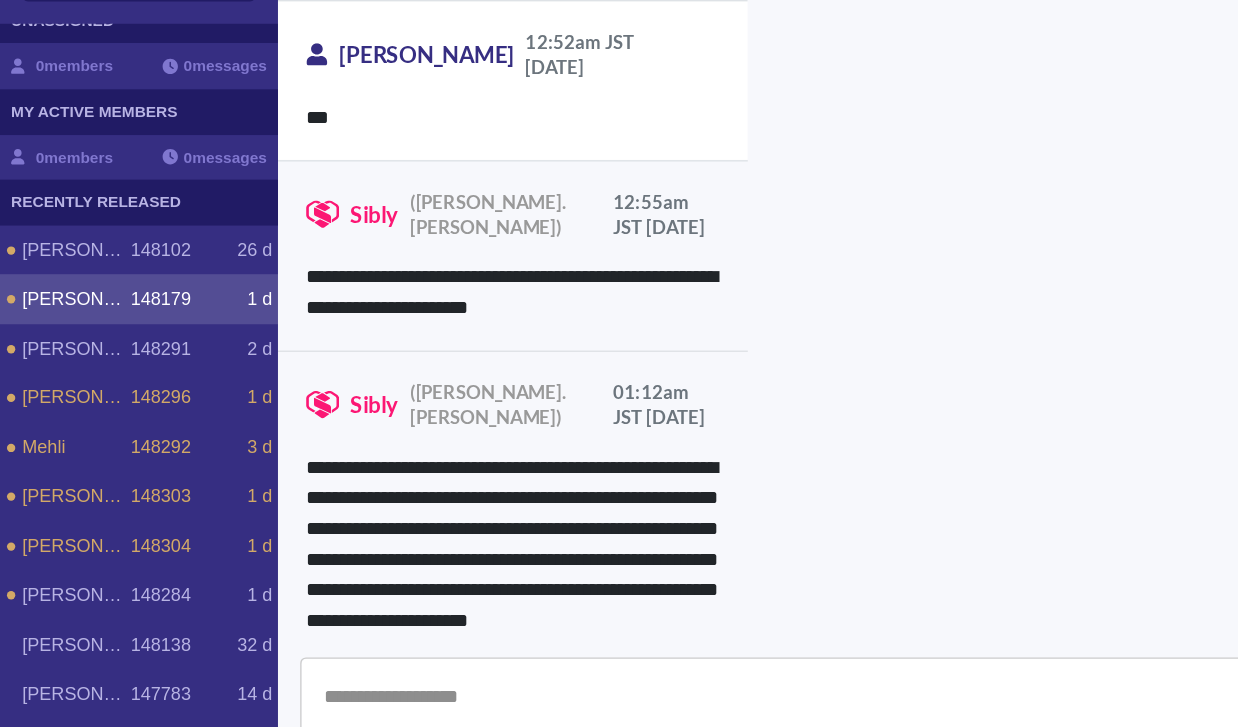scroll, scrollTop: 4624, scrollLeft: 0, axis: vertical 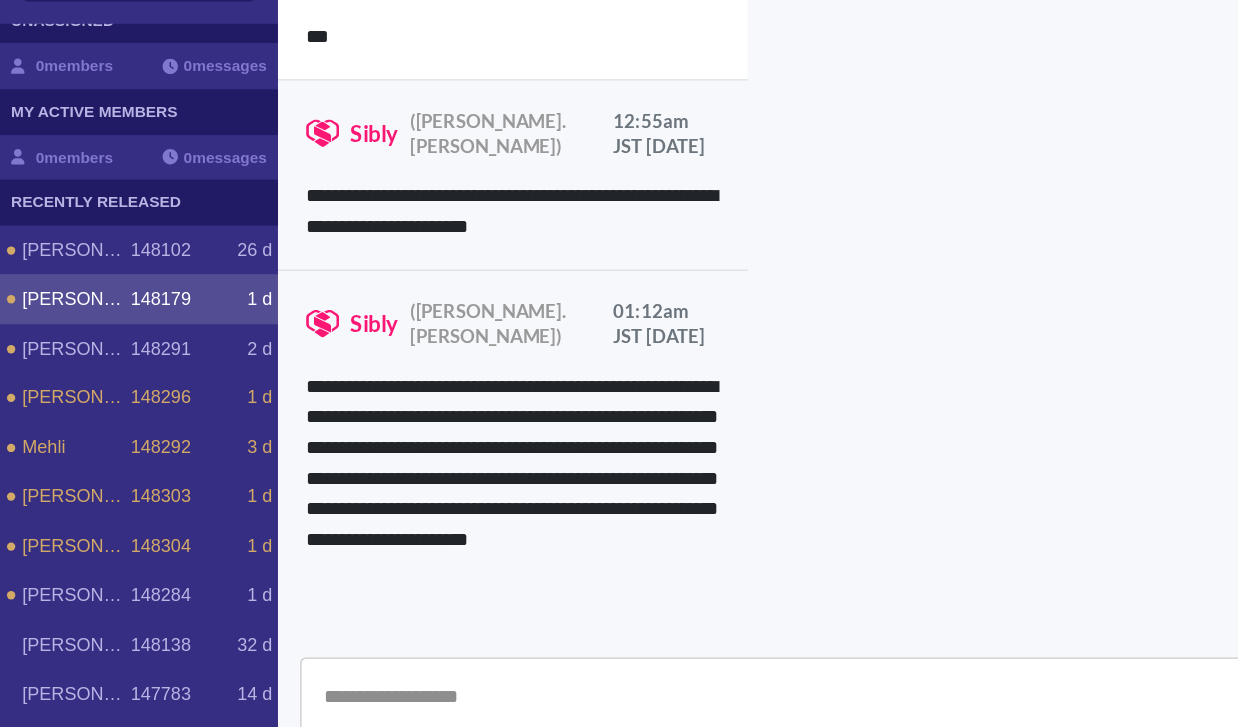 type on "**********" 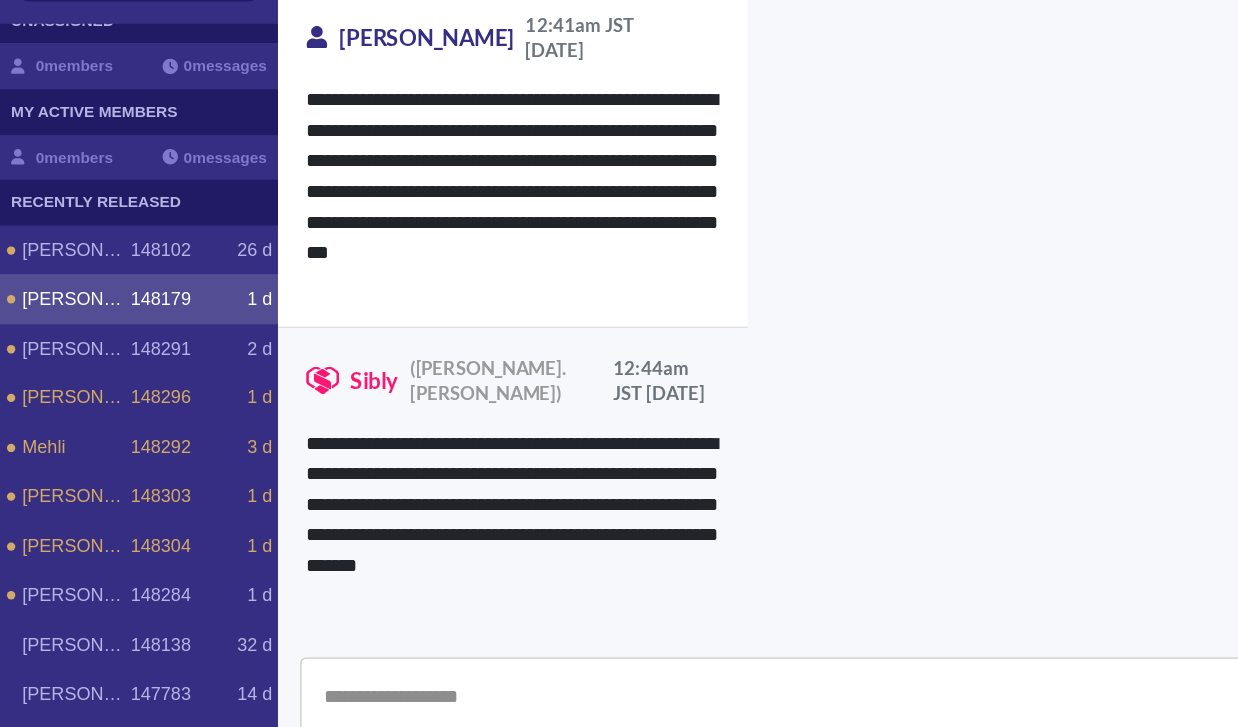 scroll, scrollTop: 3747, scrollLeft: 0, axis: vertical 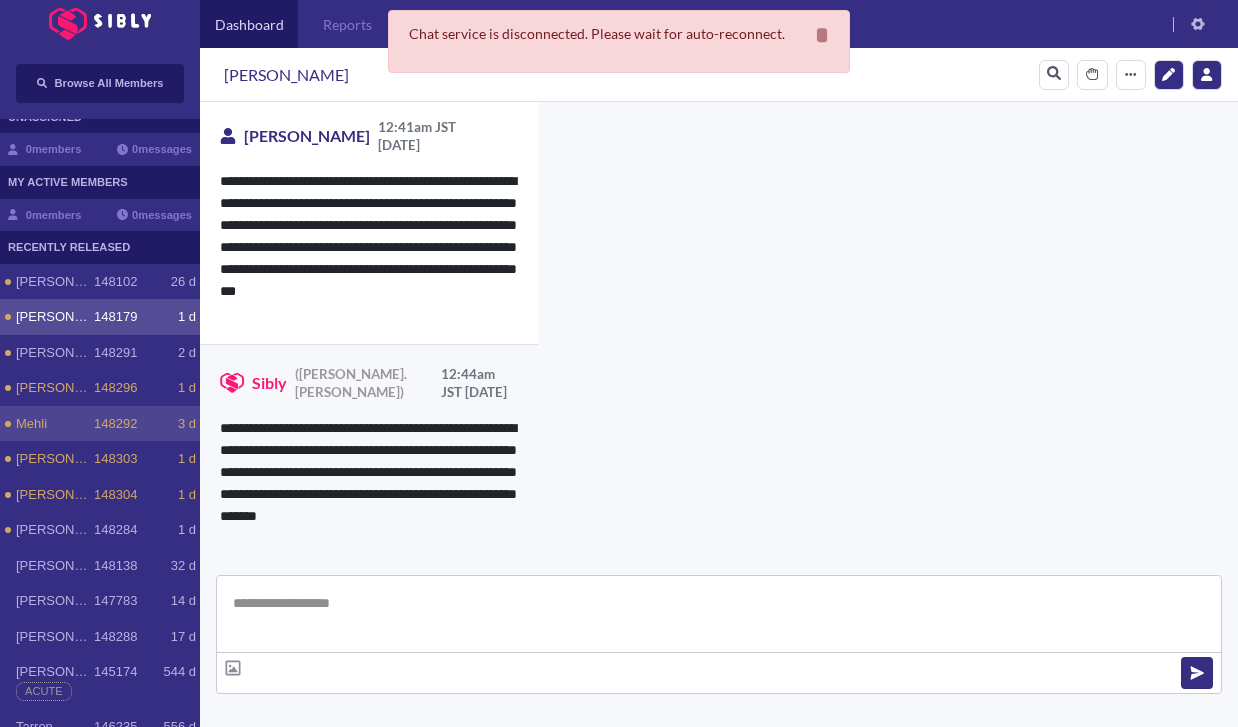 click on "148292" at bounding box center [115, 424] 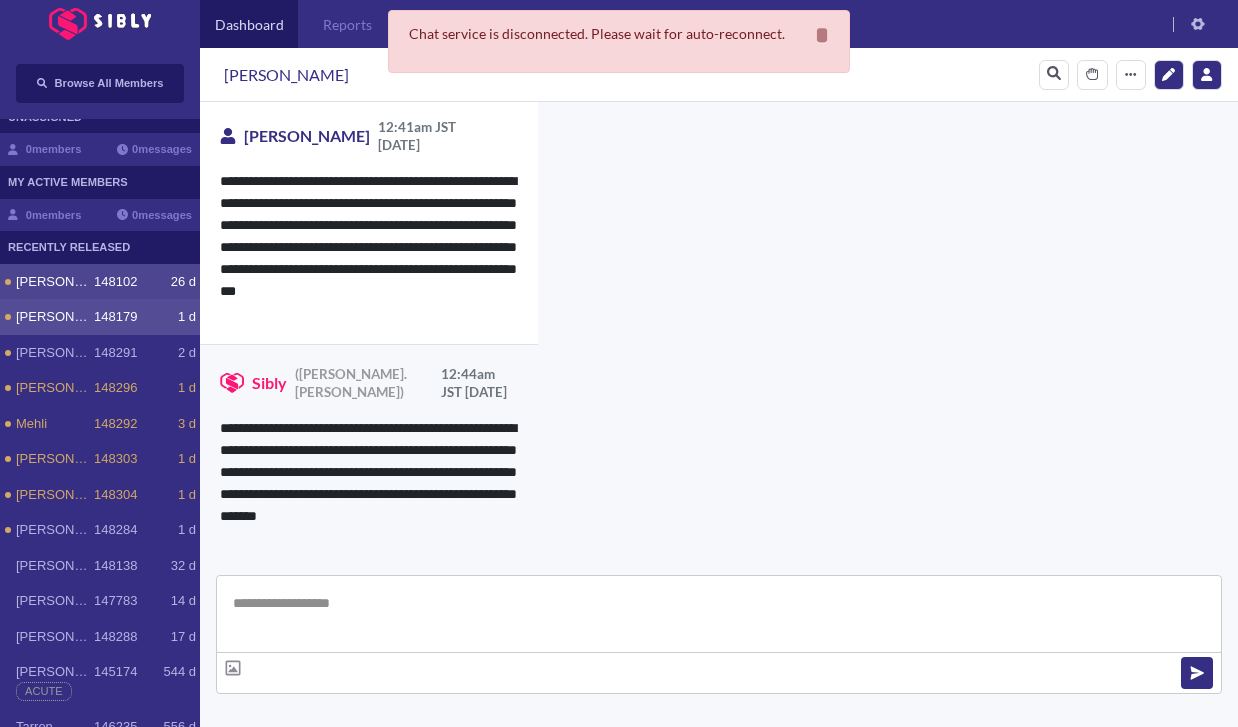 type on "**********" 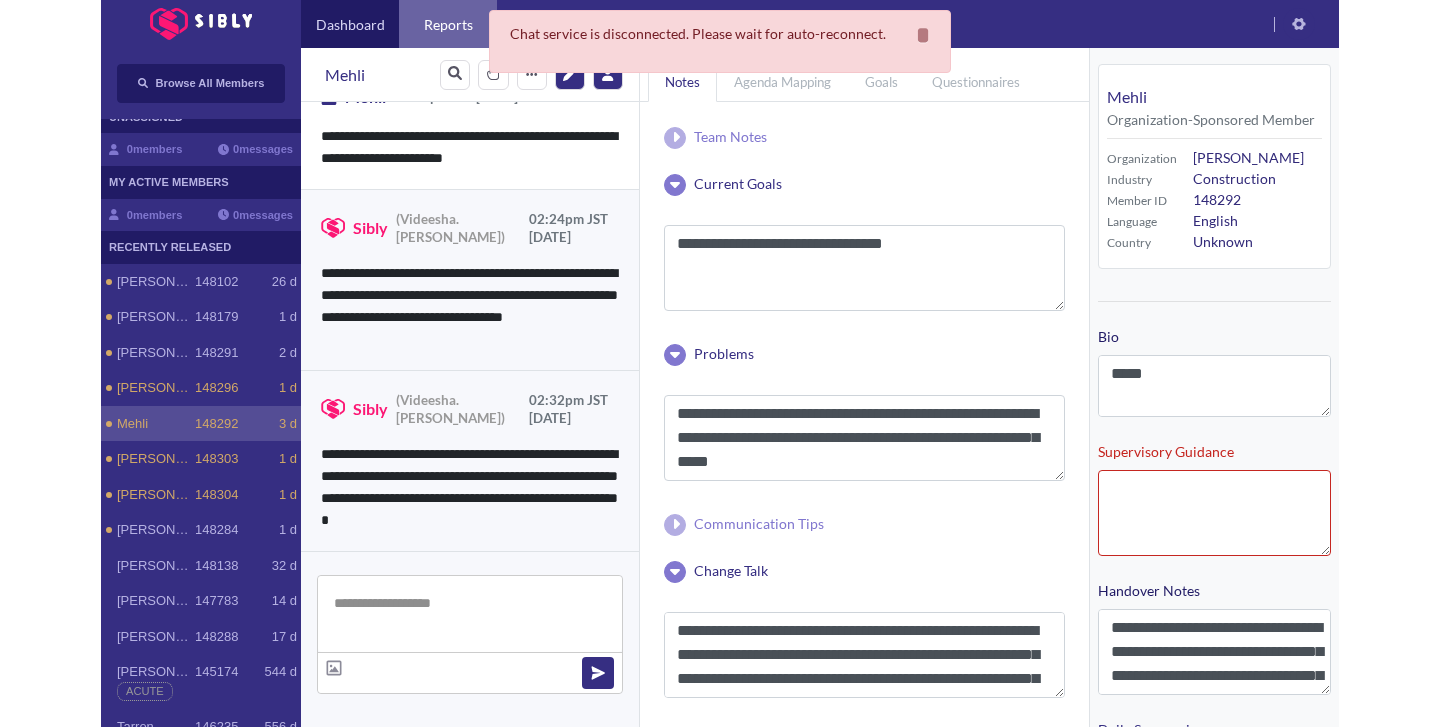 scroll, scrollTop: 2669, scrollLeft: 0, axis: vertical 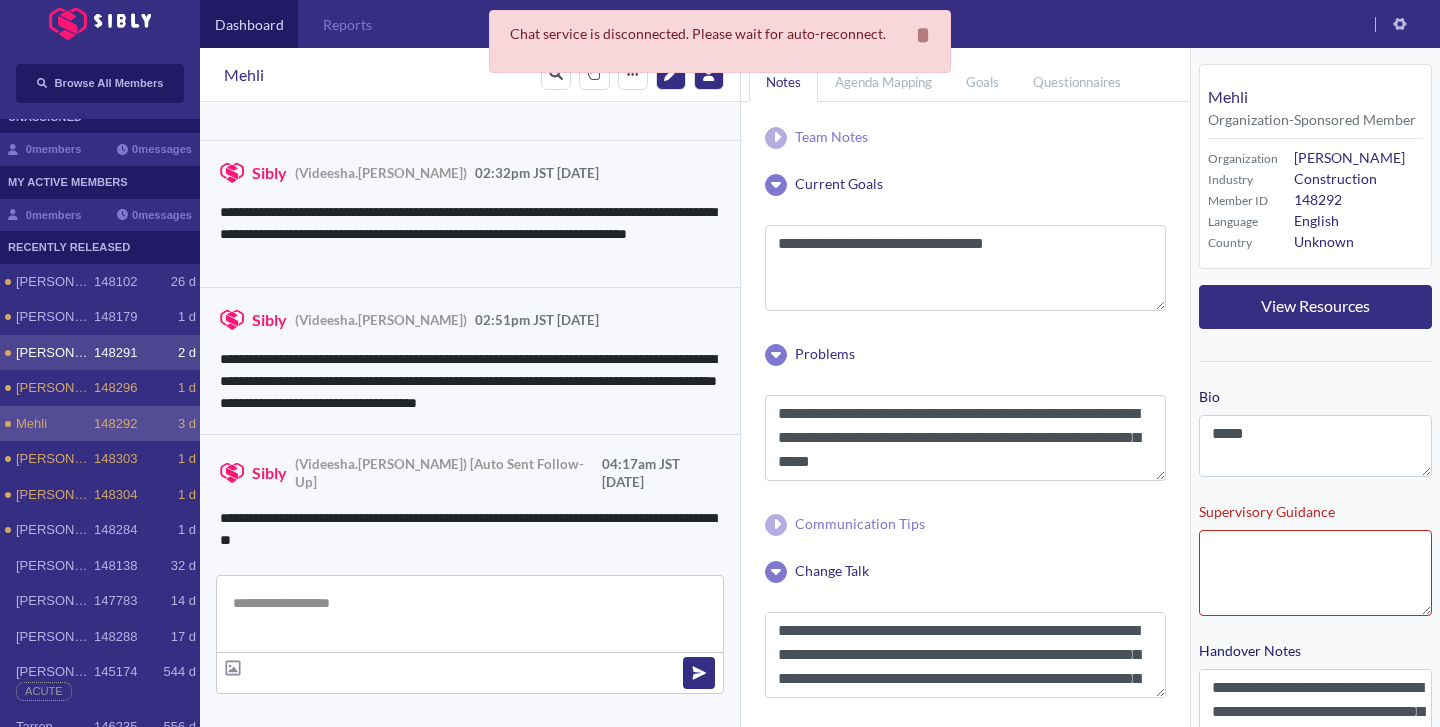 click on "[PERSON_NAME] 148291 2 d" at bounding box center (100, 353) 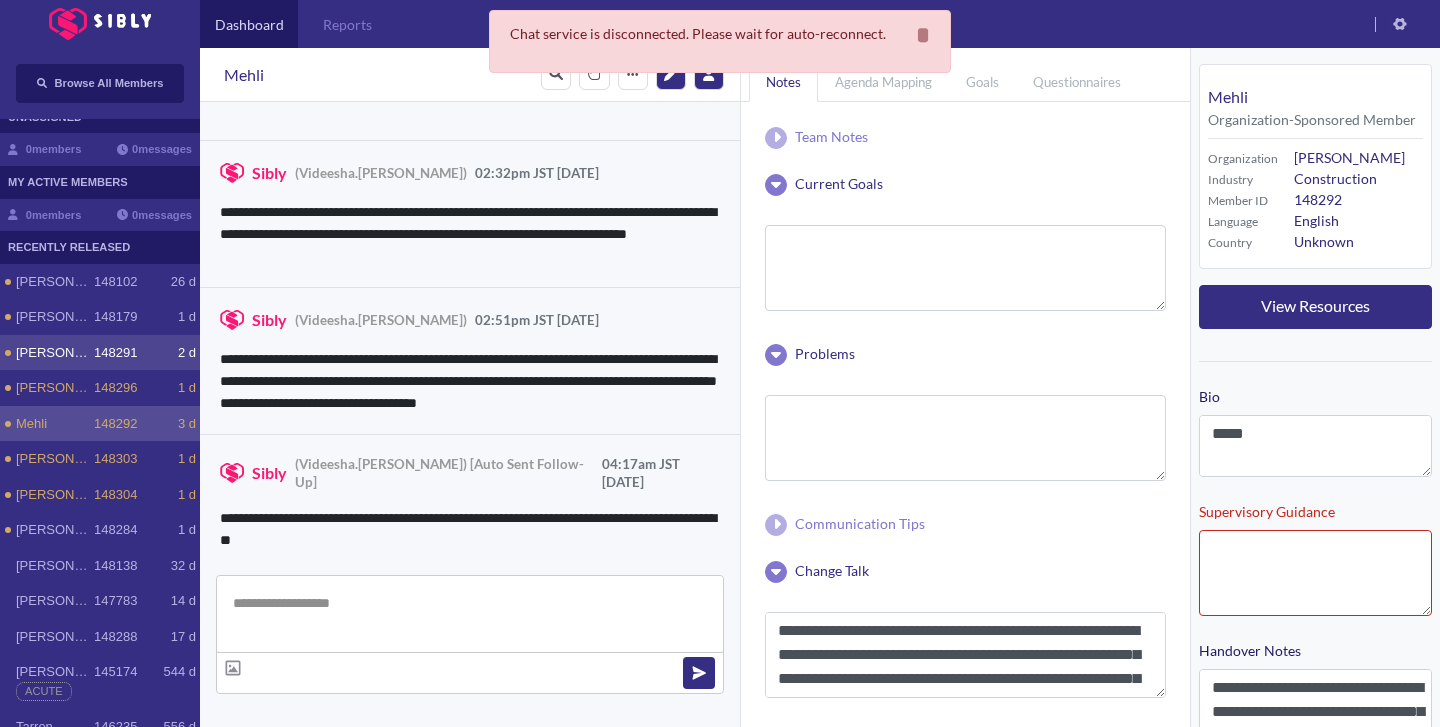 type 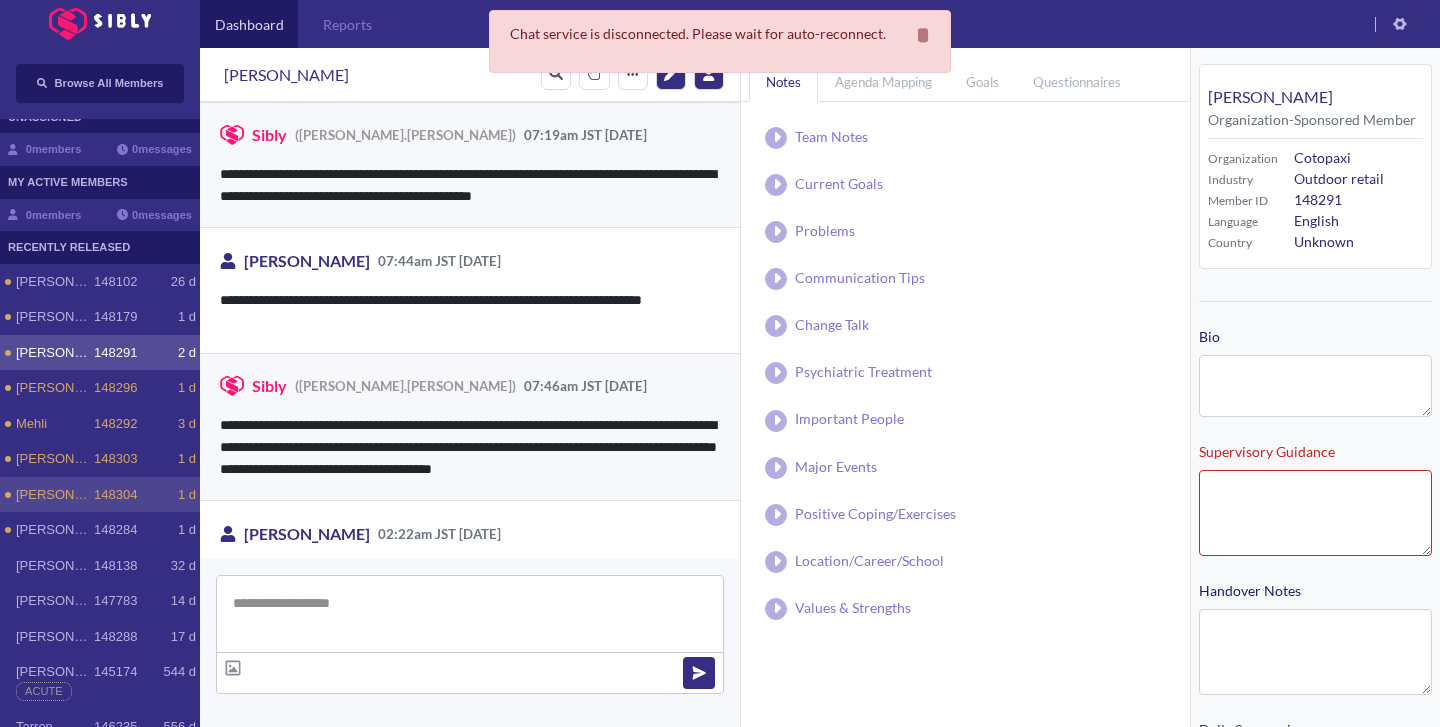 scroll, scrollTop: 321, scrollLeft: 0, axis: vertical 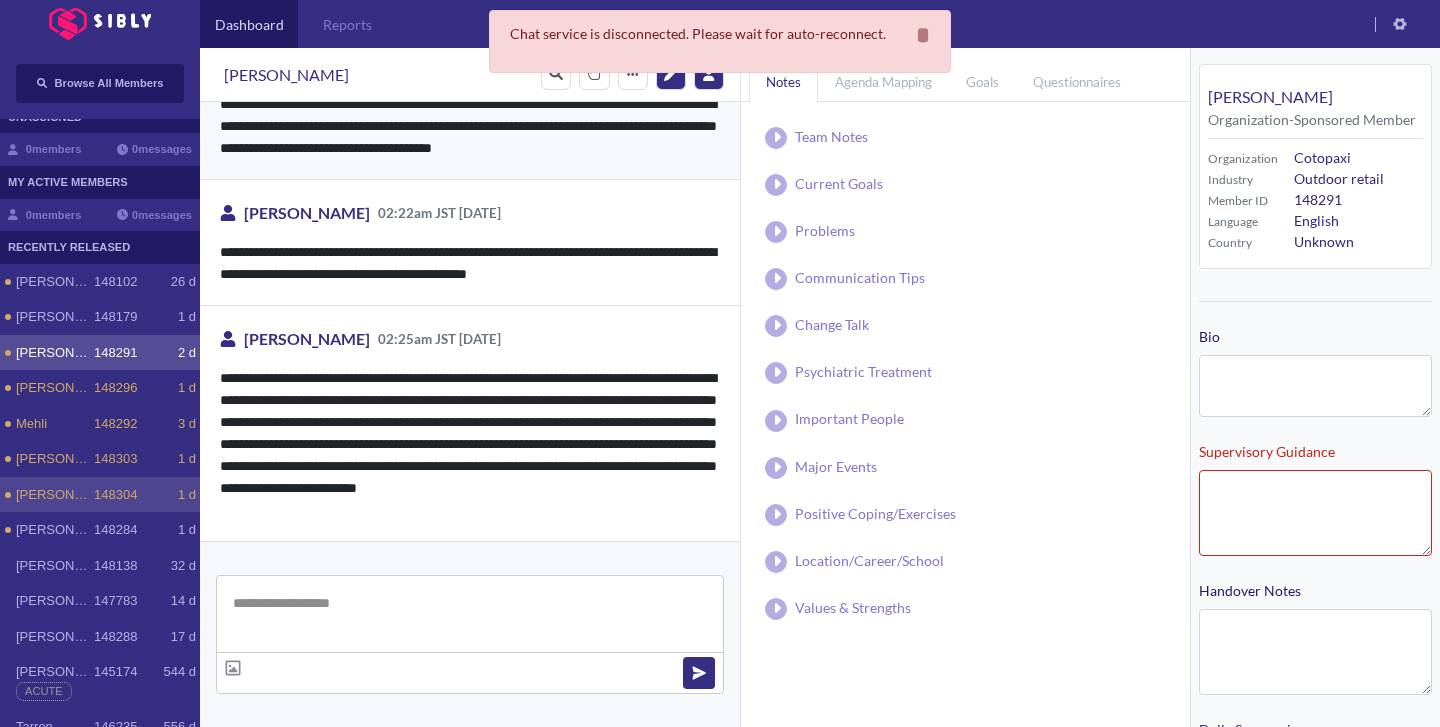click on "148304" at bounding box center (115, 495) 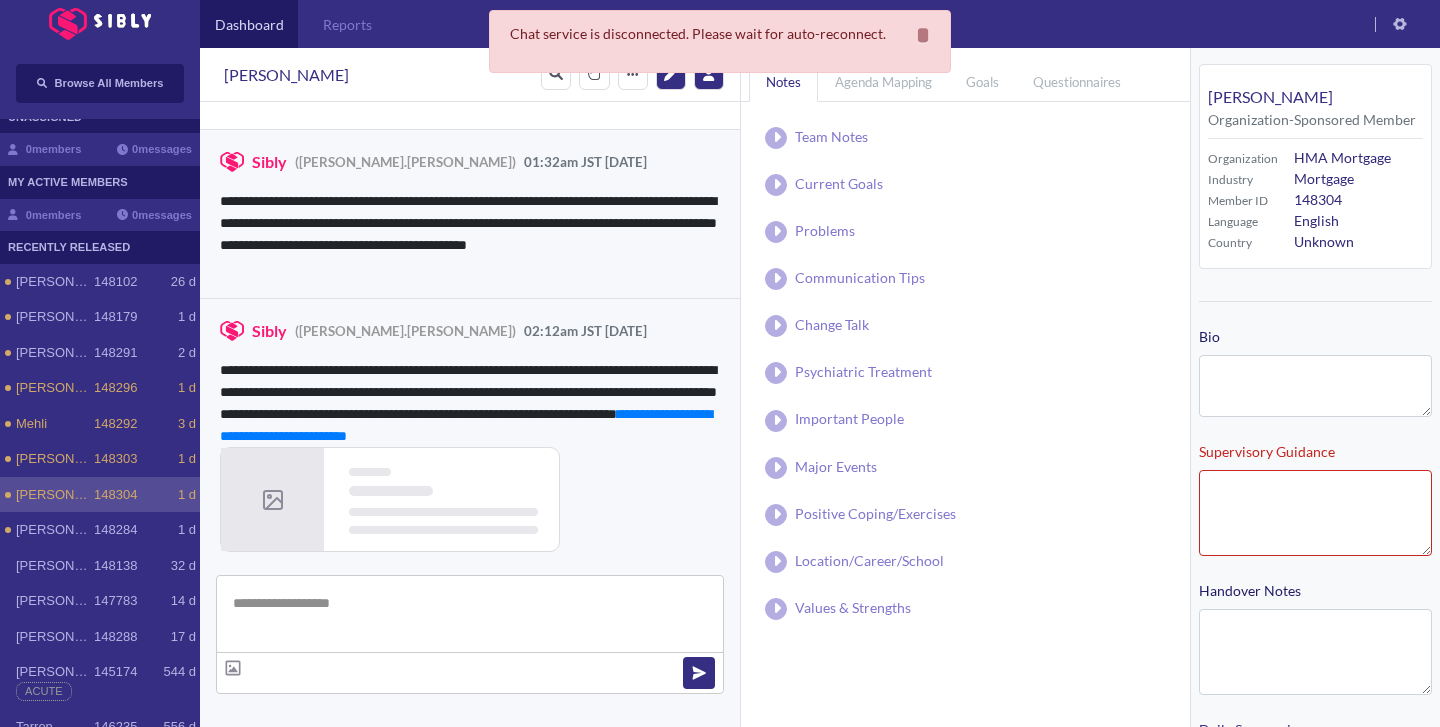 scroll, scrollTop: 422, scrollLeft: 0, axis: vertical 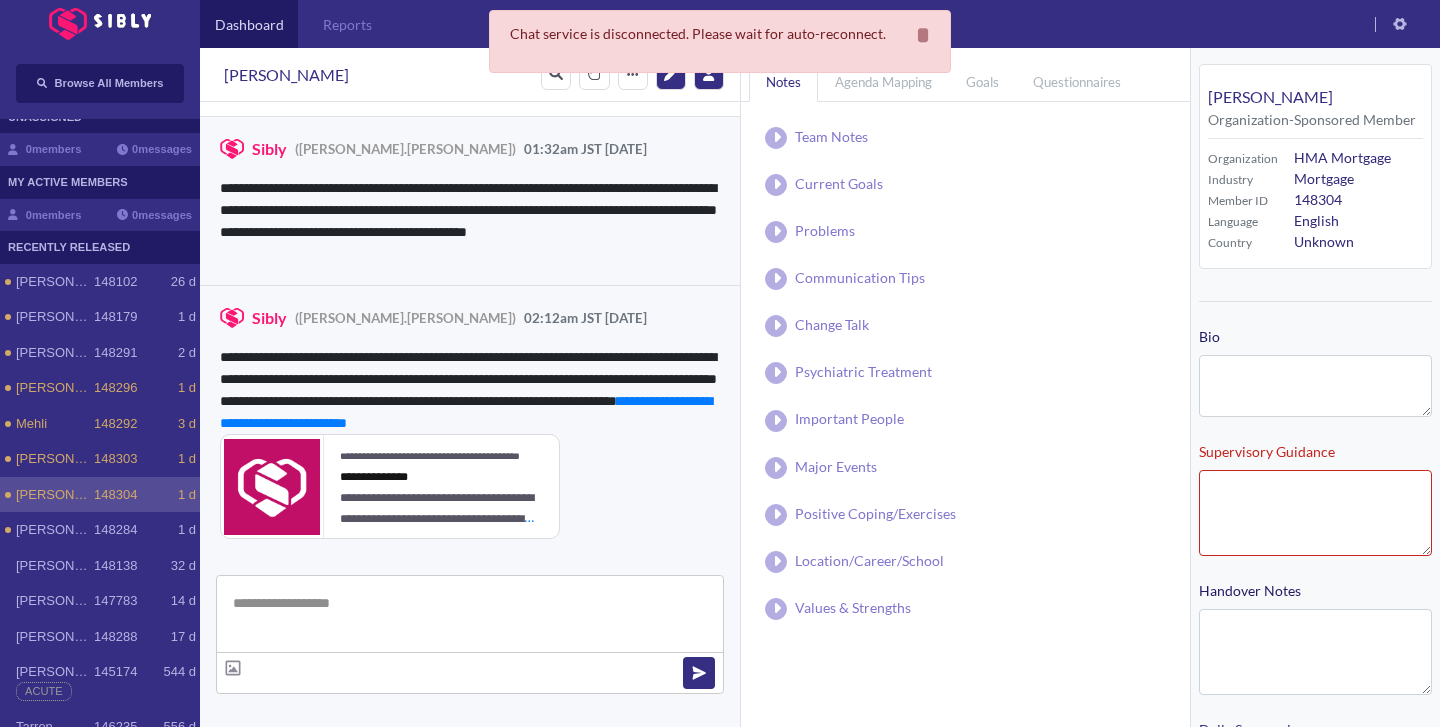 type on "**********" 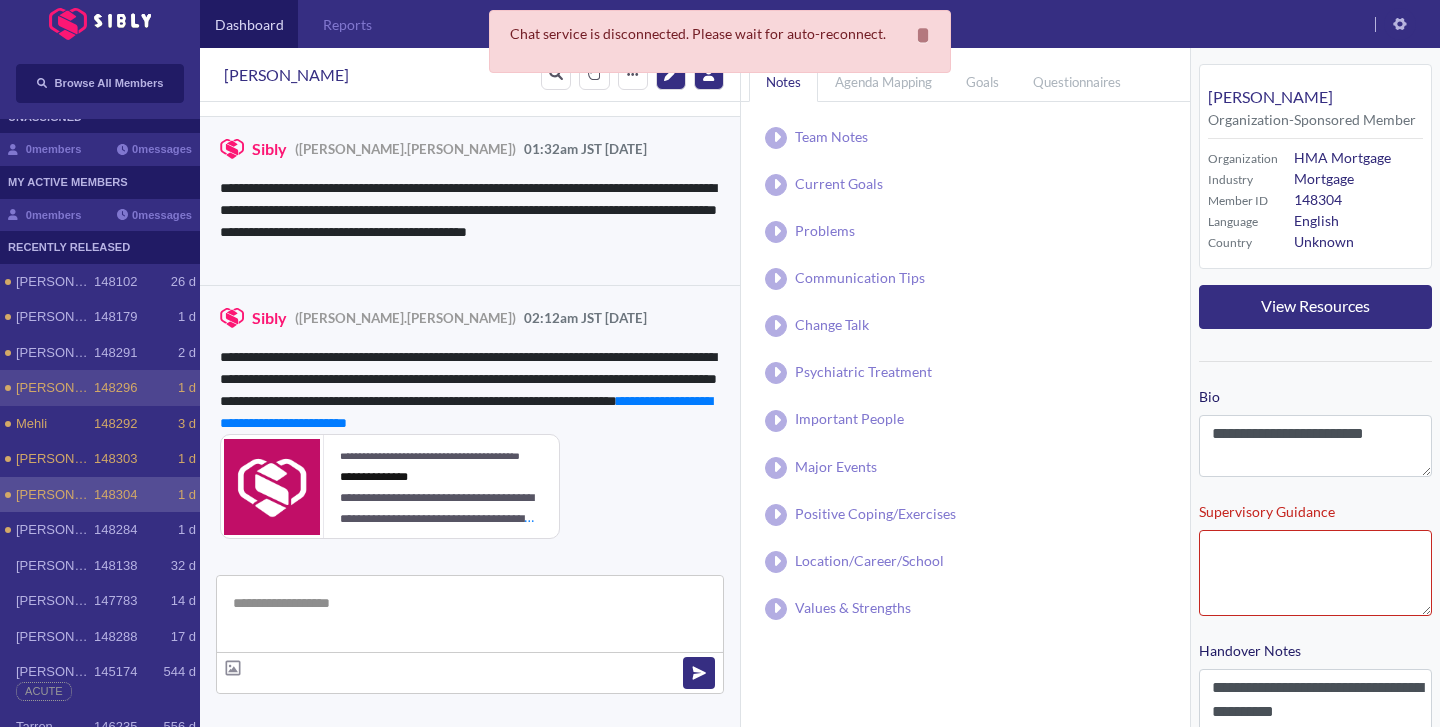 click on "[PERSON_NAME] 148296 1 d" at bounding box center [100, 388] 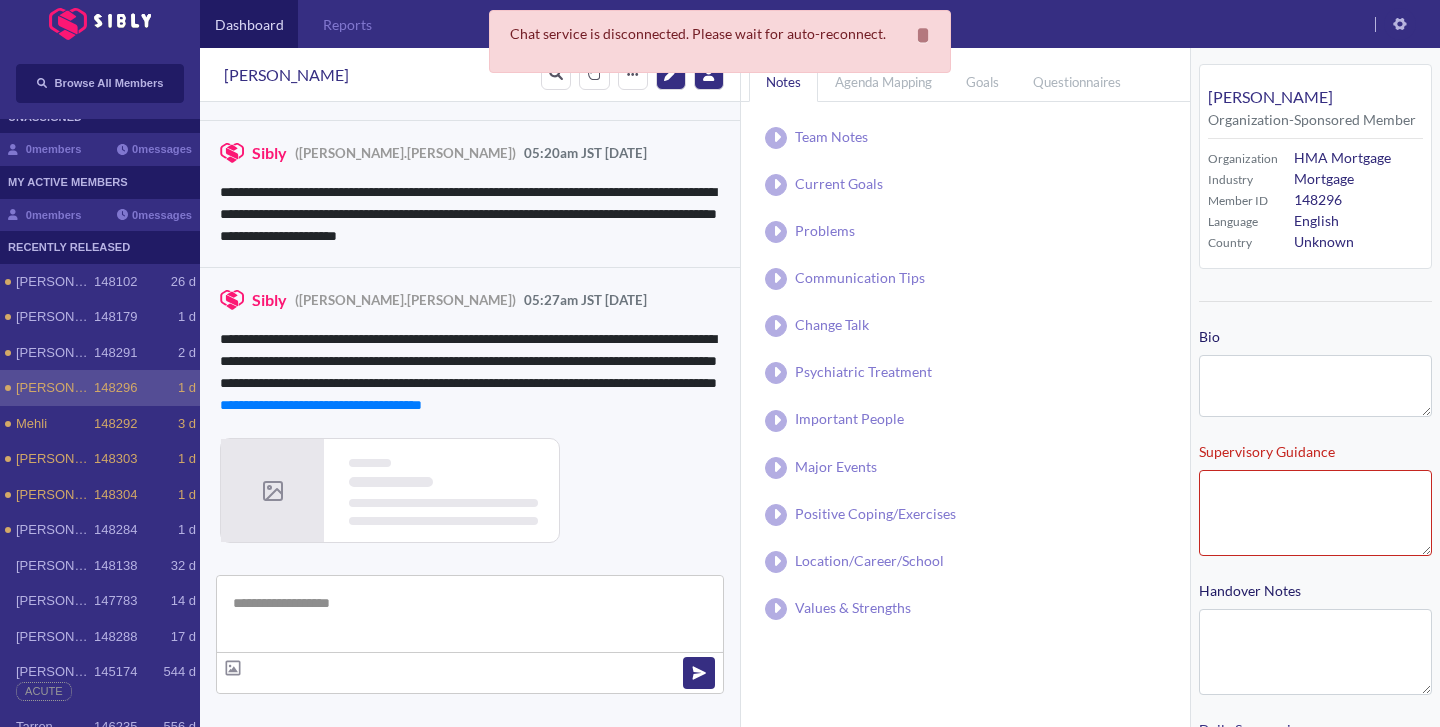scroll, scrollTop: 4438, scrollLeft: 0, axis: vertical 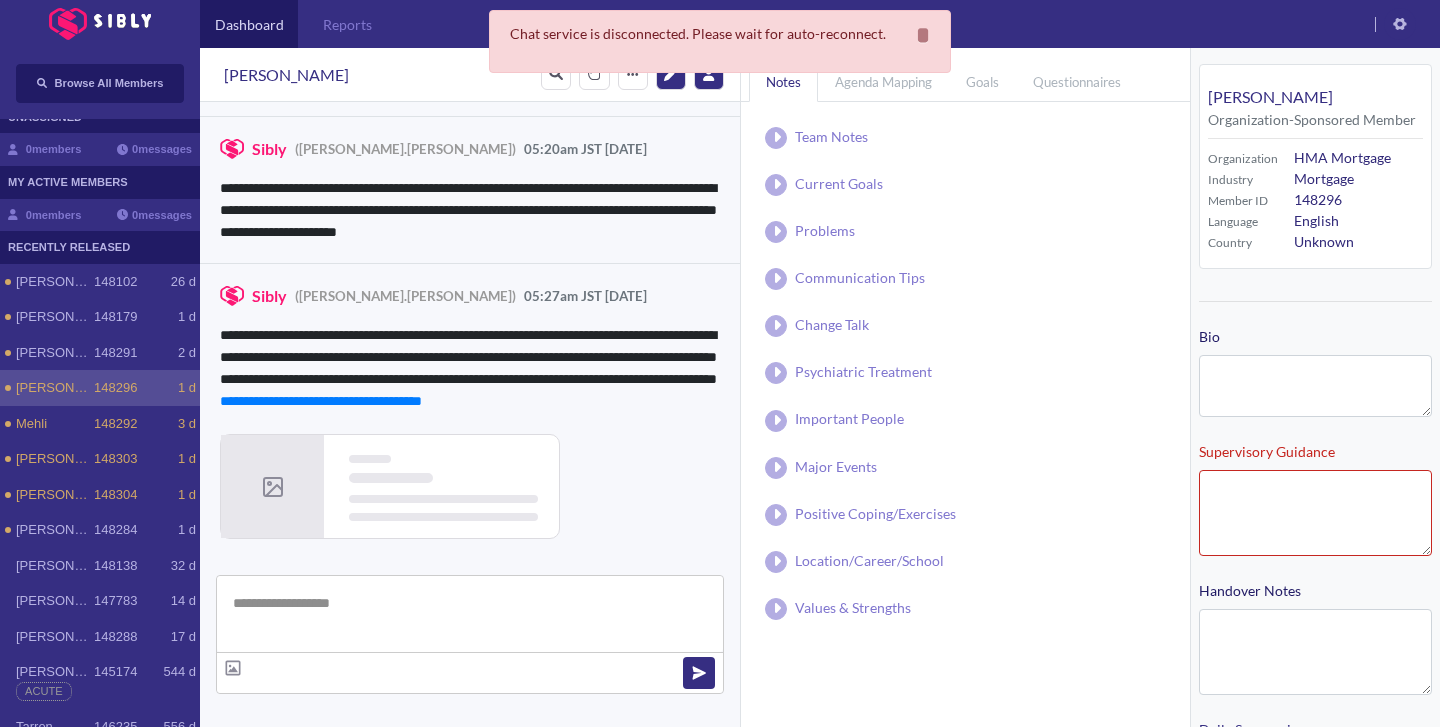 type on "**********" 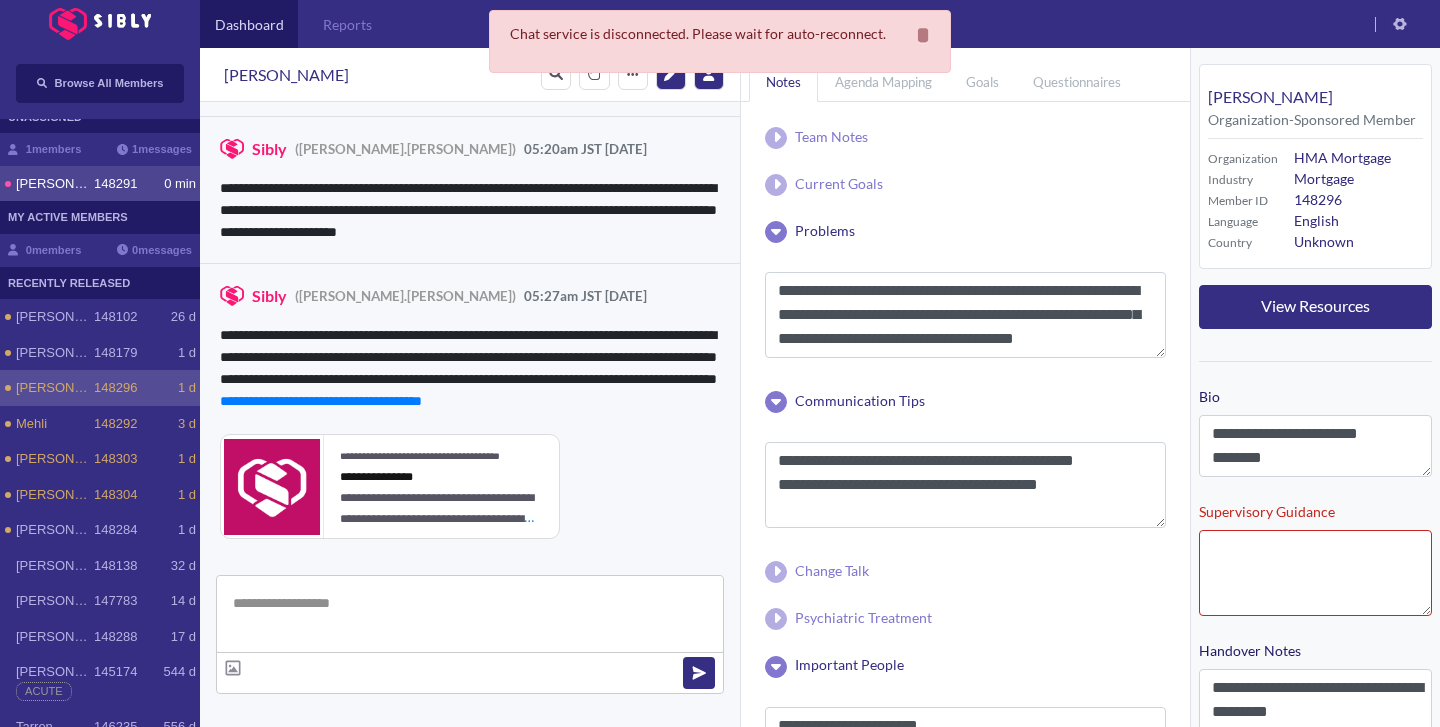 click on "[PERSON_NAME]" at bounding box center (55, 184) 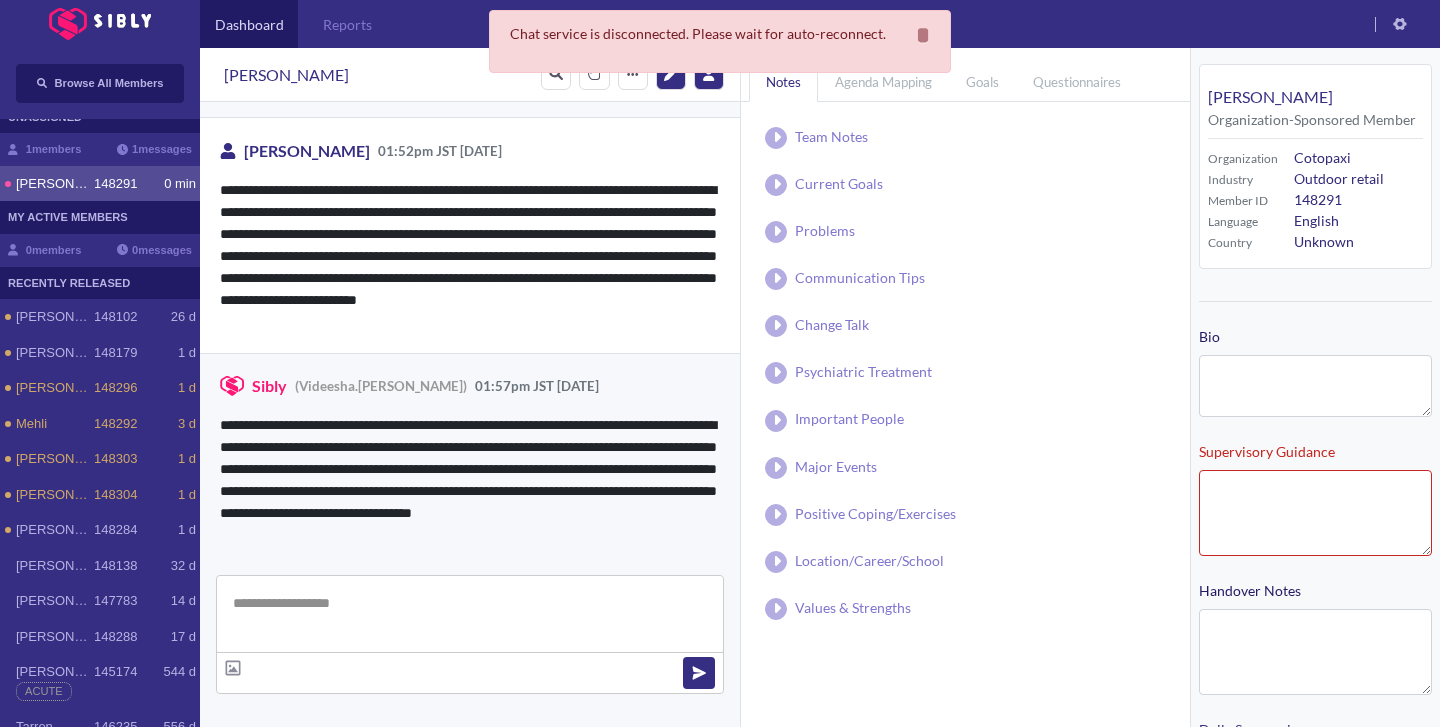 scroll, scrollTop: 4318, scrollLeft: 0, axis: vertical 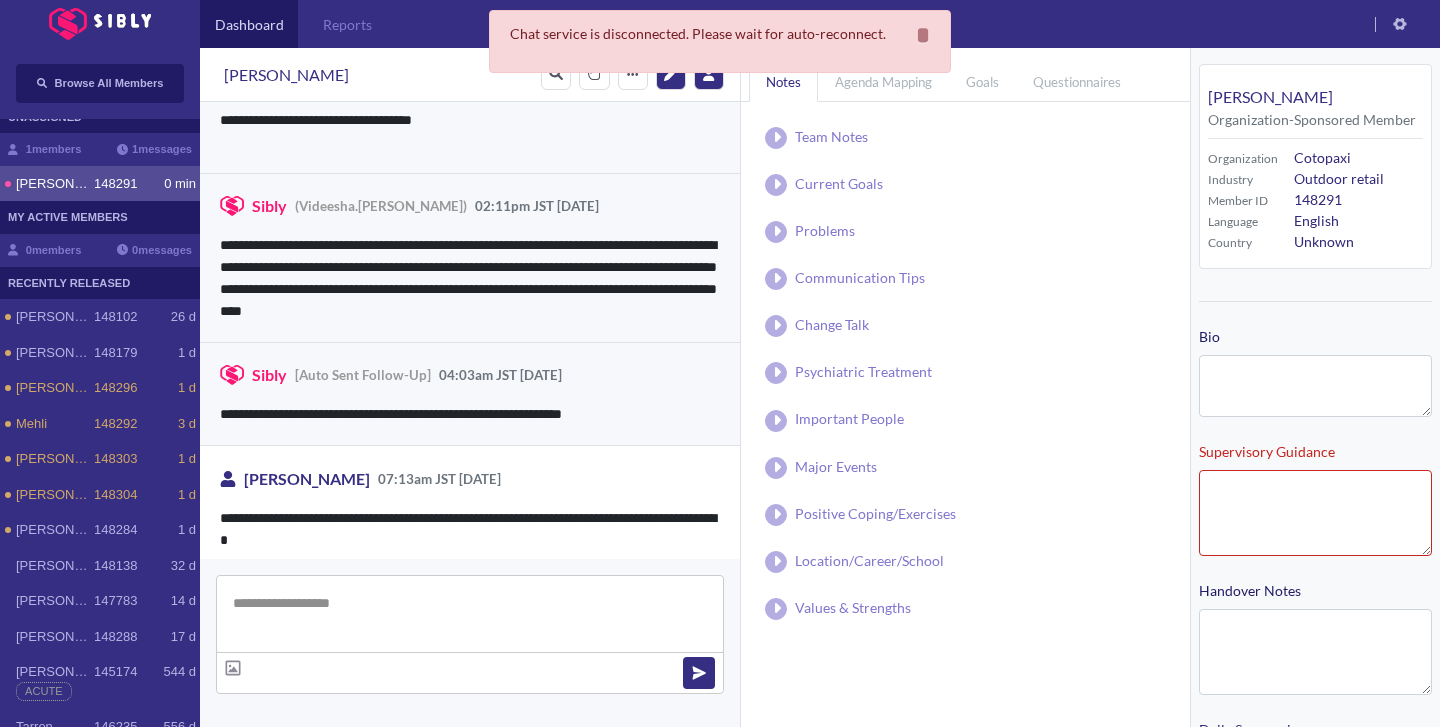type on "**********" 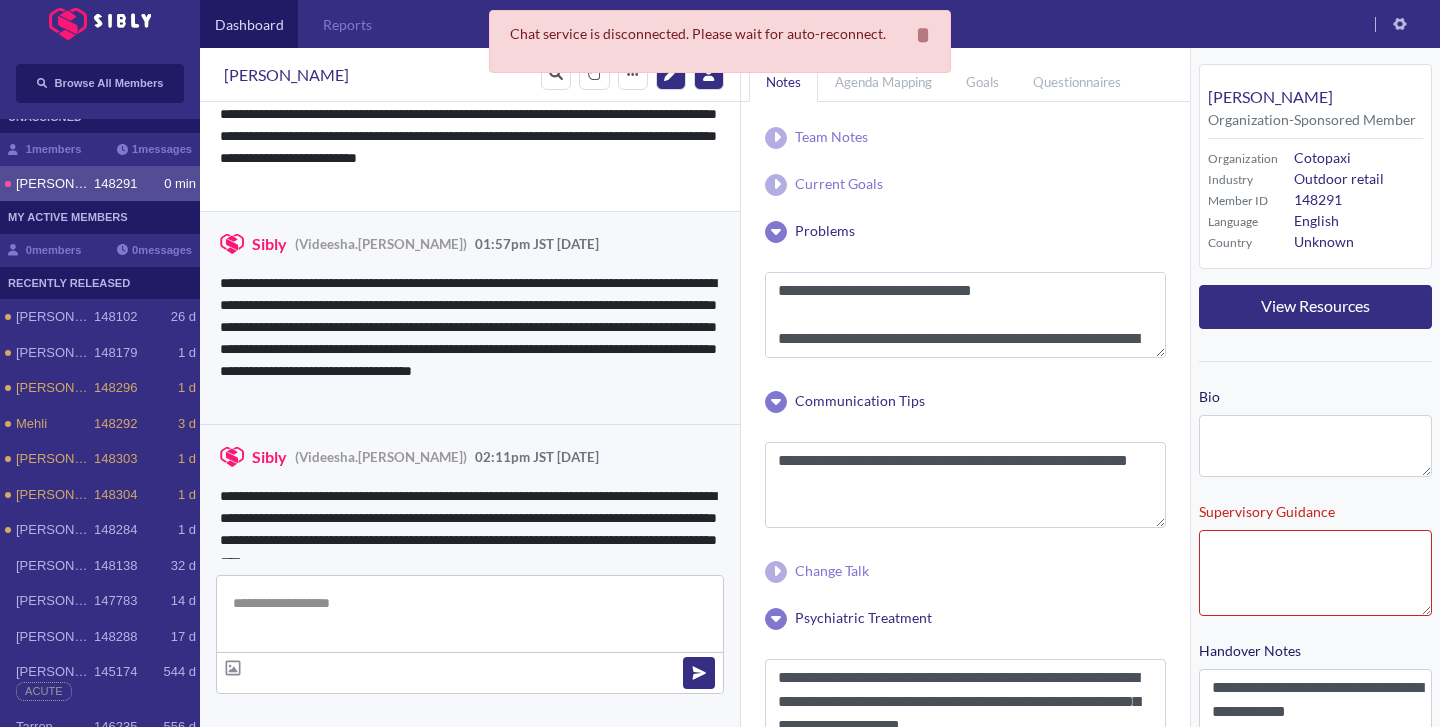 scroll, scrollTop: 4062, scrollLeft: 0, axis: vertical 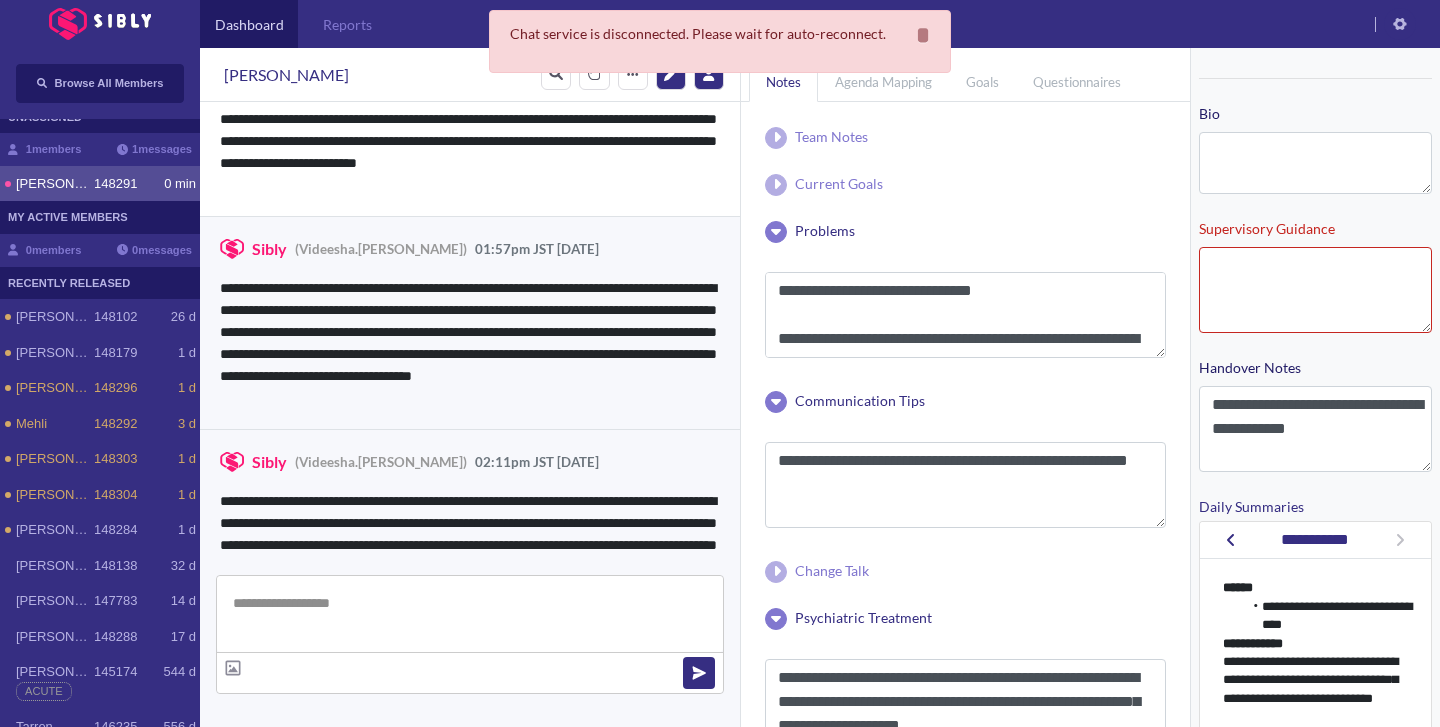 click 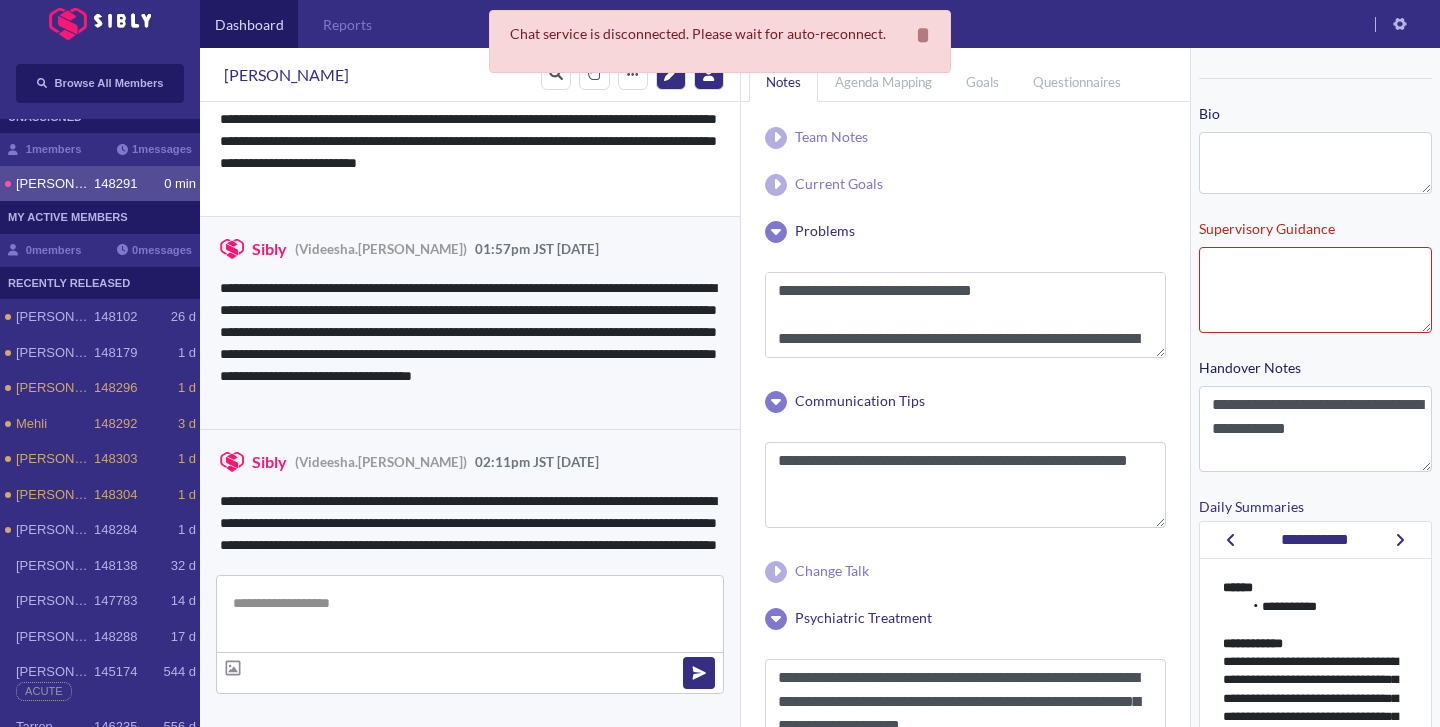click 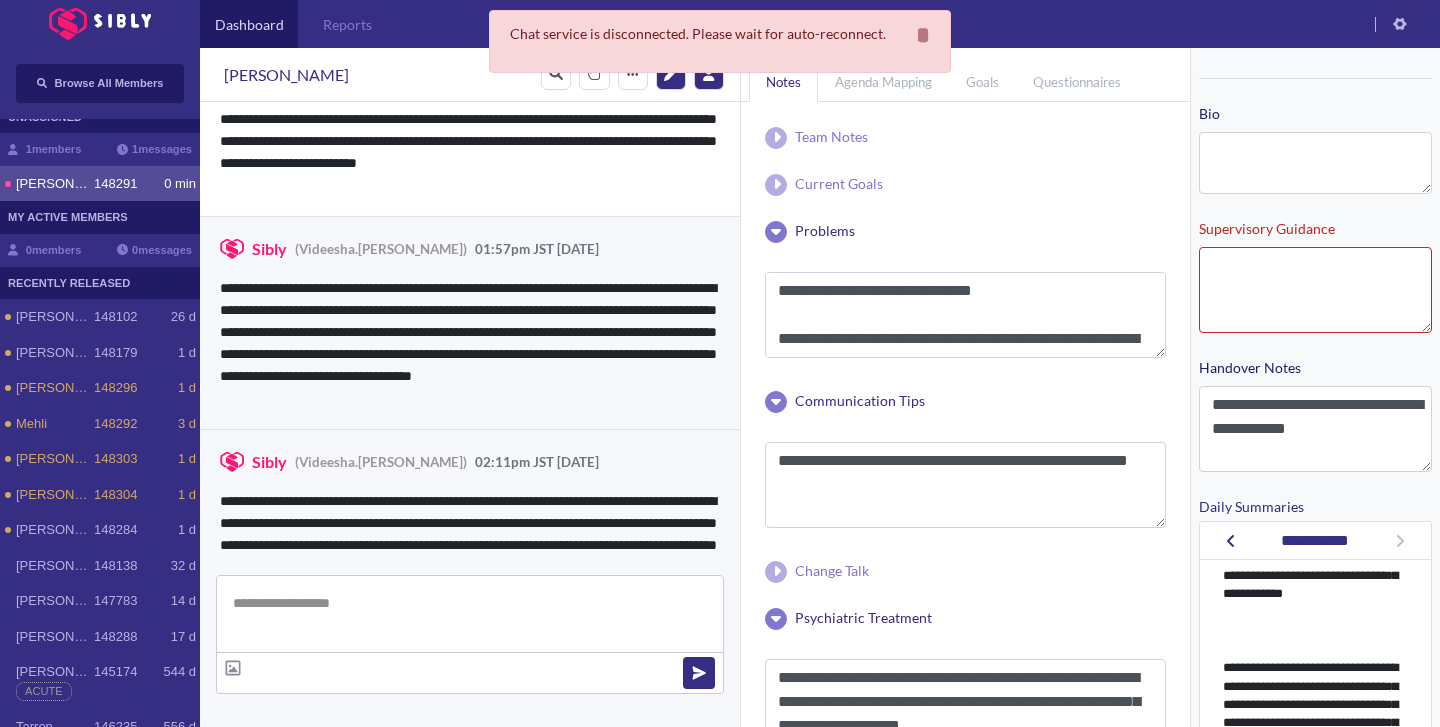 scroll, scrollTop: 353, scrollLeft: 0, axis: vertical 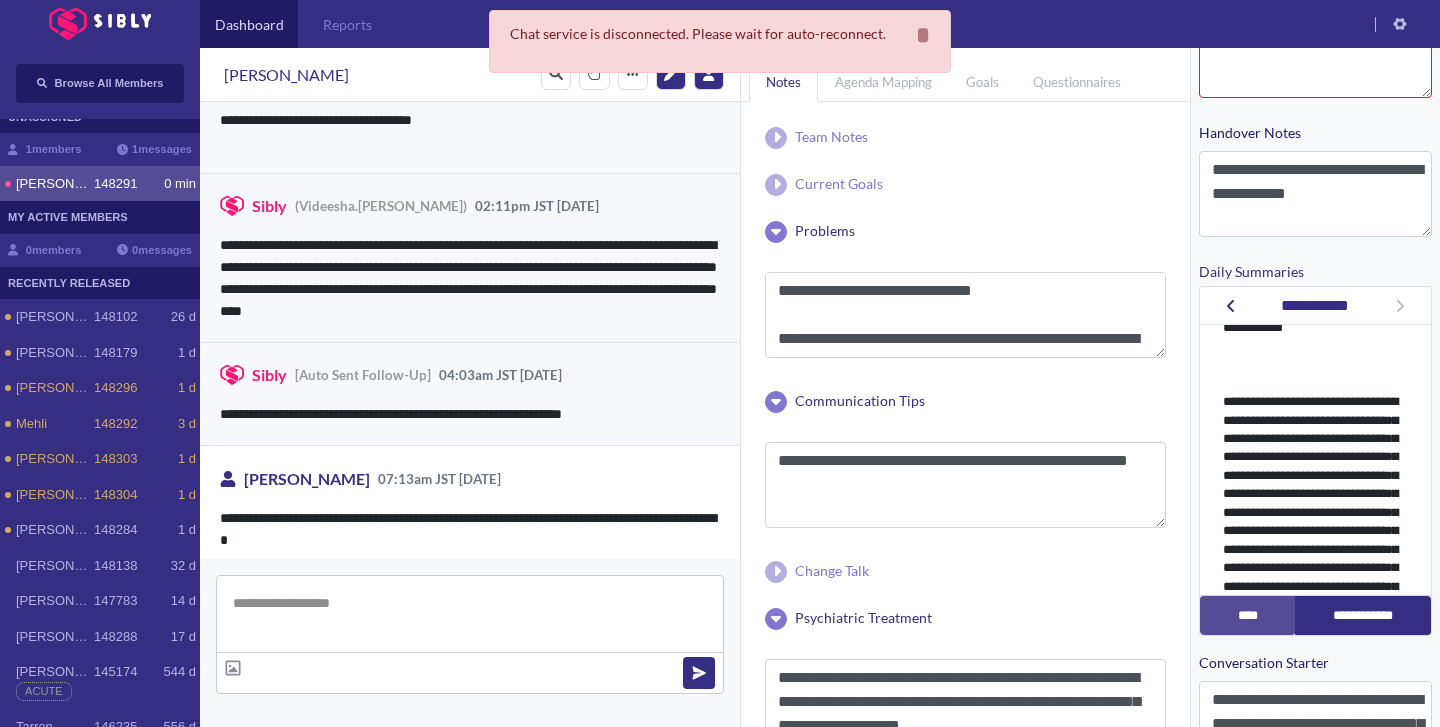click at bounding box center (470, 614) 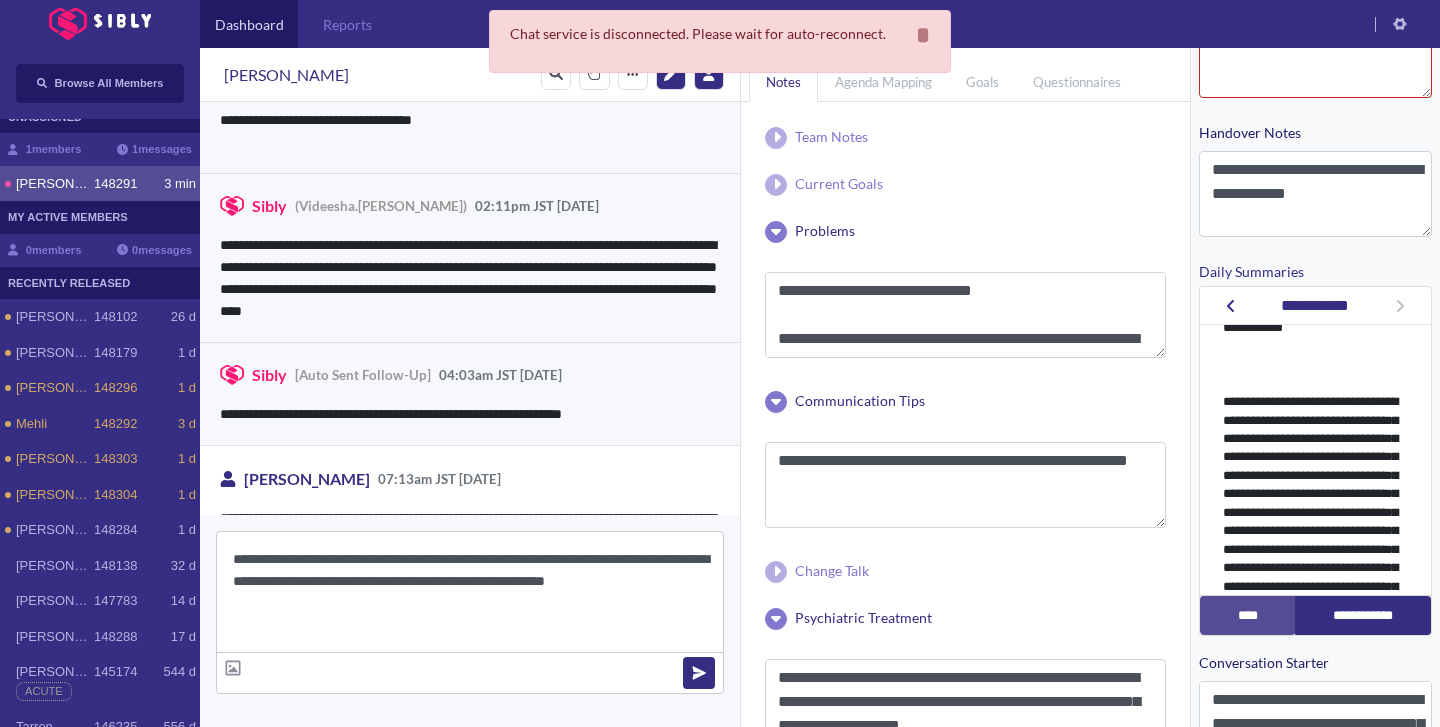 type on "**********" 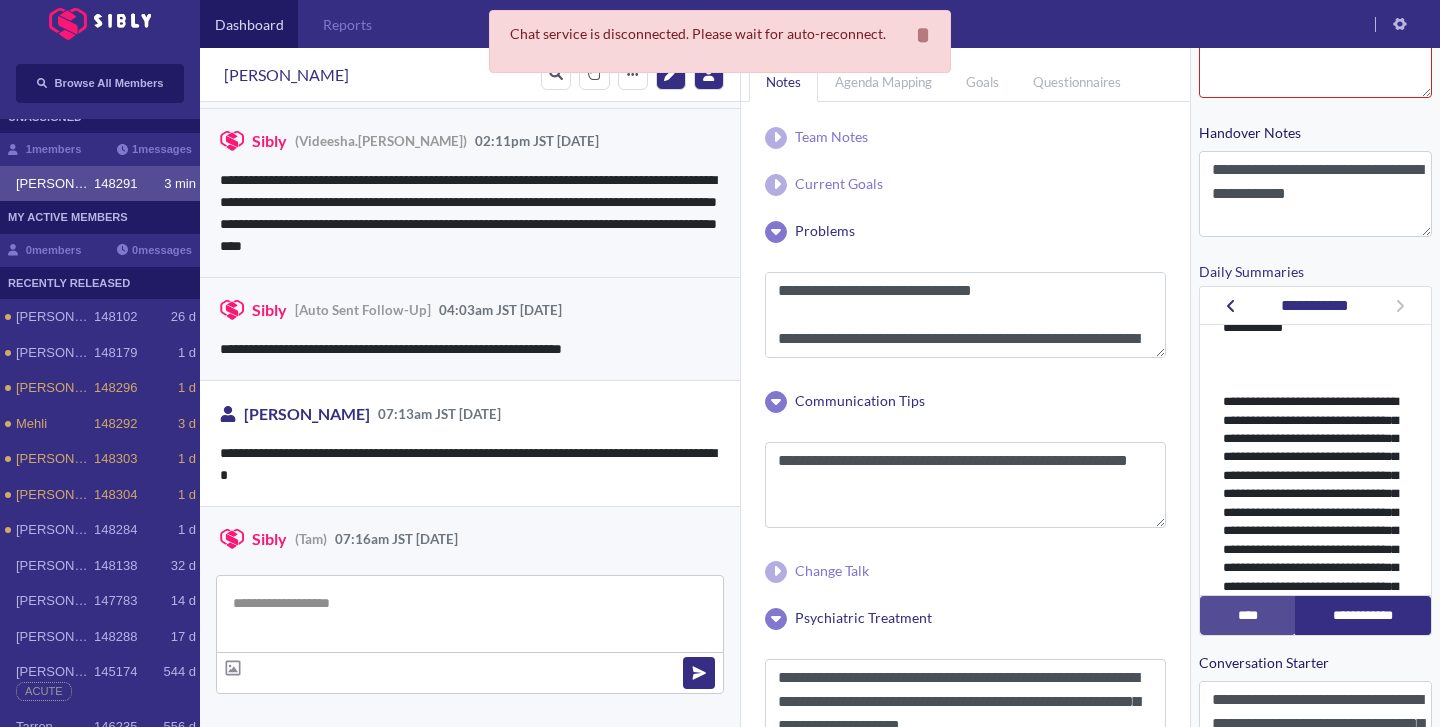 scroll, scrollTop: 4381, scrollLeft: 0, axis: vertical 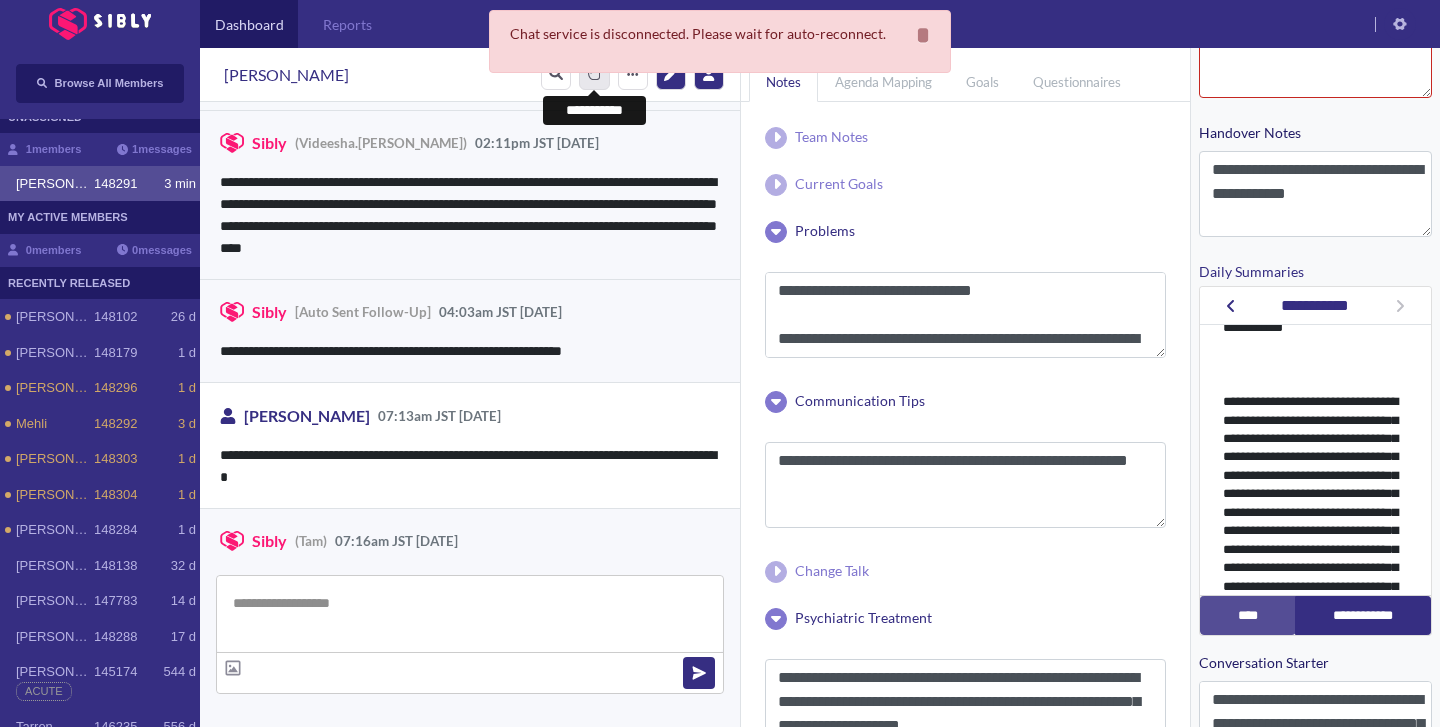 click on "****" at bounding box center (594, 75) 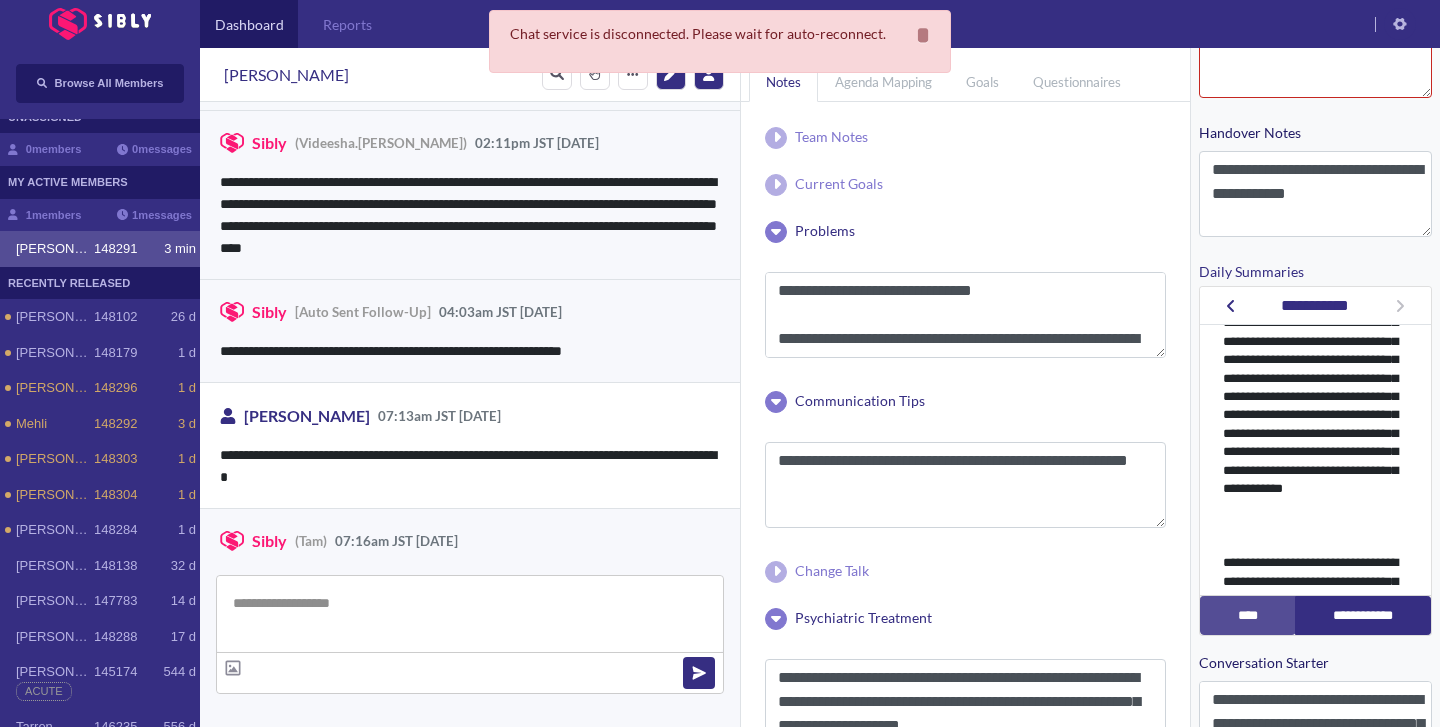 scroll, scrollTop: 0, scrollLeft: 0, axis: both 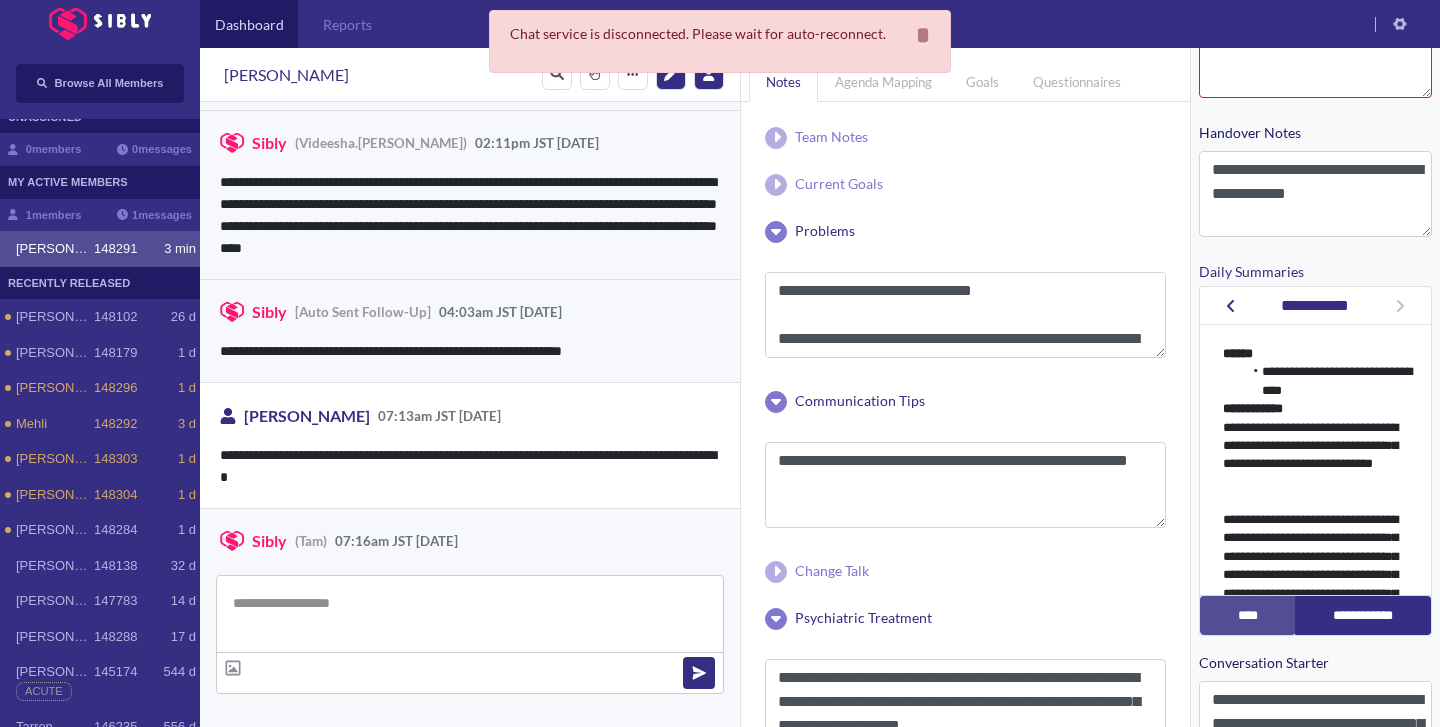click 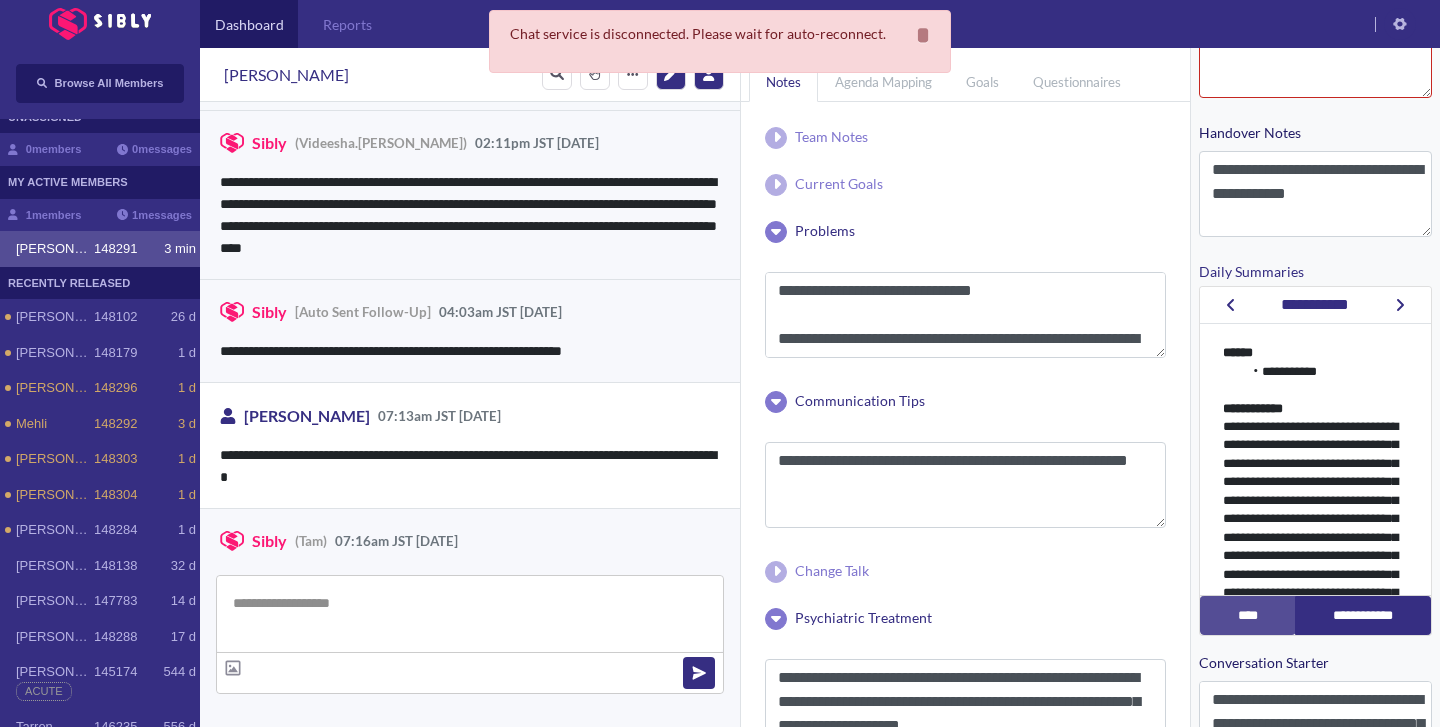 click 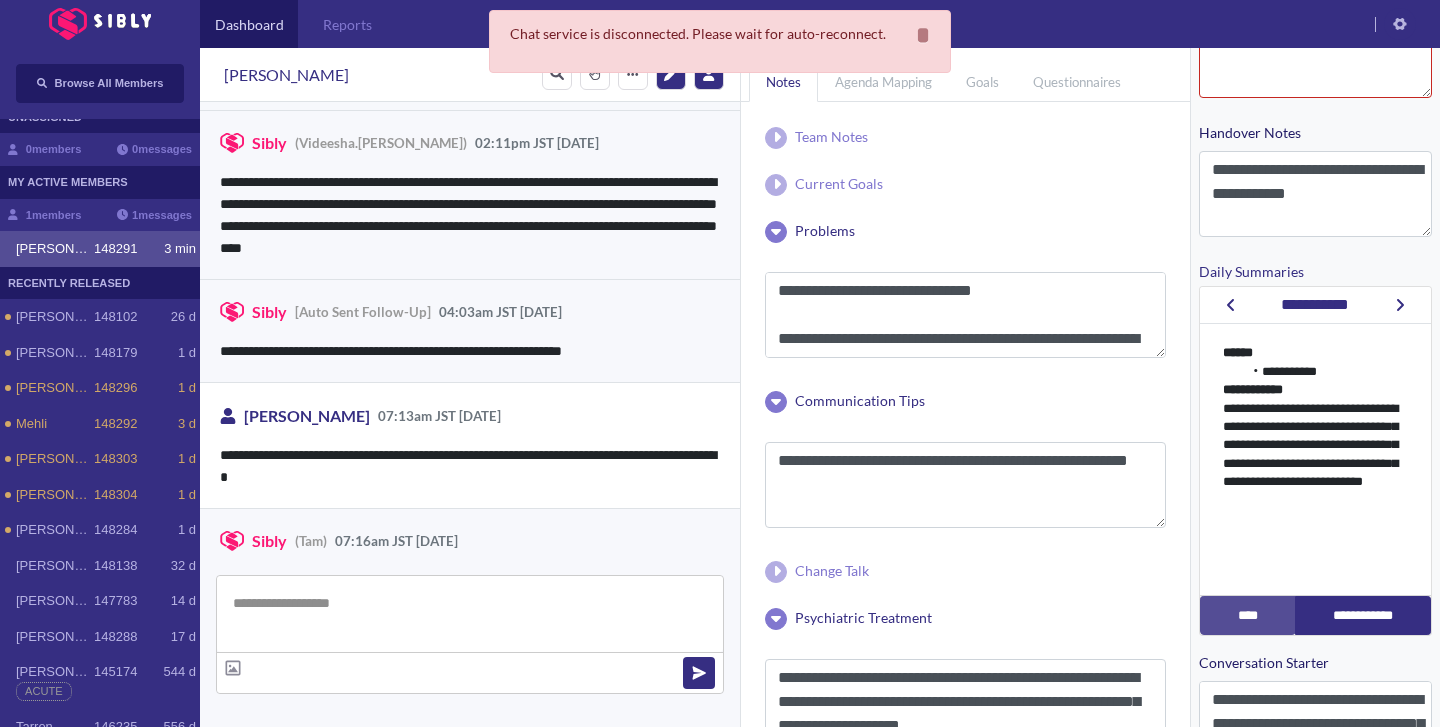 click 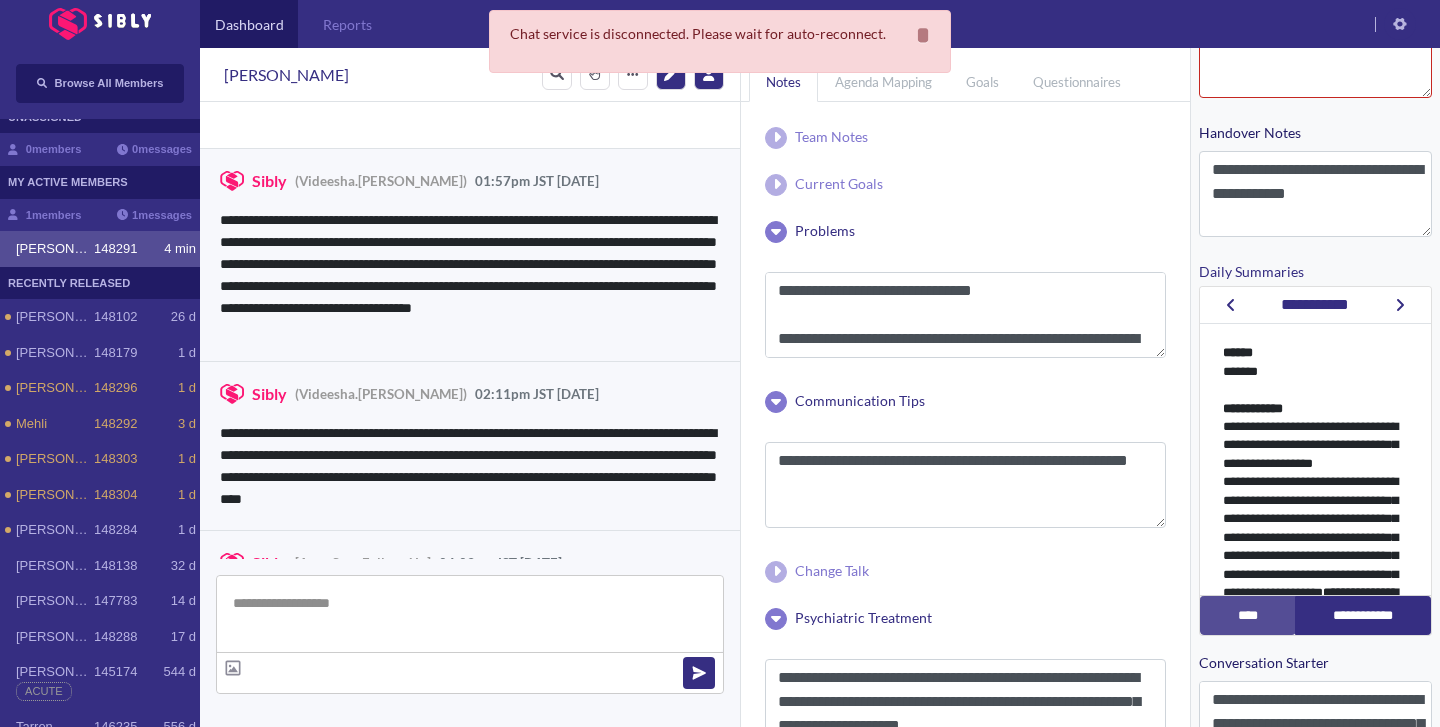 scroll, scrollTop: 4062, scrollLeft: 0, axis: vertical 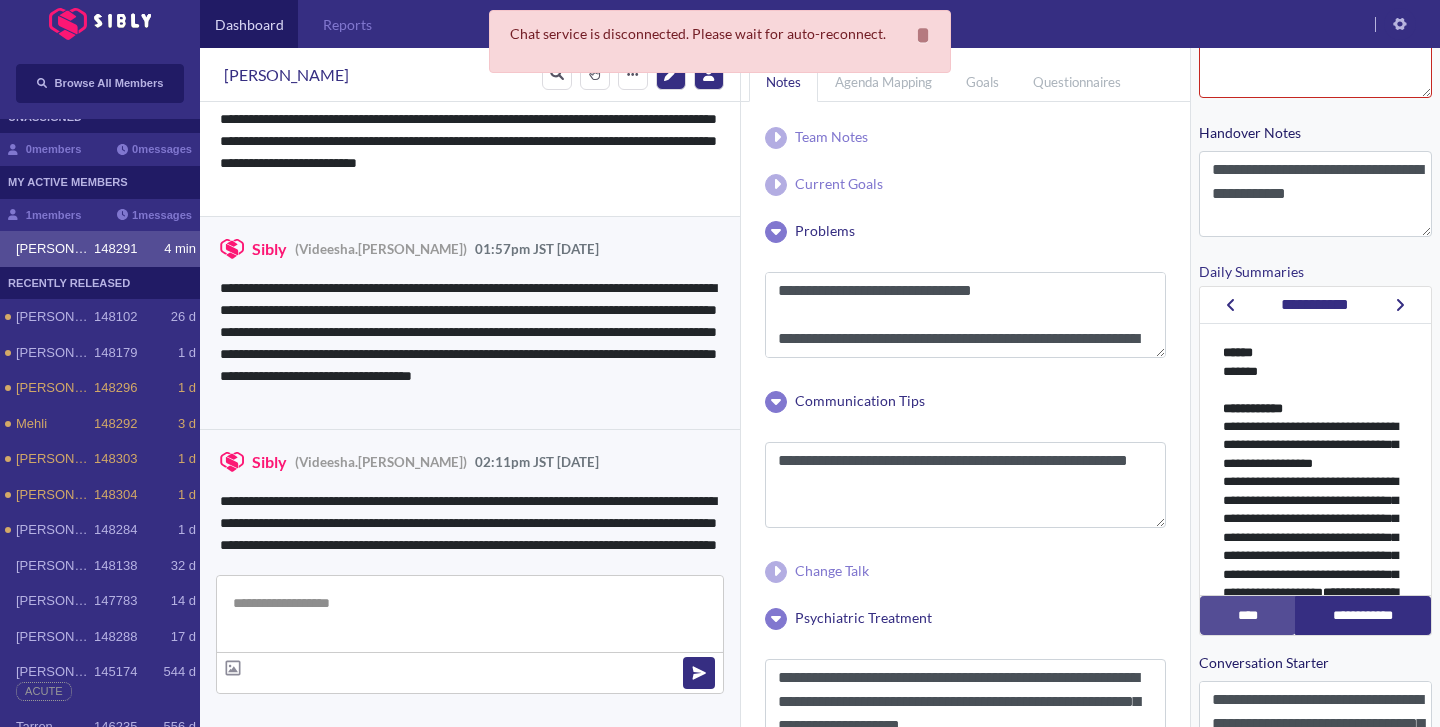 click 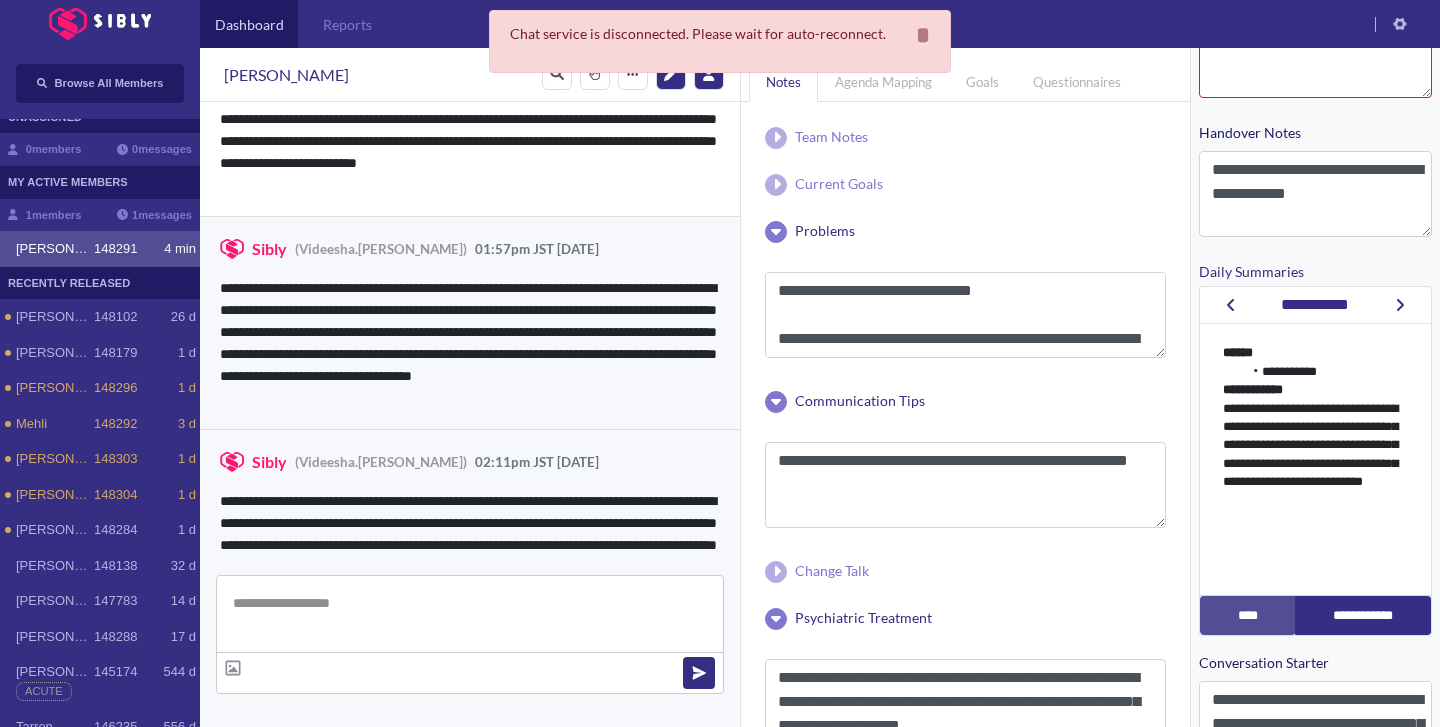 click 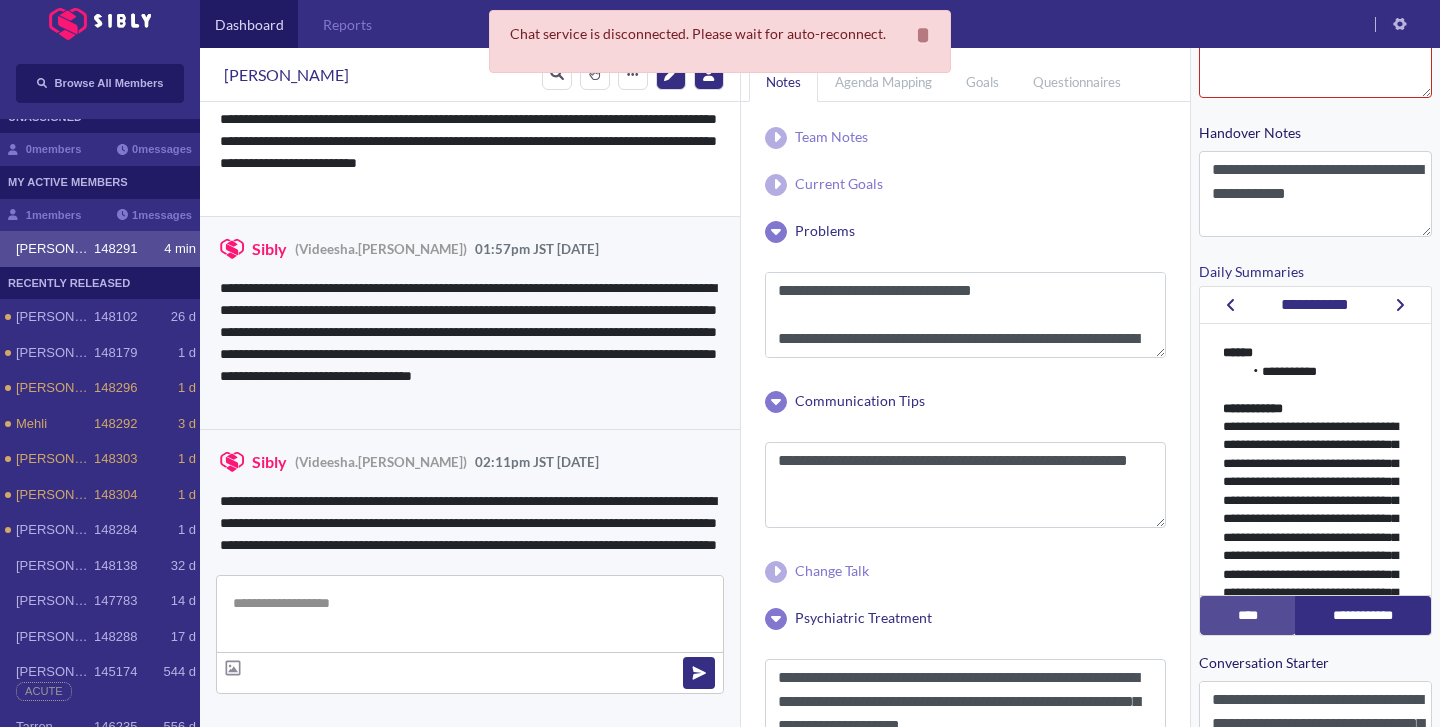 click 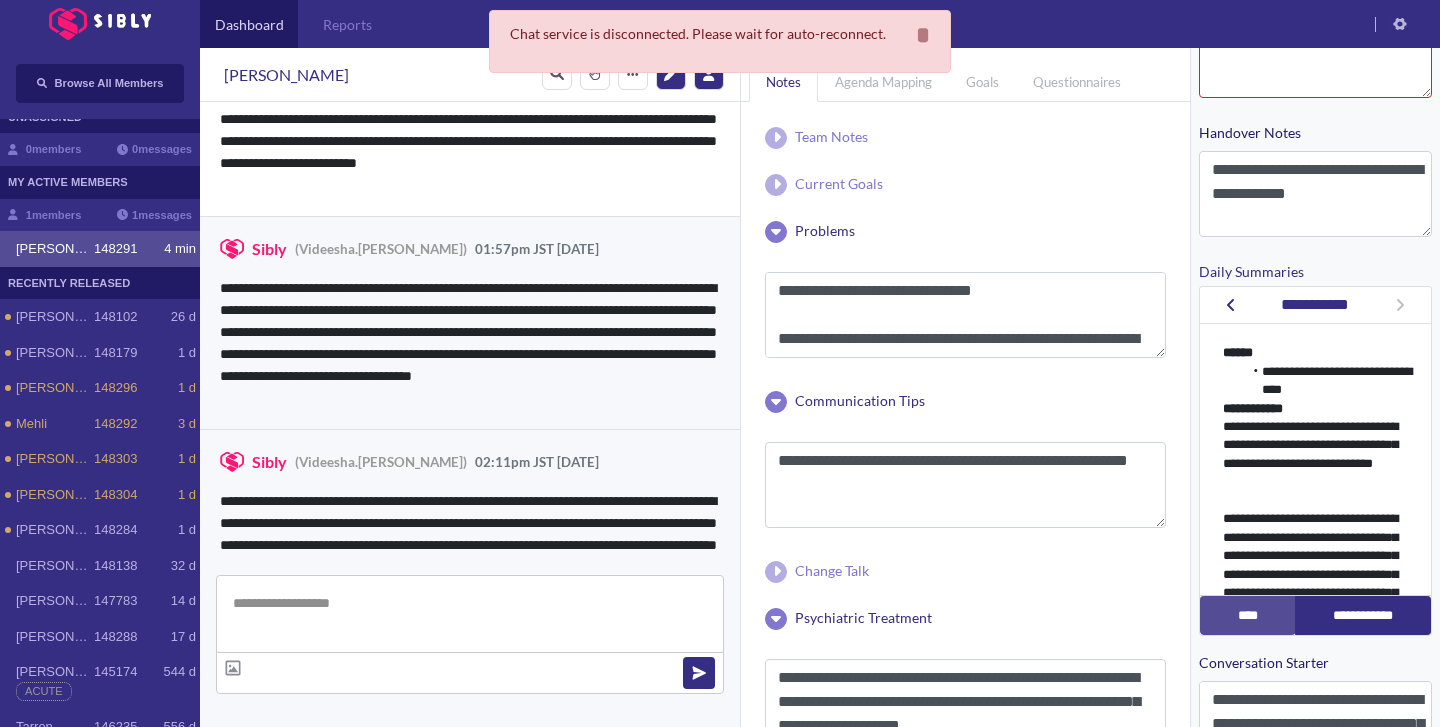 click 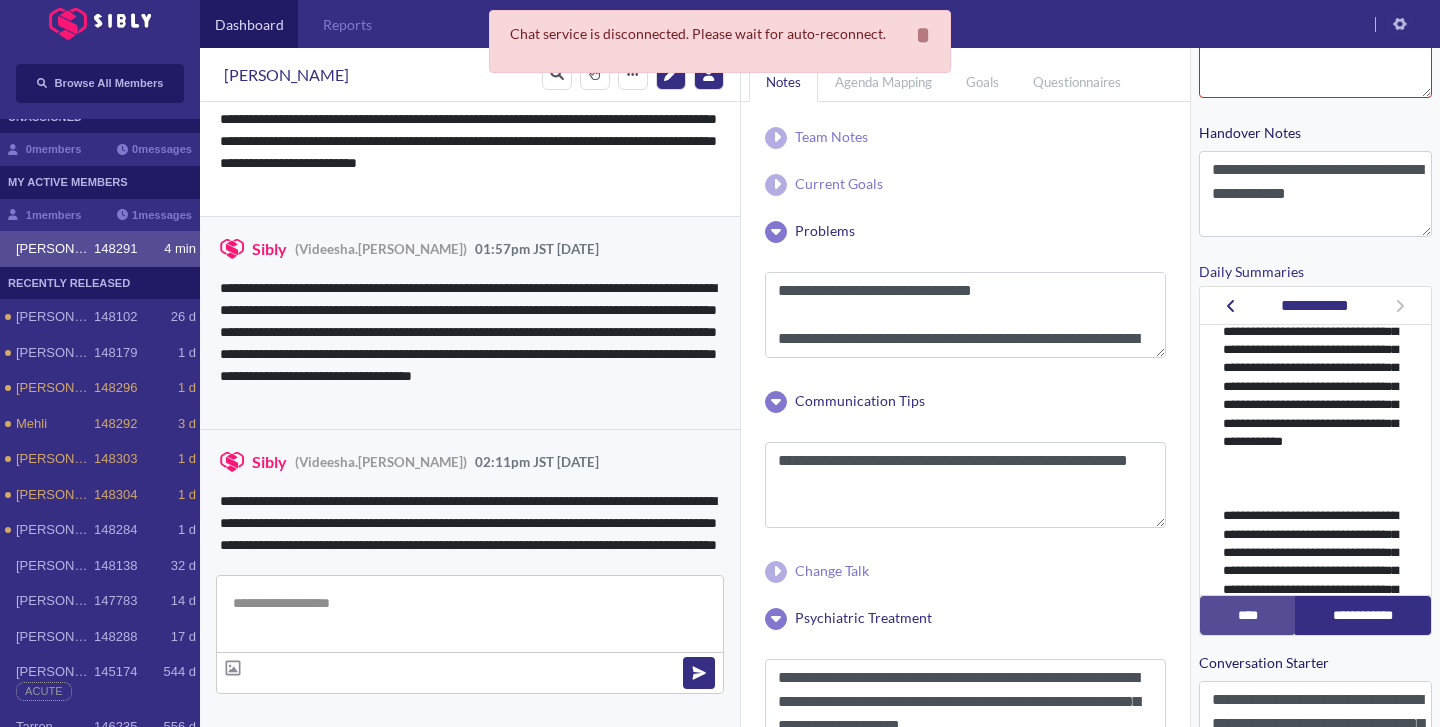 scroll, scrollTop: 263, scrollLeft: 0, axis: vertical 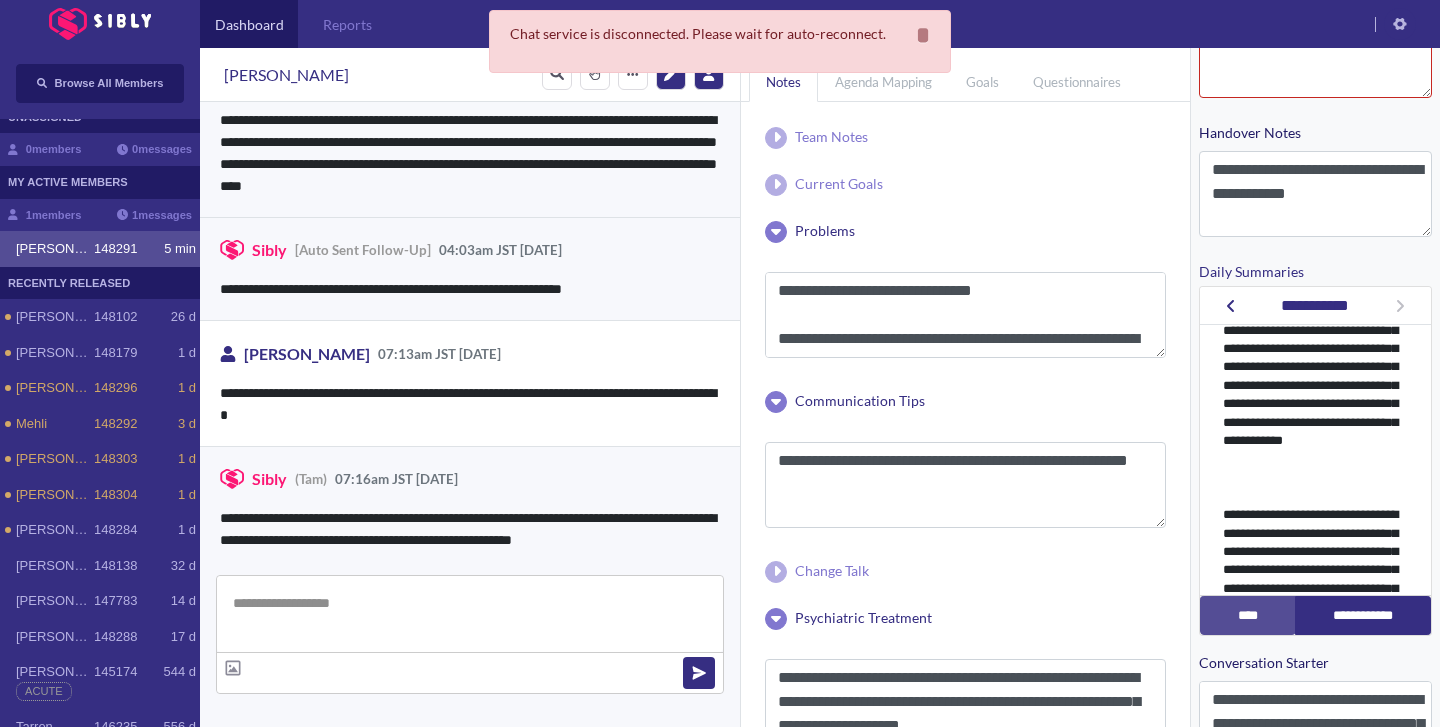 click at bounding box center [470, 614] 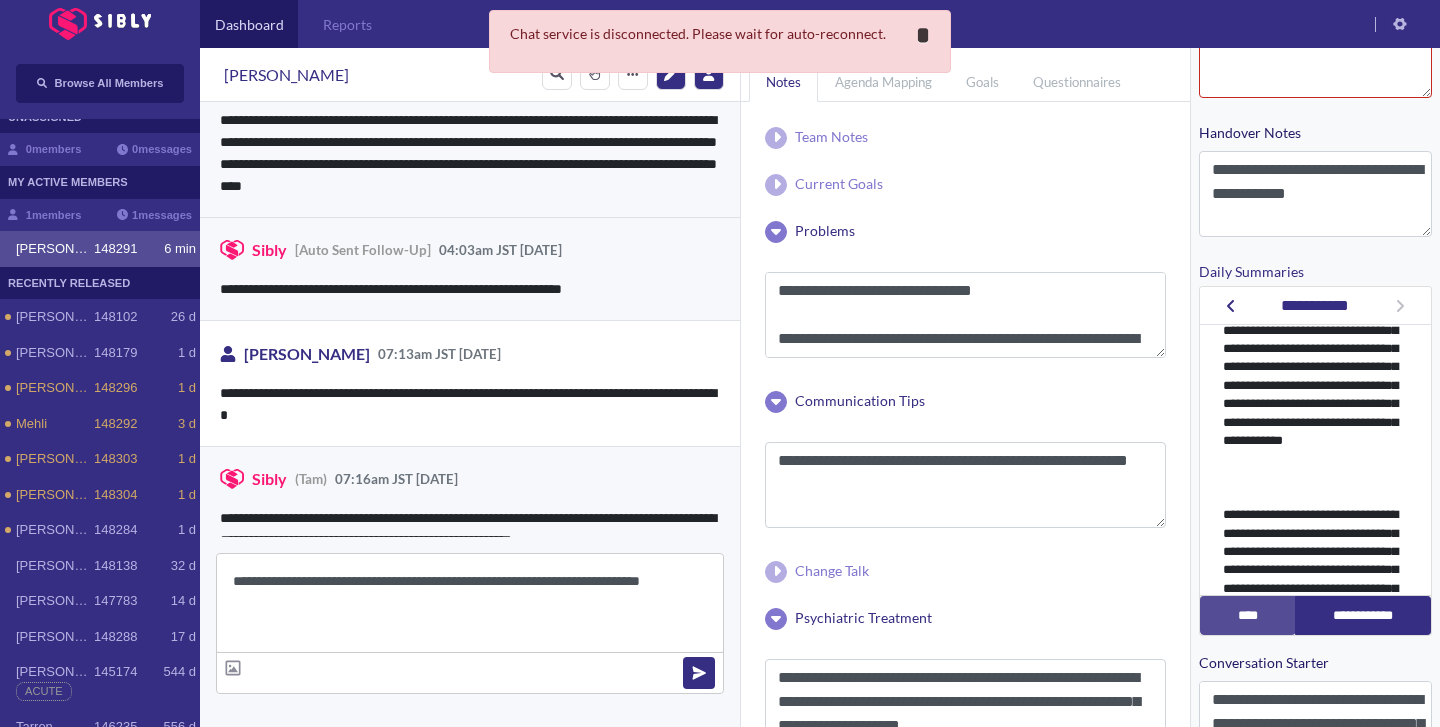click on "**********" at bounding box center (923, 35) 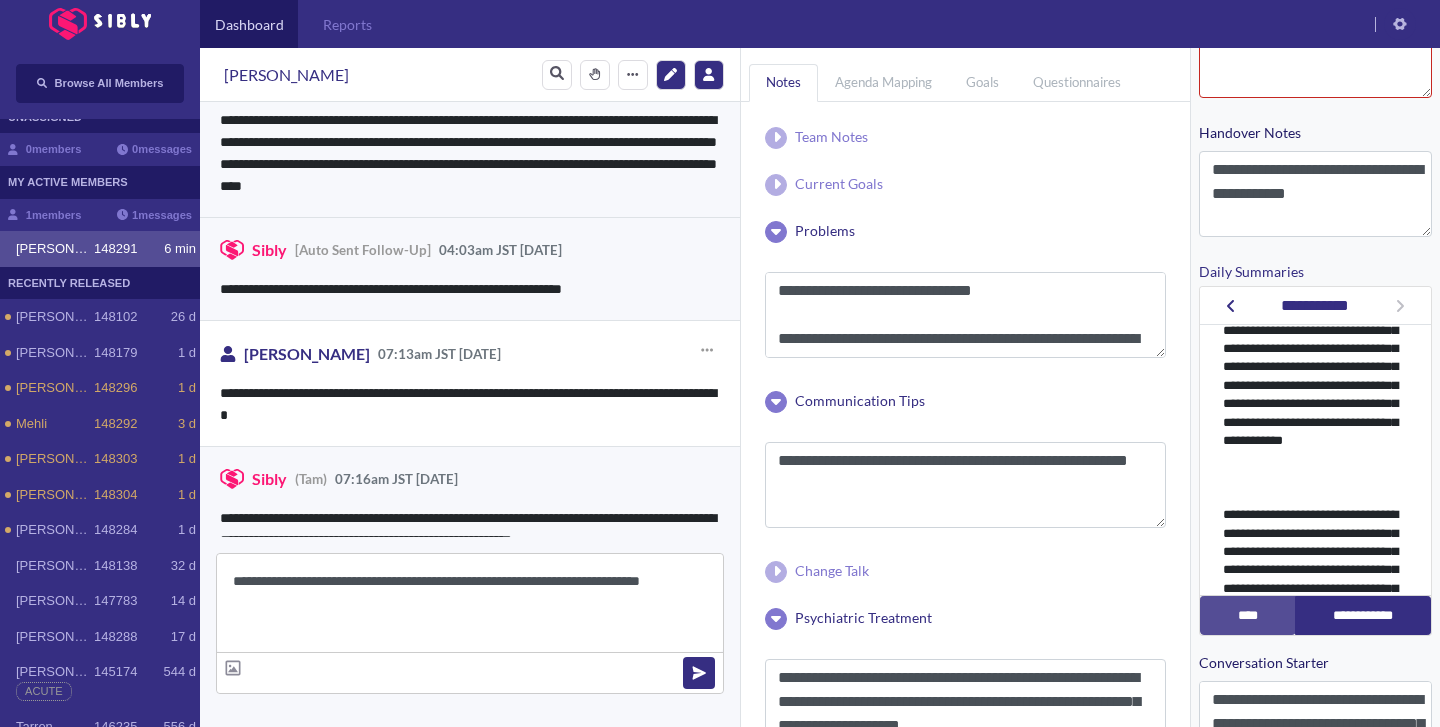 scroll, scrollTop: 4465, scrollLeft: 0, axis: vertical 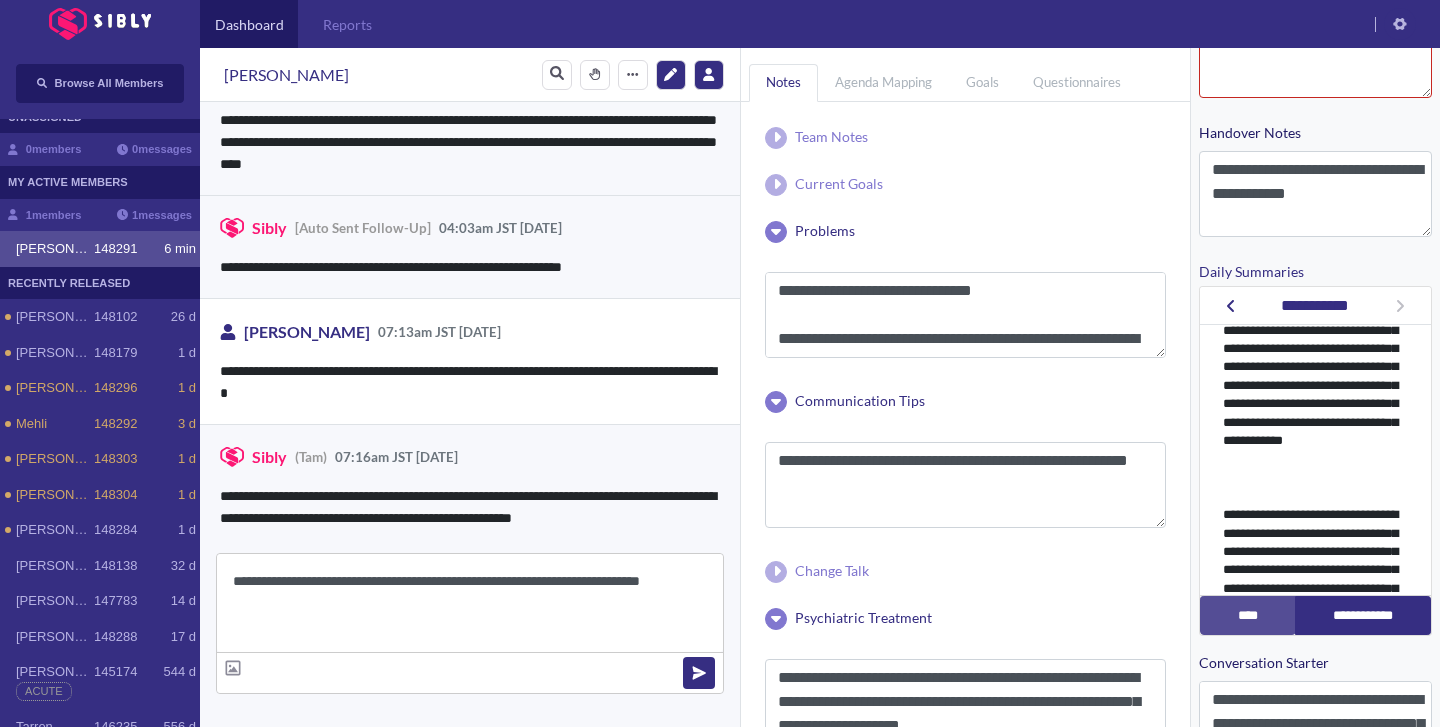 click on "**********" at bounding box center [470, 603] 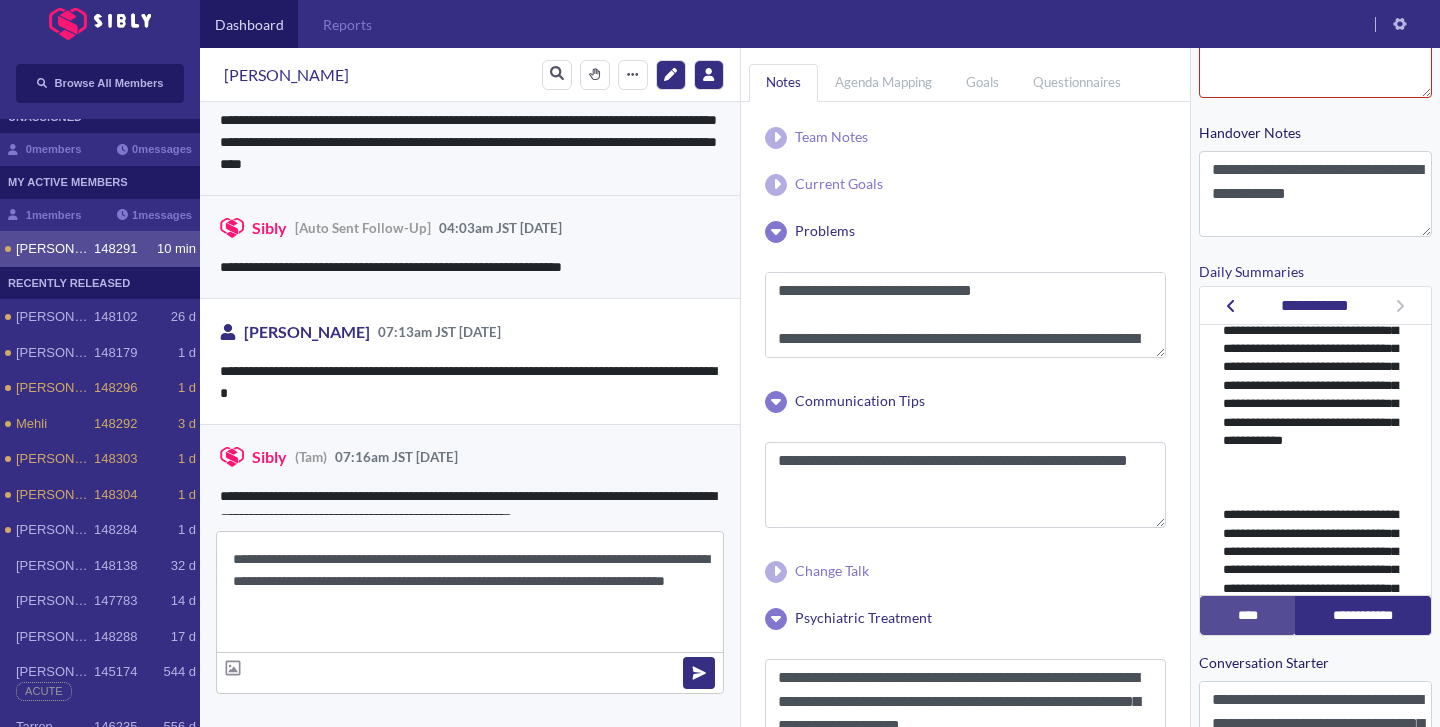 type on "**********" 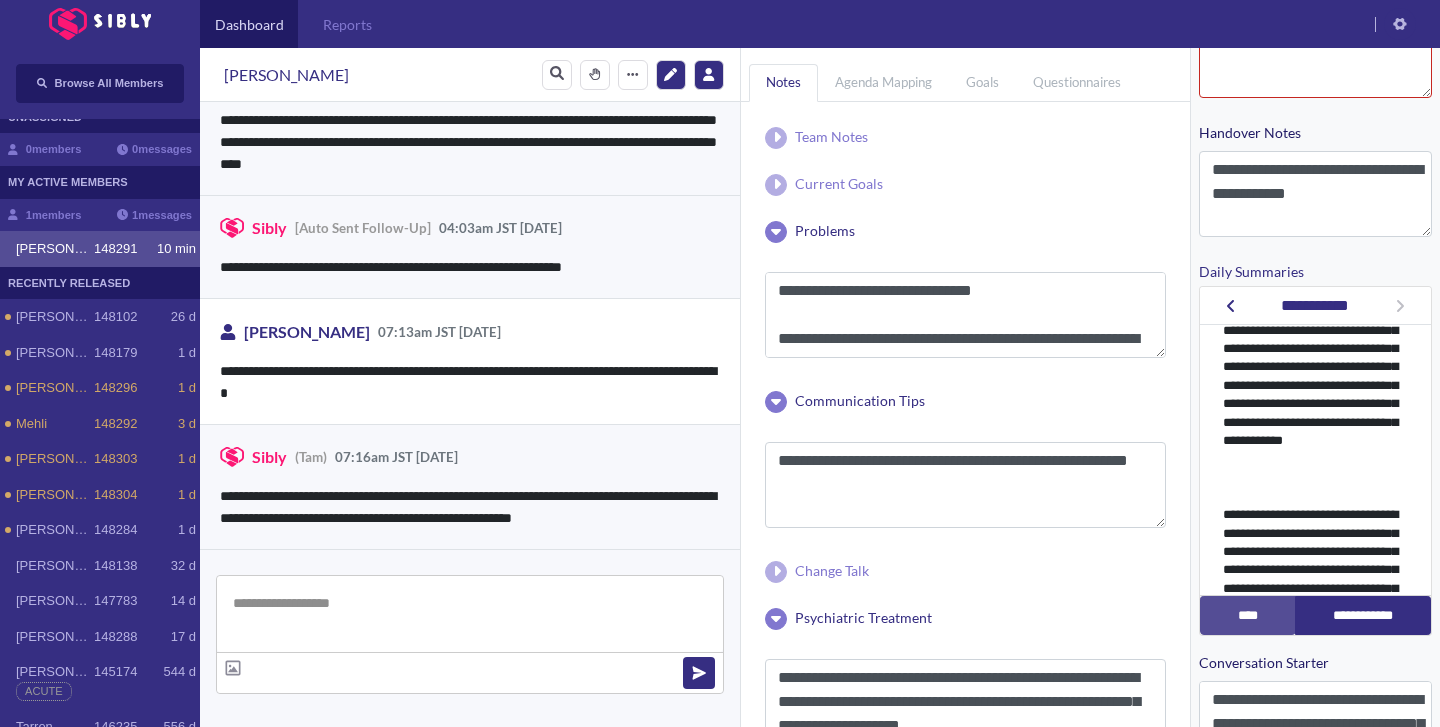 scroll, scrollTop: 4590, scrollLeft: 0, axis: vertical 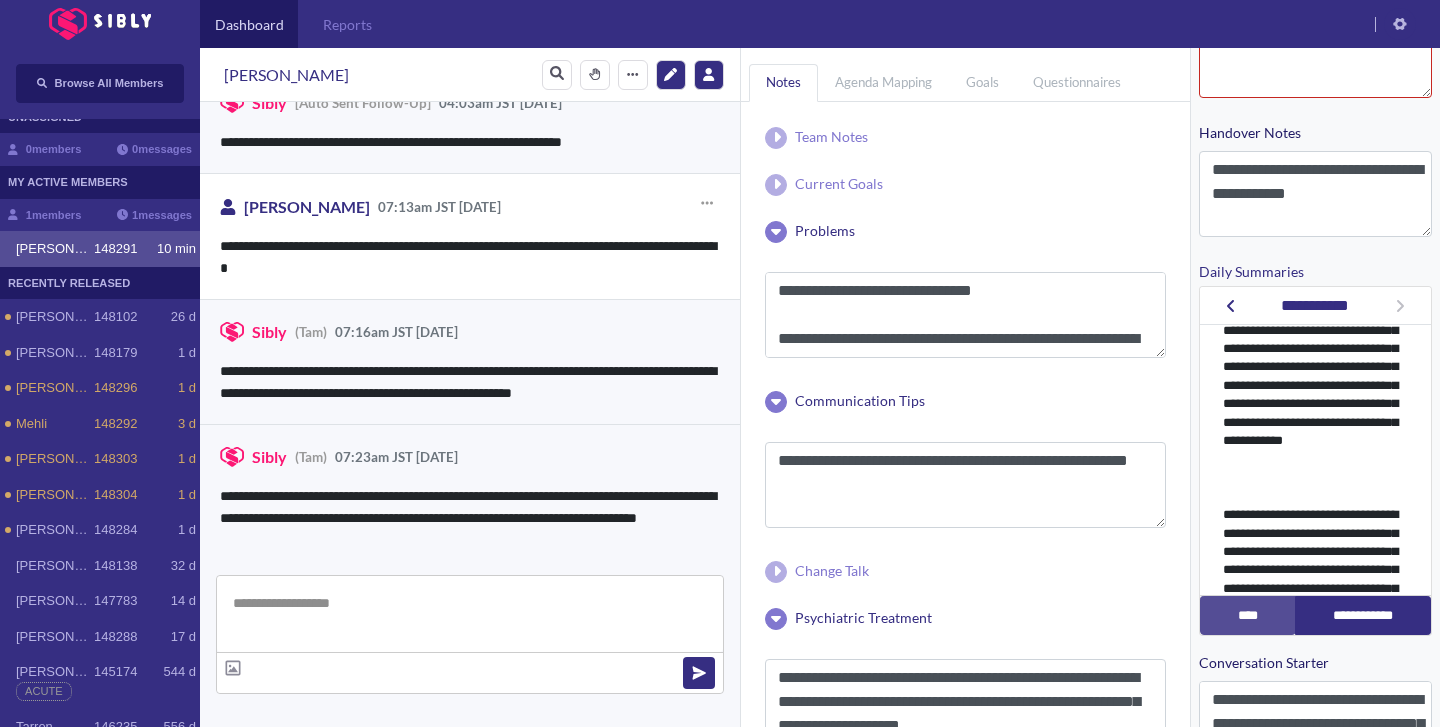 type 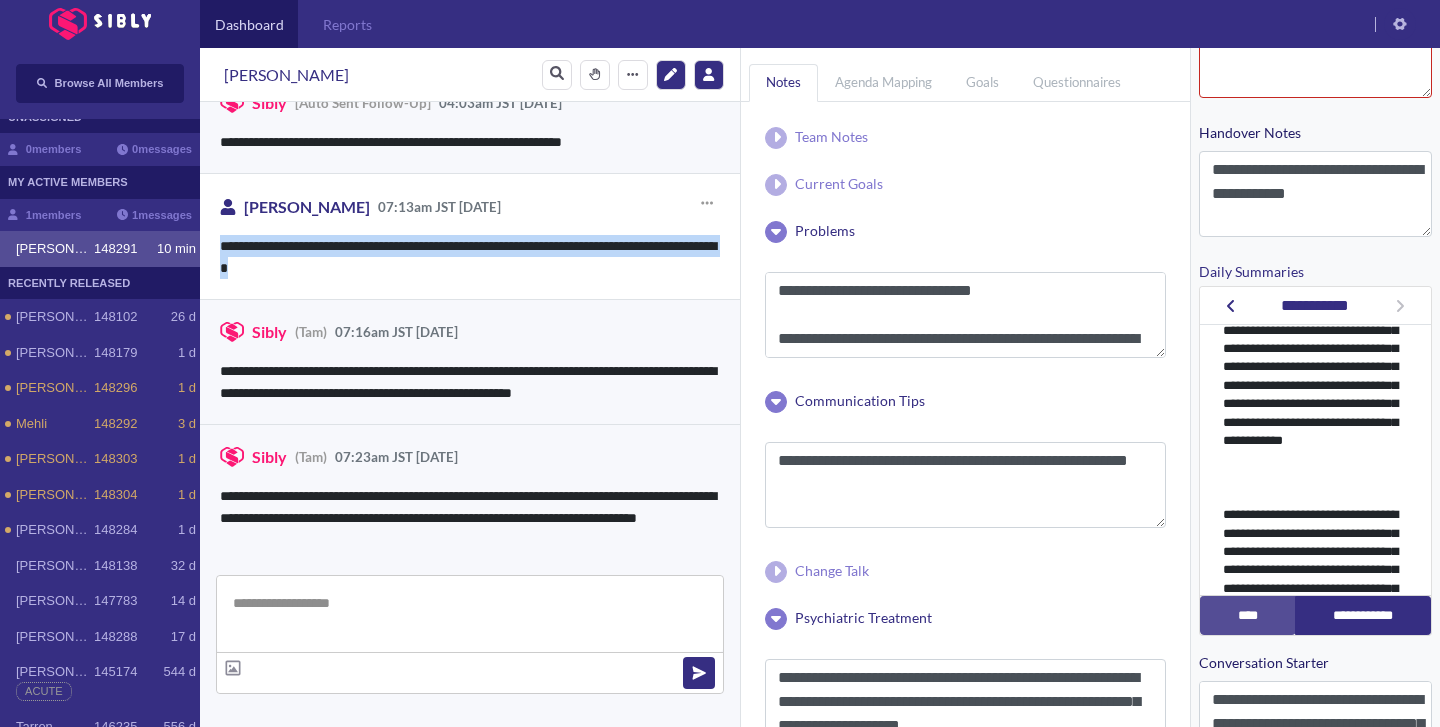 drag, startPoint x: 224, startPoint y: 236, endPoint x: 375, endPoint y: 265, distance: 153.75955 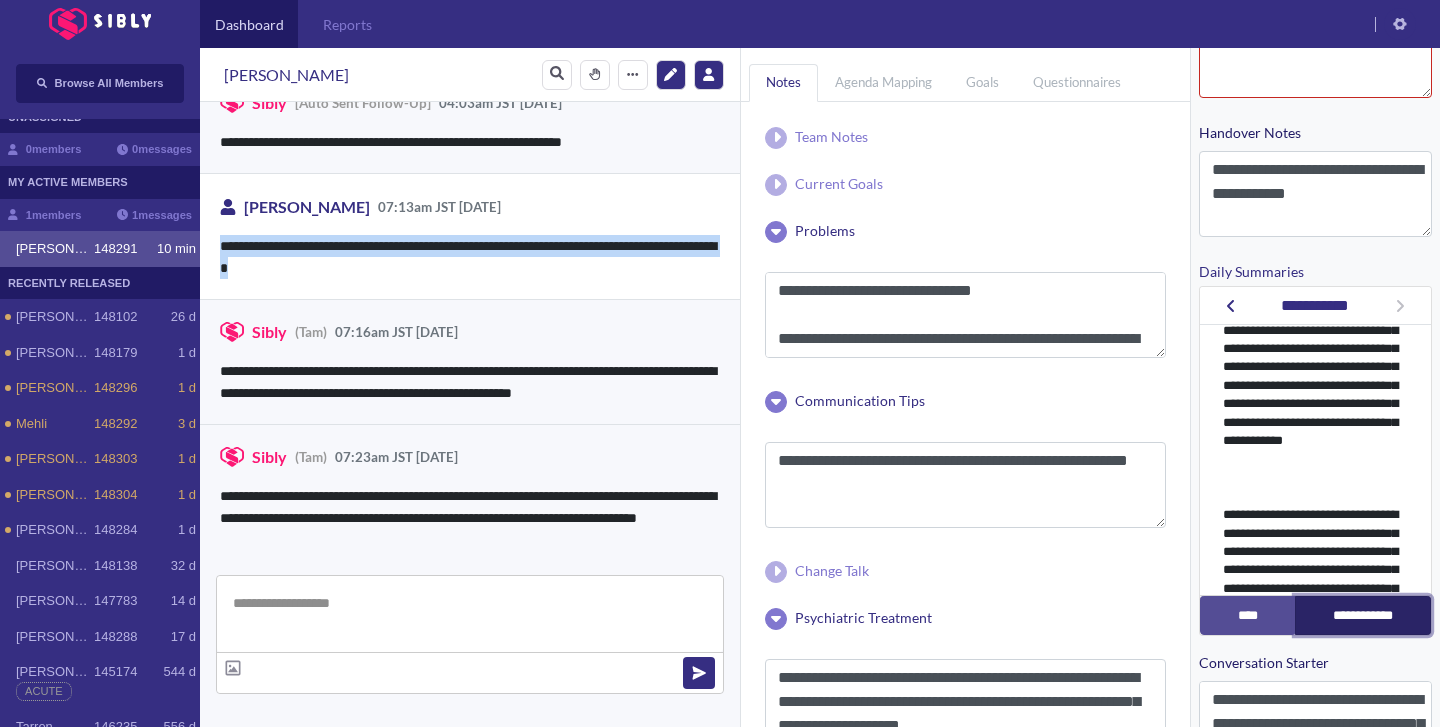 click on "**********" at bounding box center (1363, 615) 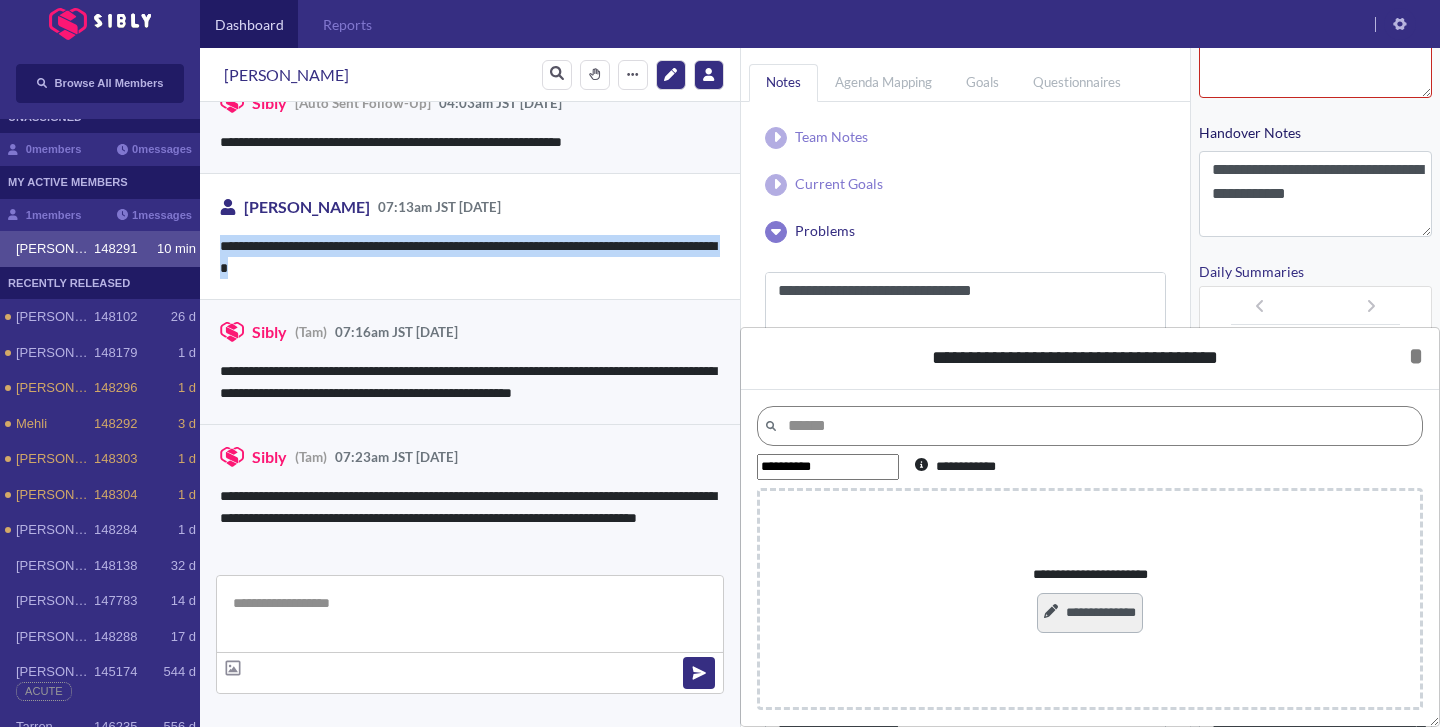scroll, scrollTop: 0, scrollLeft: 0, axis: both 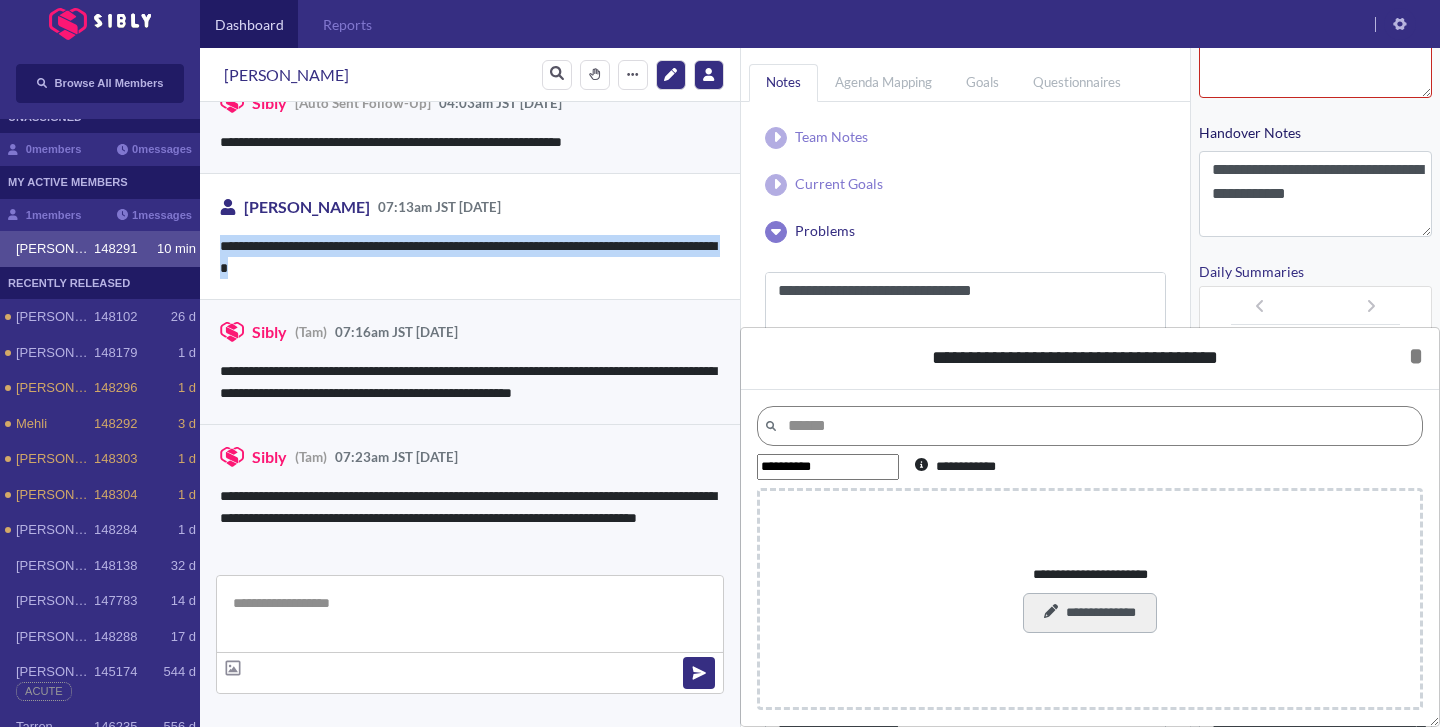 click on "**********" at bounding box center (1089, 613) 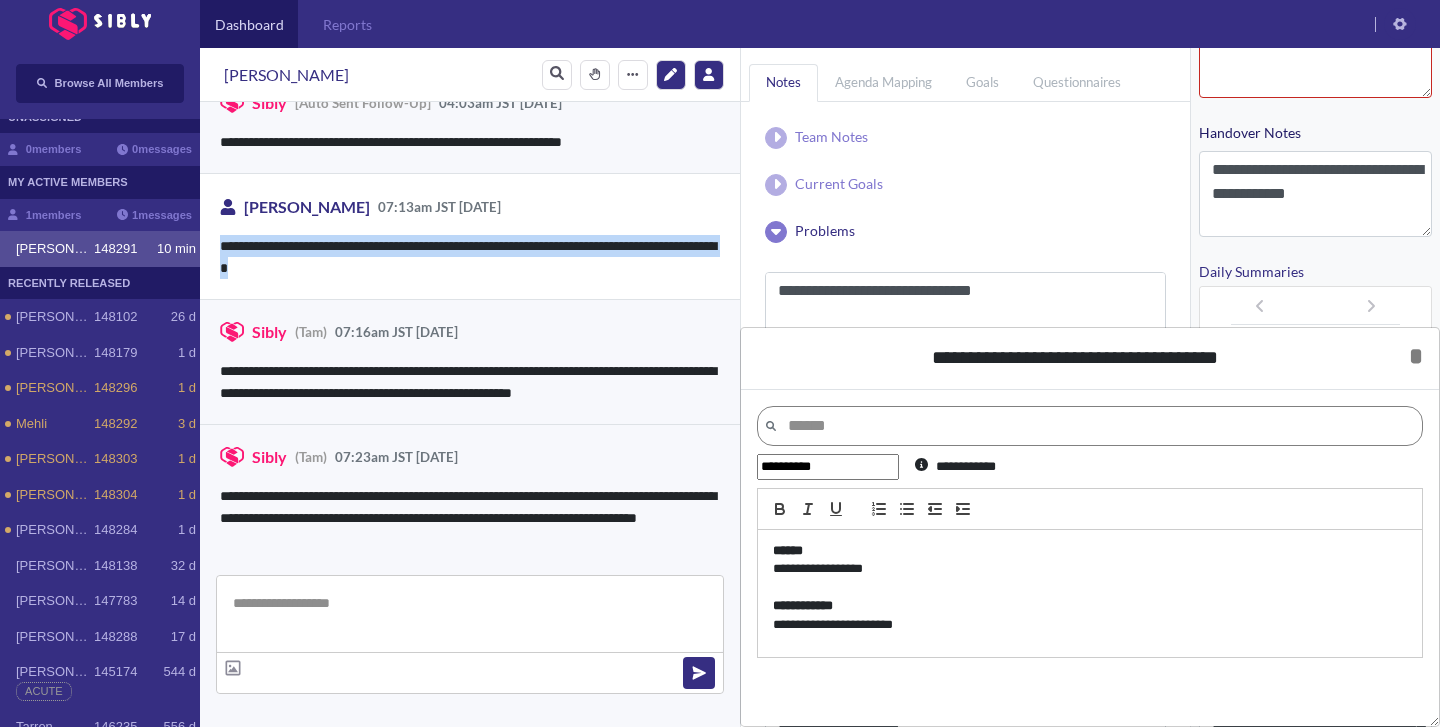 click on "**********" at bounding box center (1090, 625) 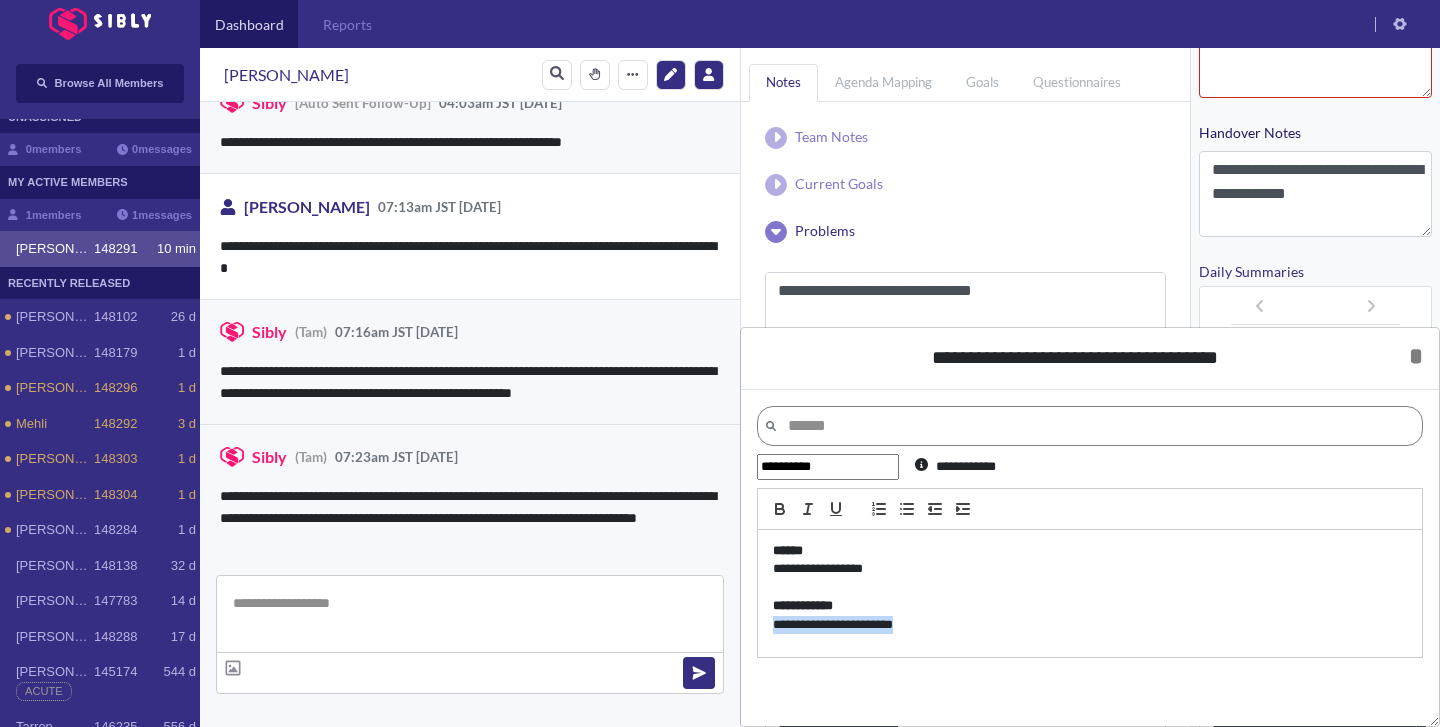 drag, startPoint x: 961, startPoint y: 624, endPoint x: 758, endPoint y: 630, distance: 203.08865 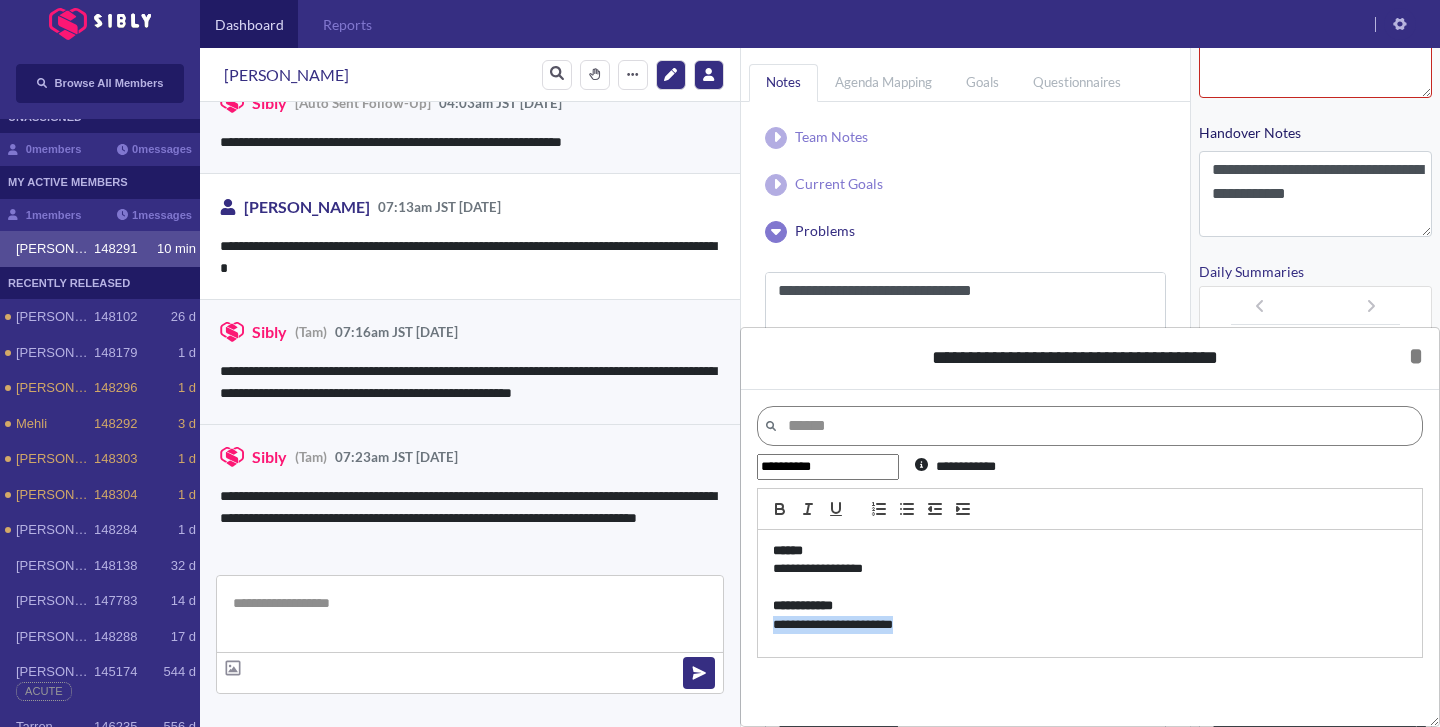 click on "**********" at bounding box center [1090, 593] 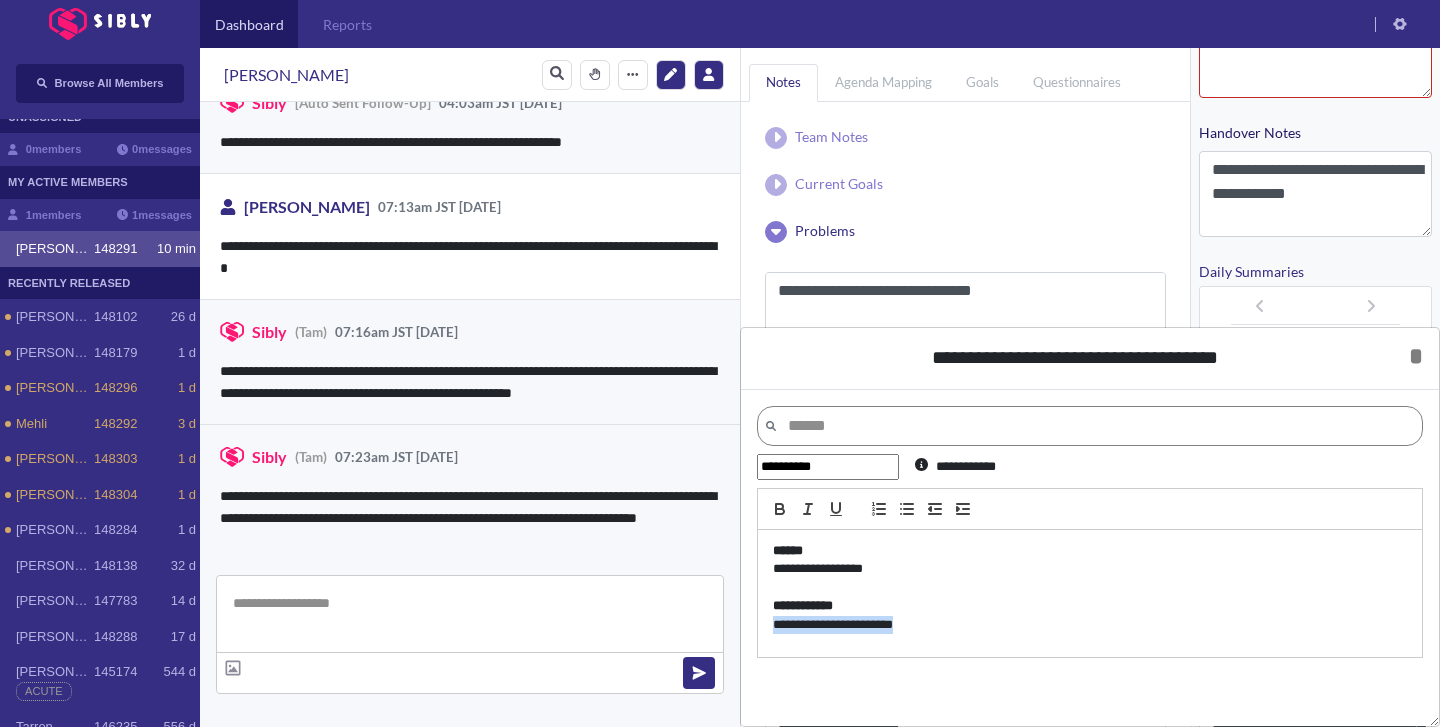 type 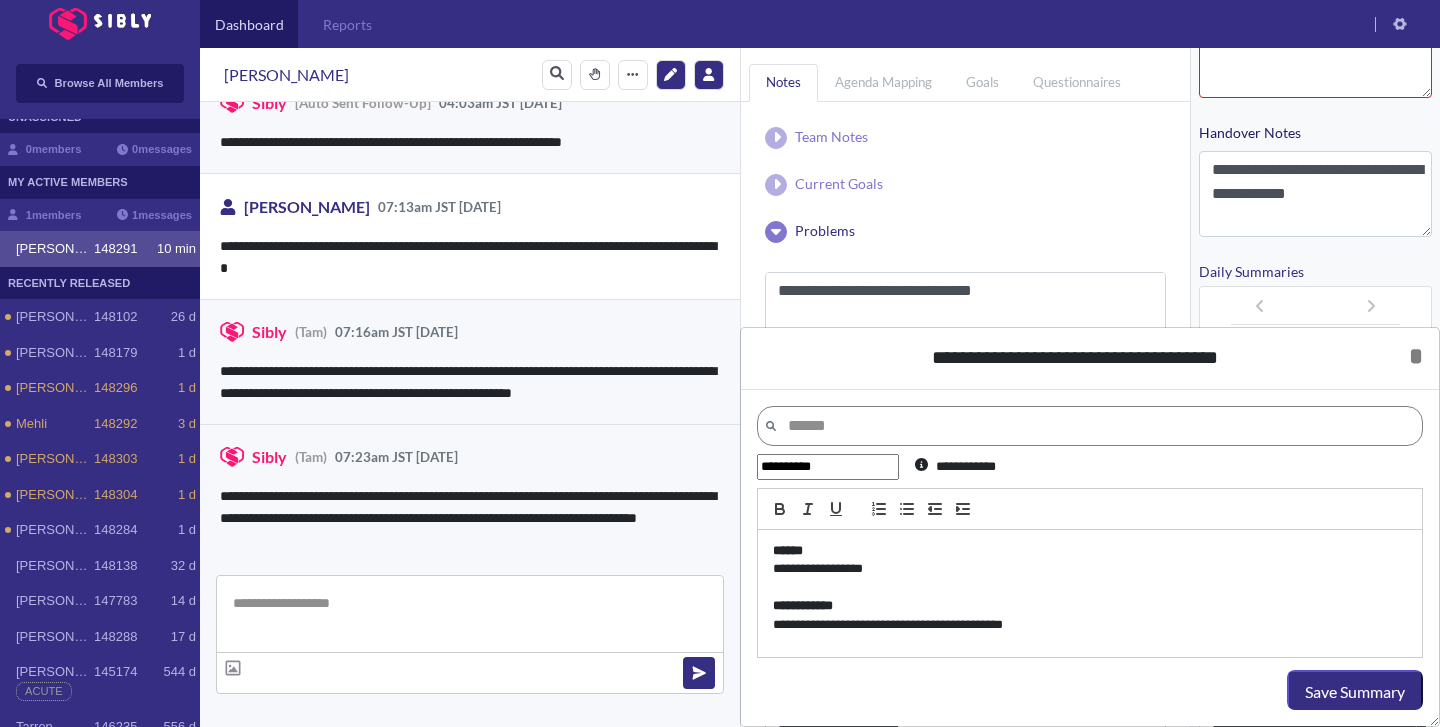scroll, scrollTop: 0, scrollLeft: 0, axis: both 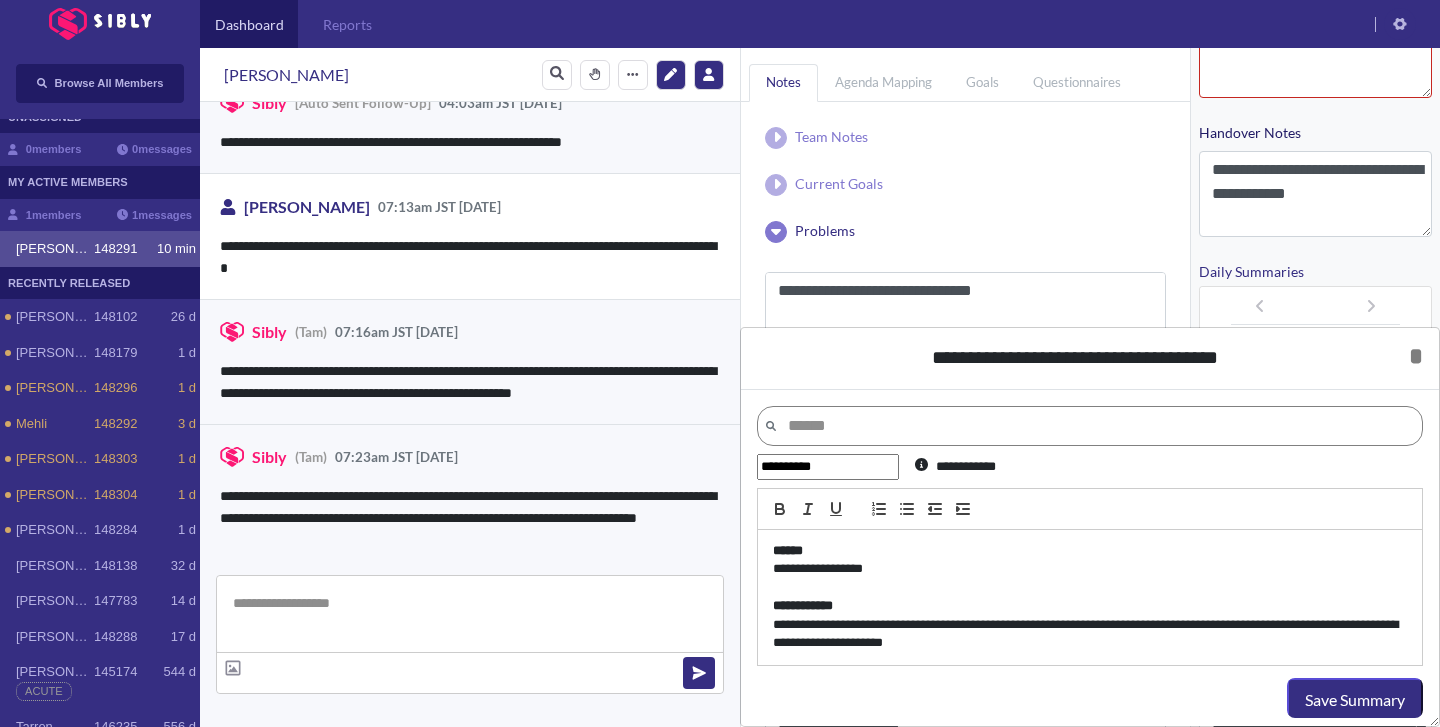 click on "**********" at bounding box center (1090, 634) 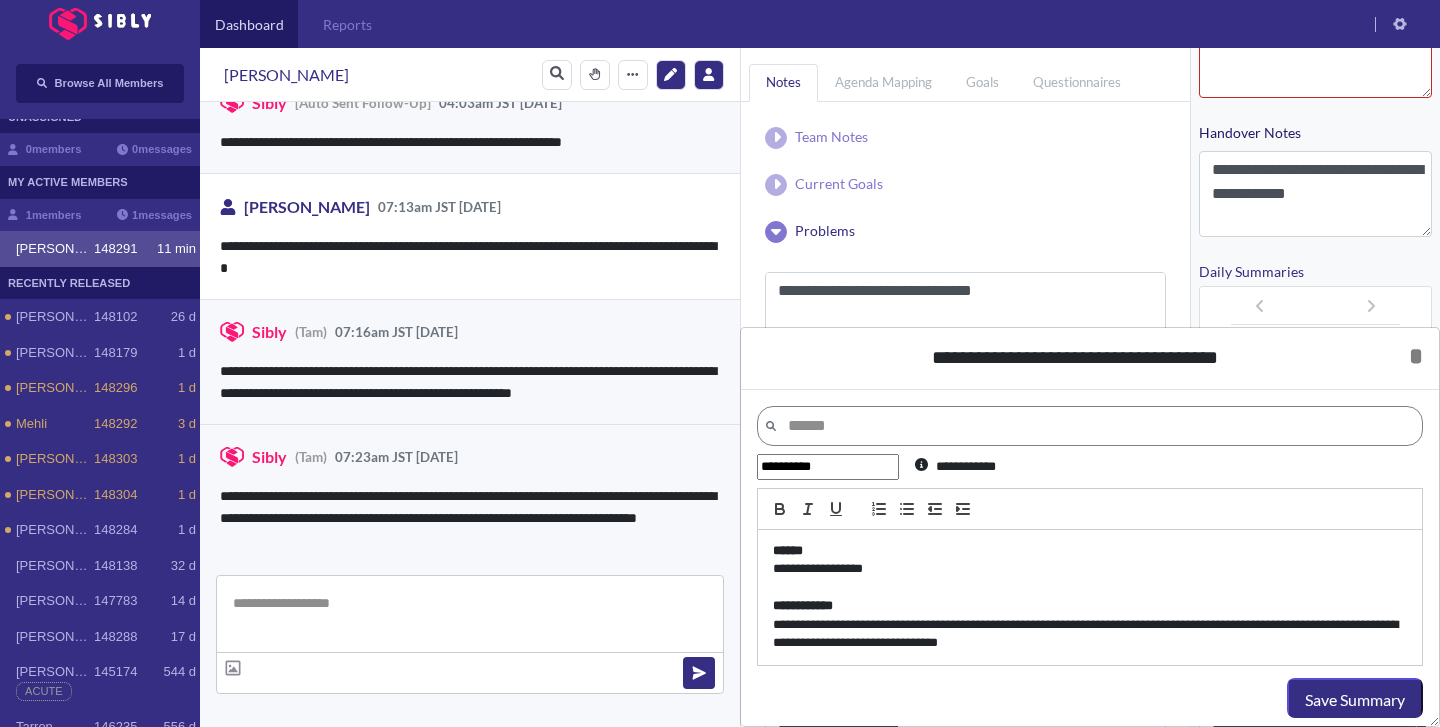 click on "**********" at bounding box center [1090, 634] 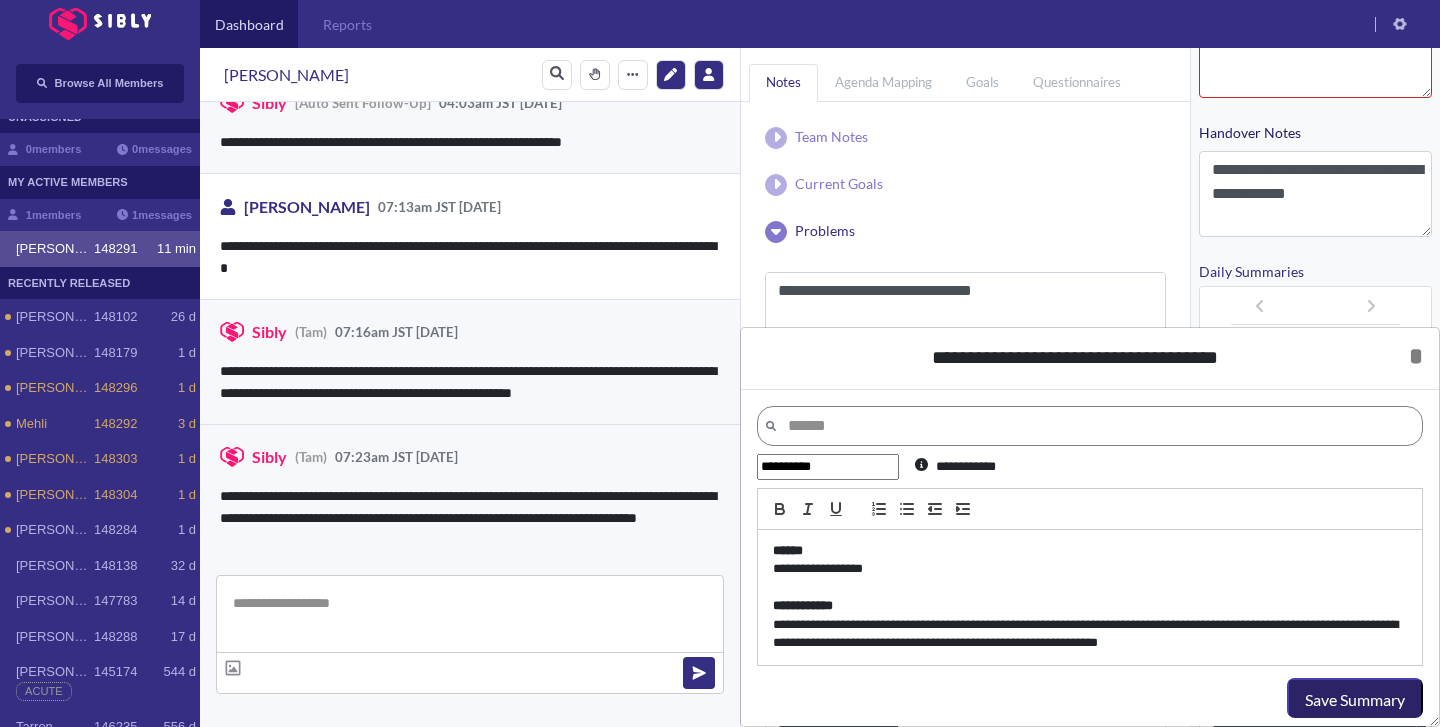 click on "Save Summary" at bounding box center (1355, 700) 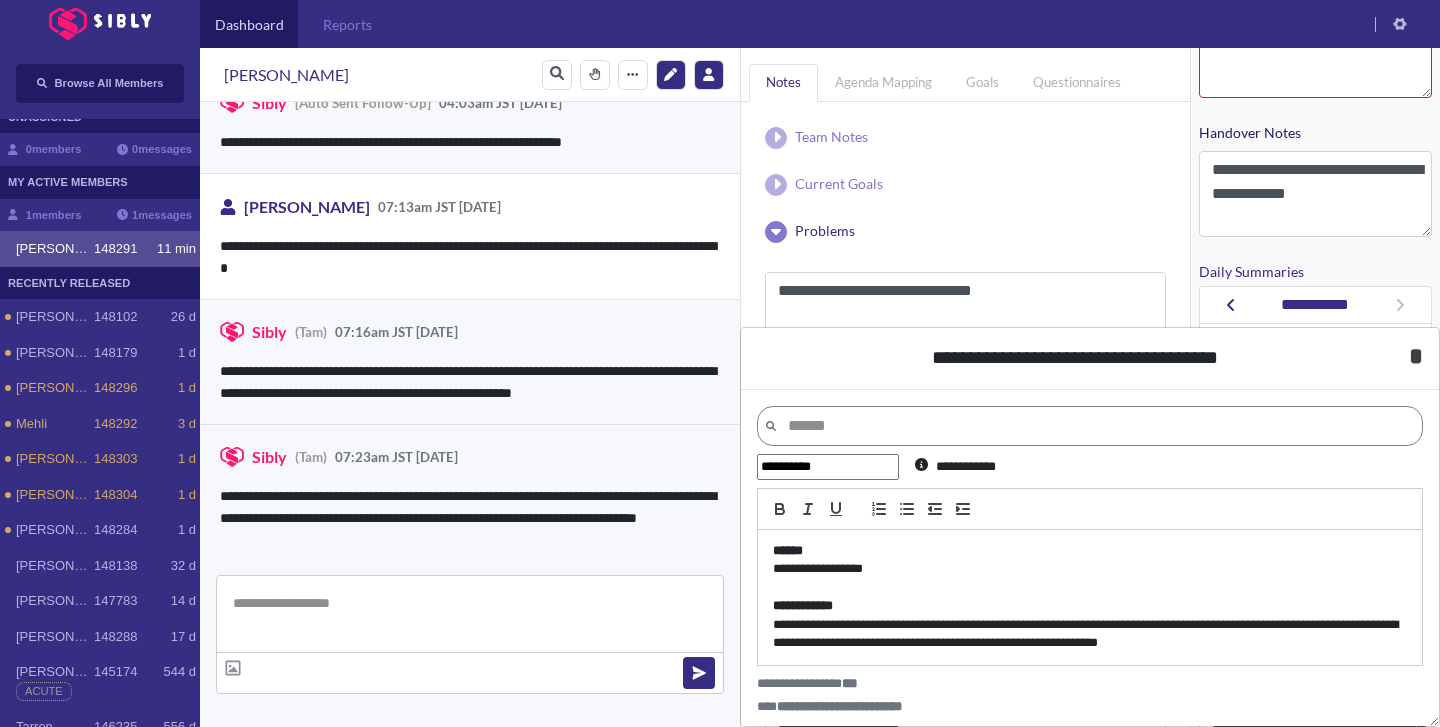 click on "*" at bounding box center [1416, 356] 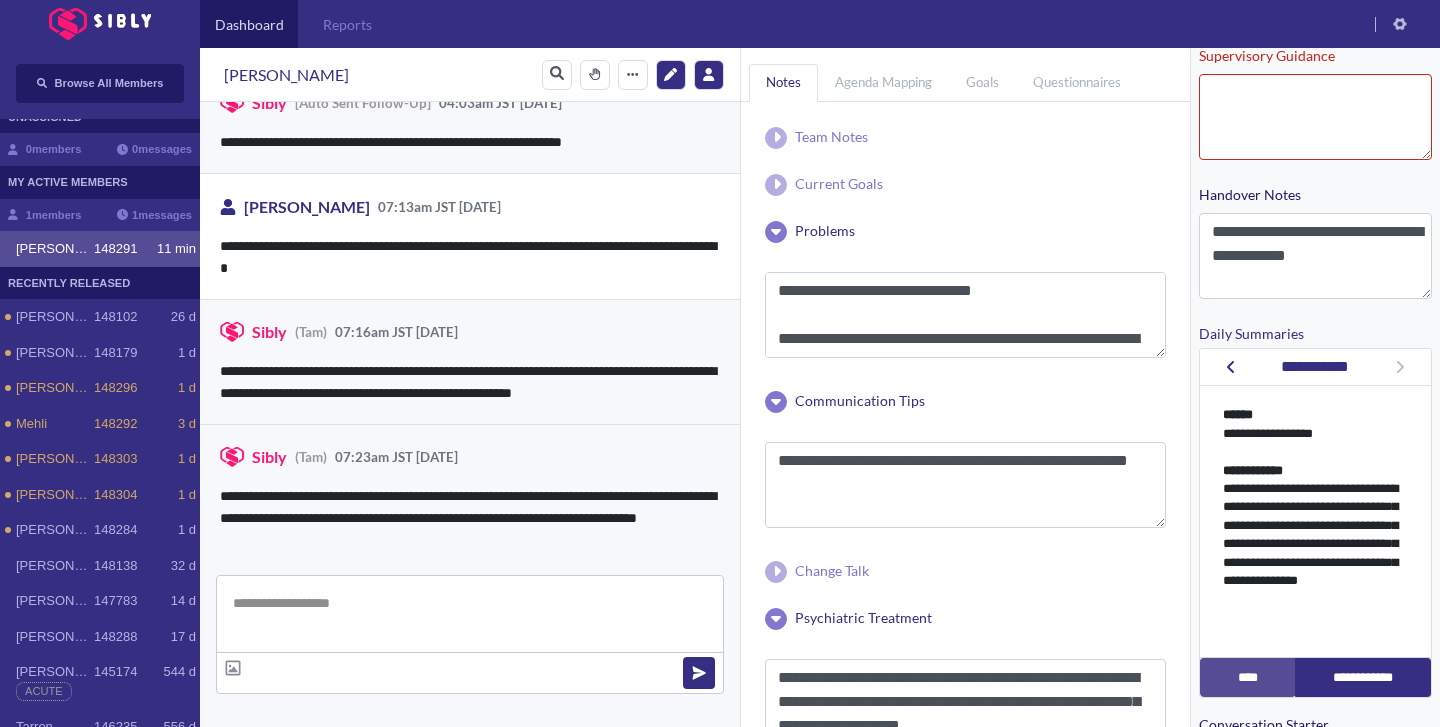 scroll, scrollTop: 481, scrollLeft: 0, axis: vertical 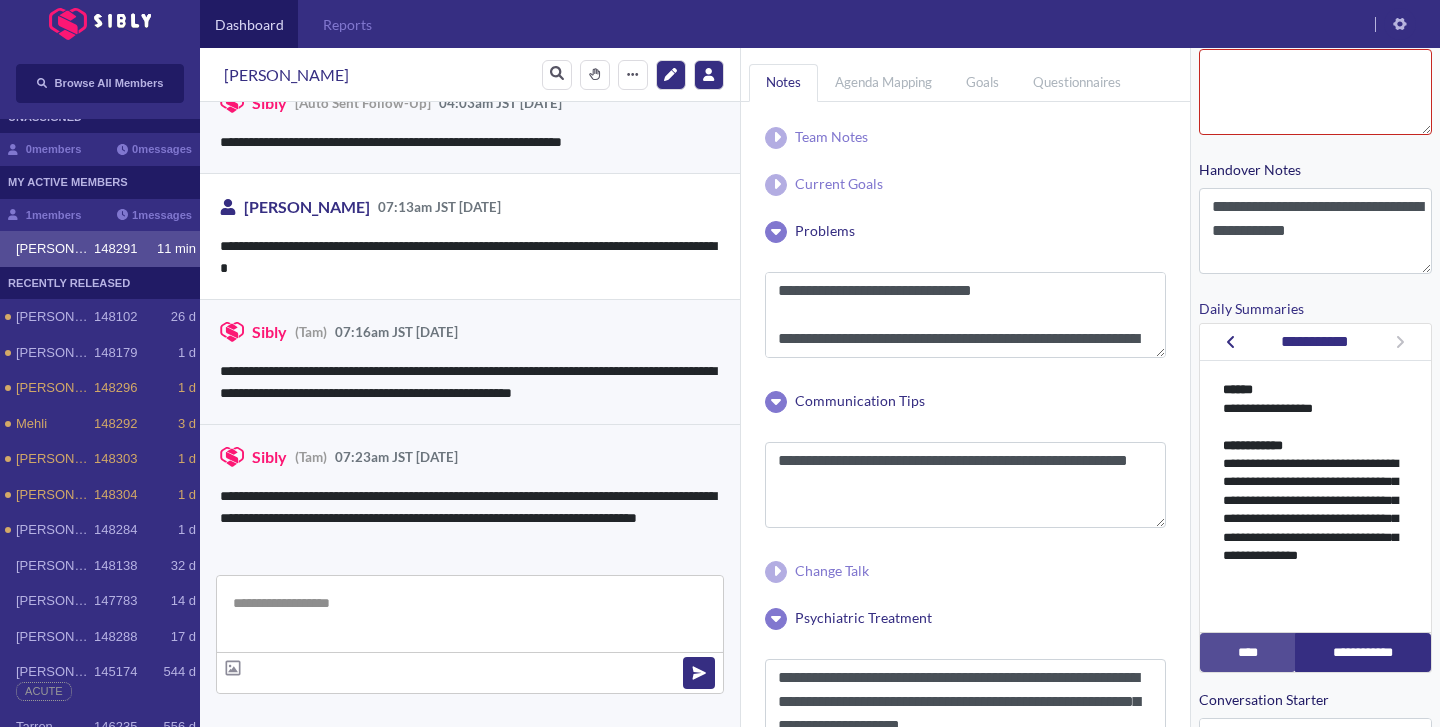 click on "**********" at bounding box center [1315, 342] 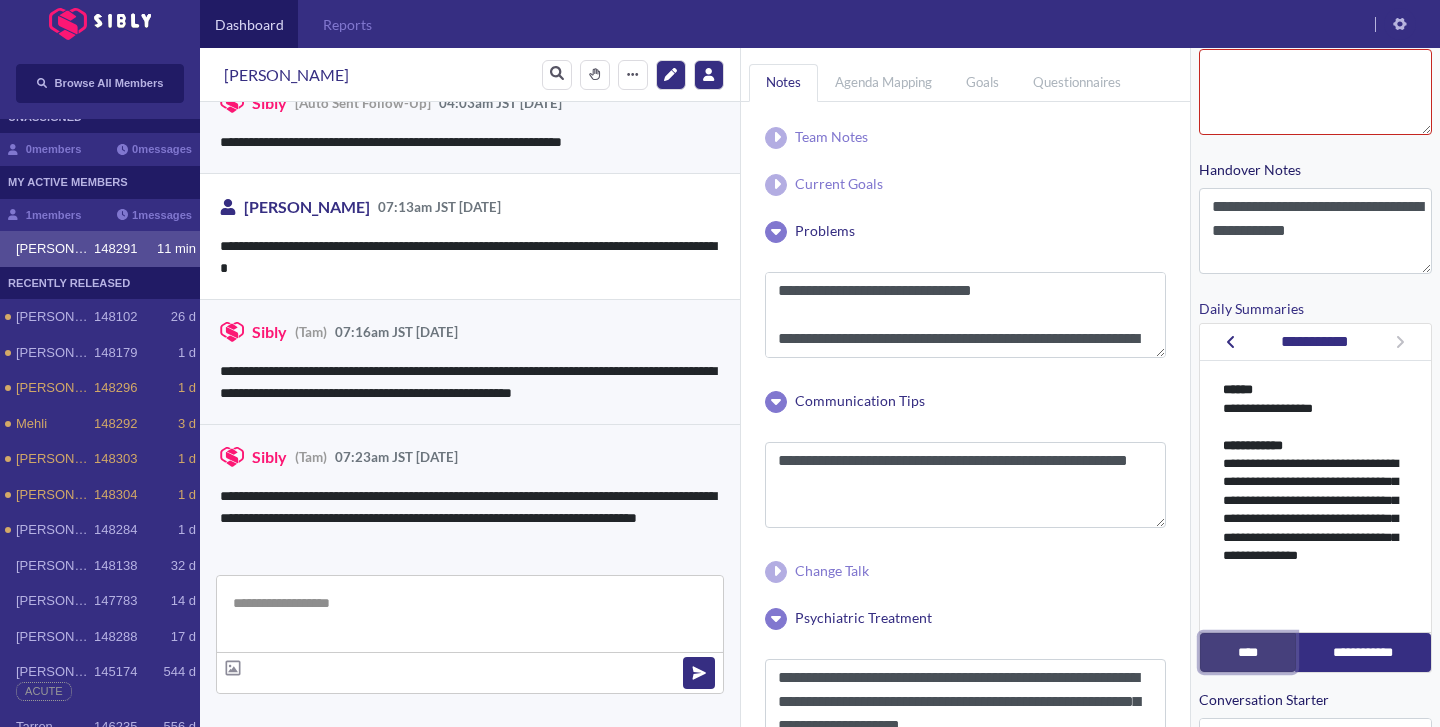 click on "****" at bounding box center (1248, 652) 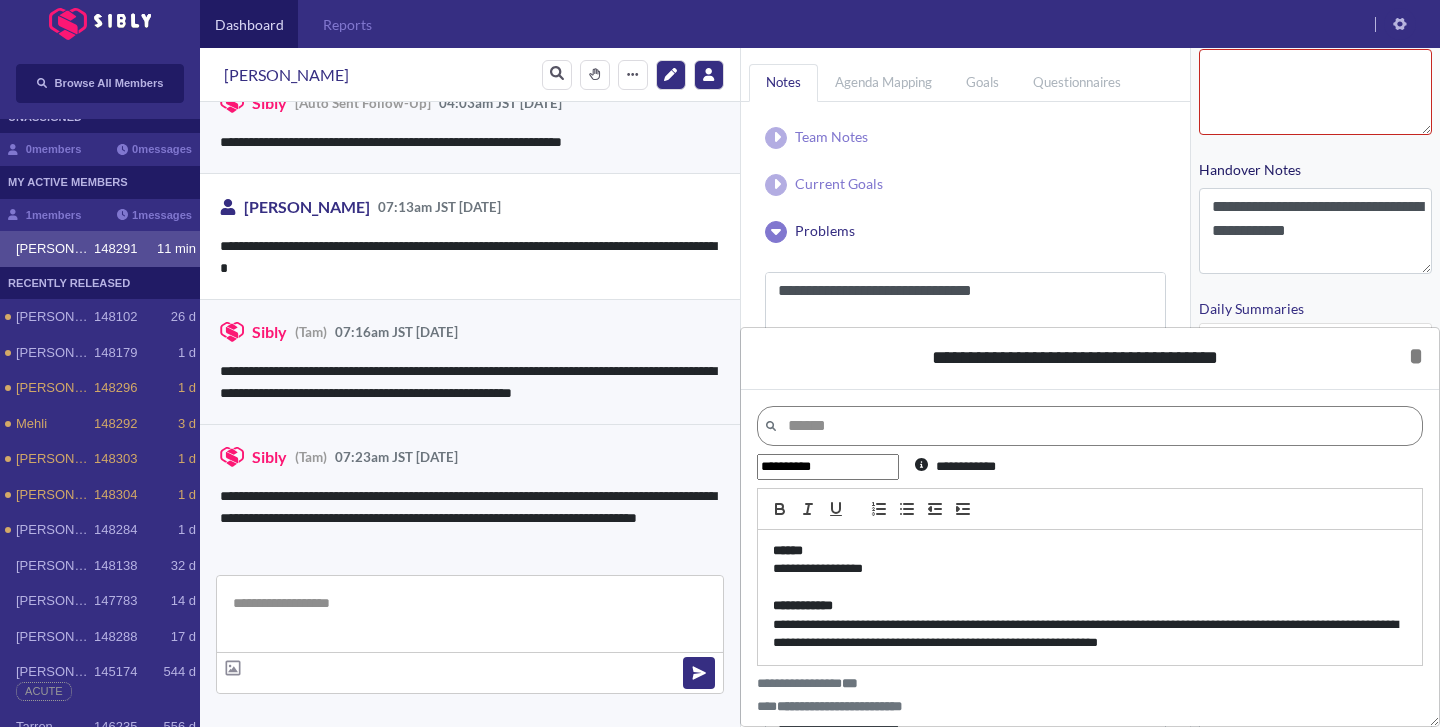 click on "**********" at bounding box center (828, 467) 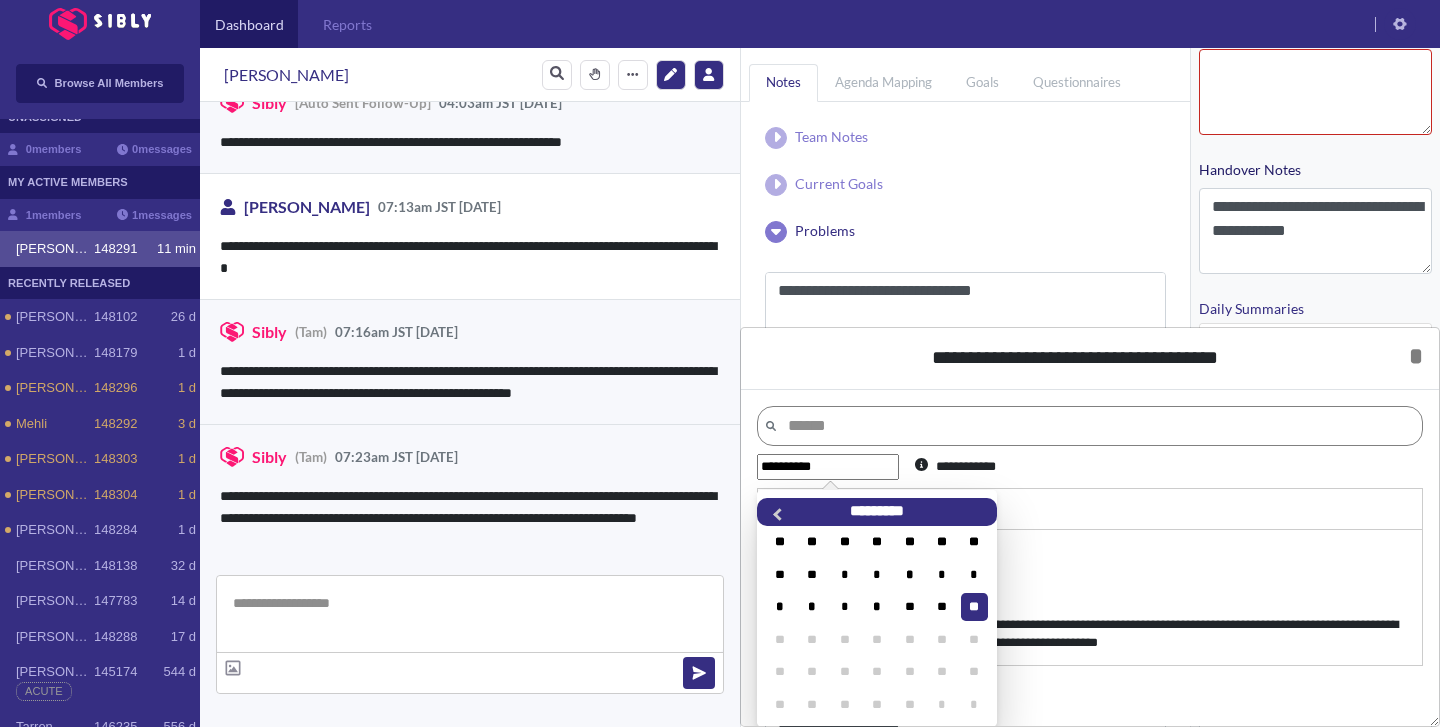 scroll, scrollTop: 7, scrollLeft: 0, axis: vertical 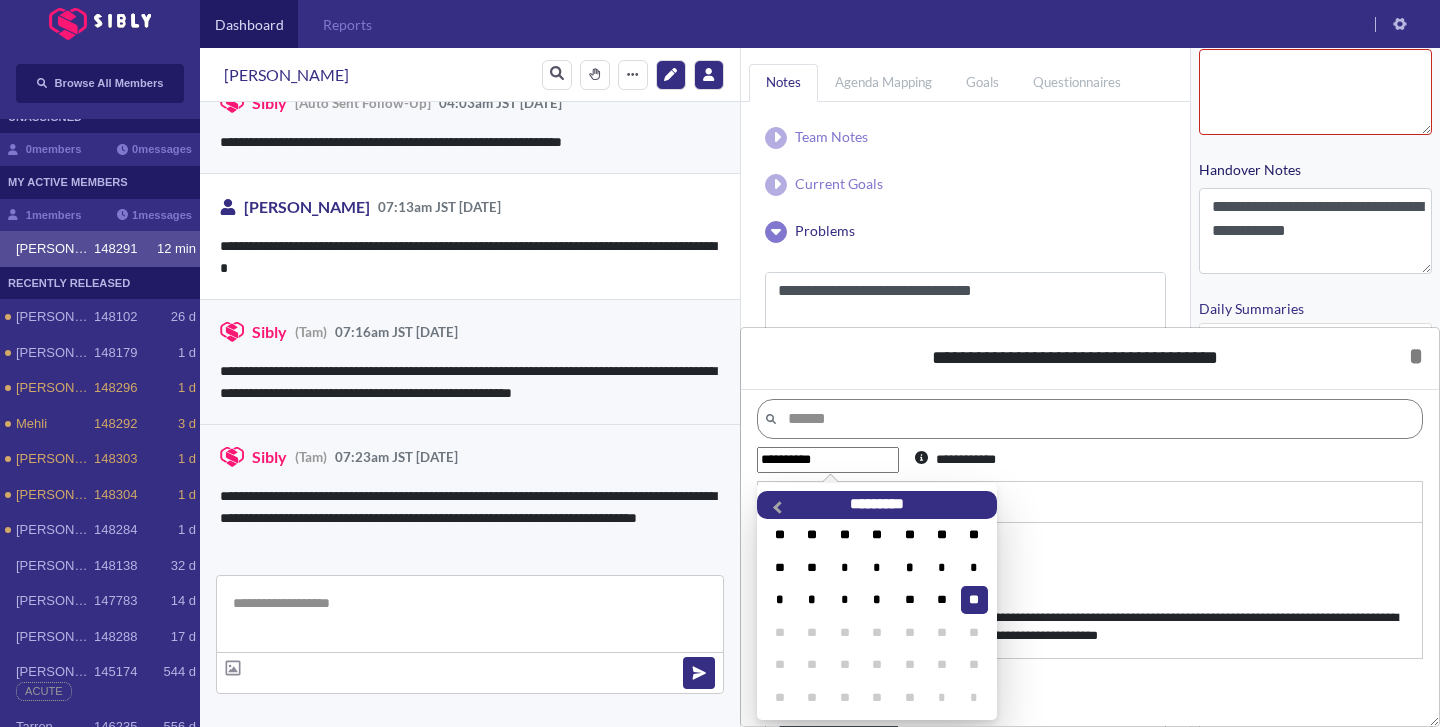 click on "**********" at bounding box center (777, 512) 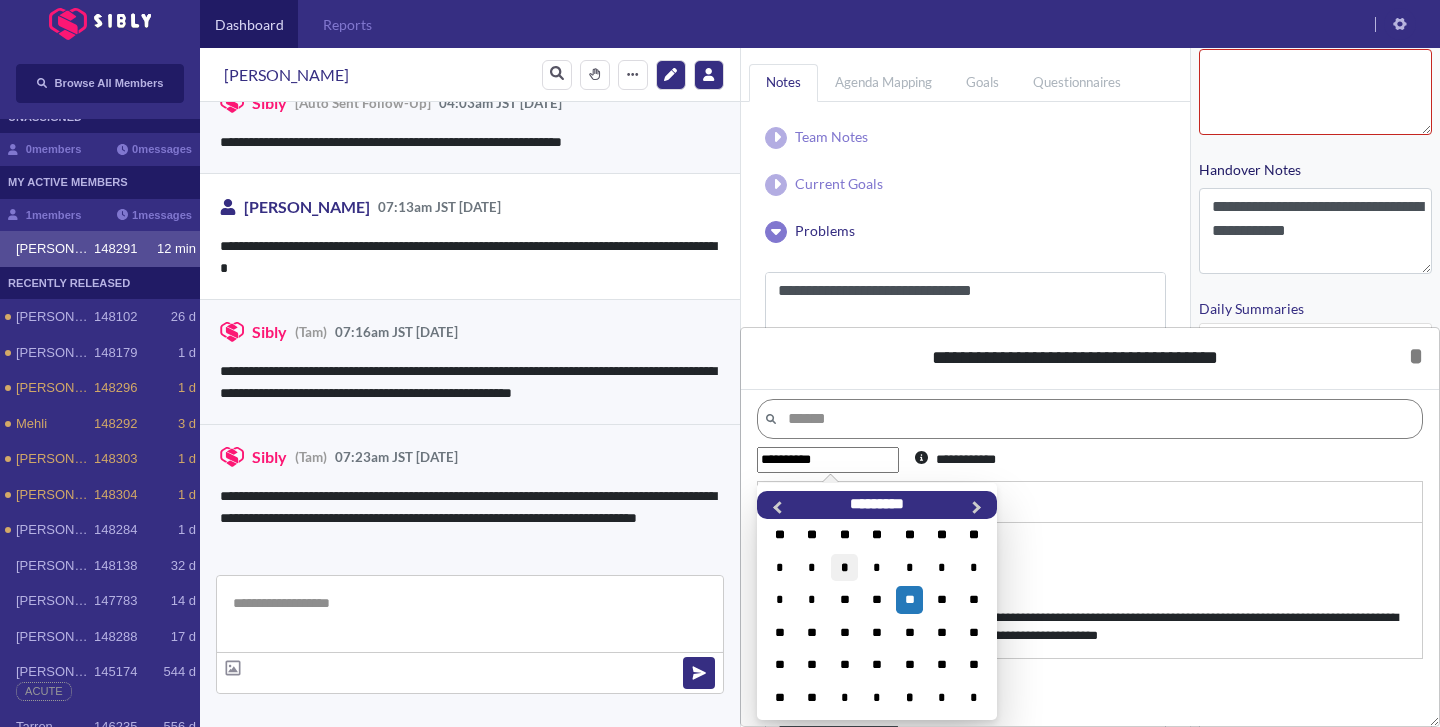 click on "*" at bounding box center (844, 567) 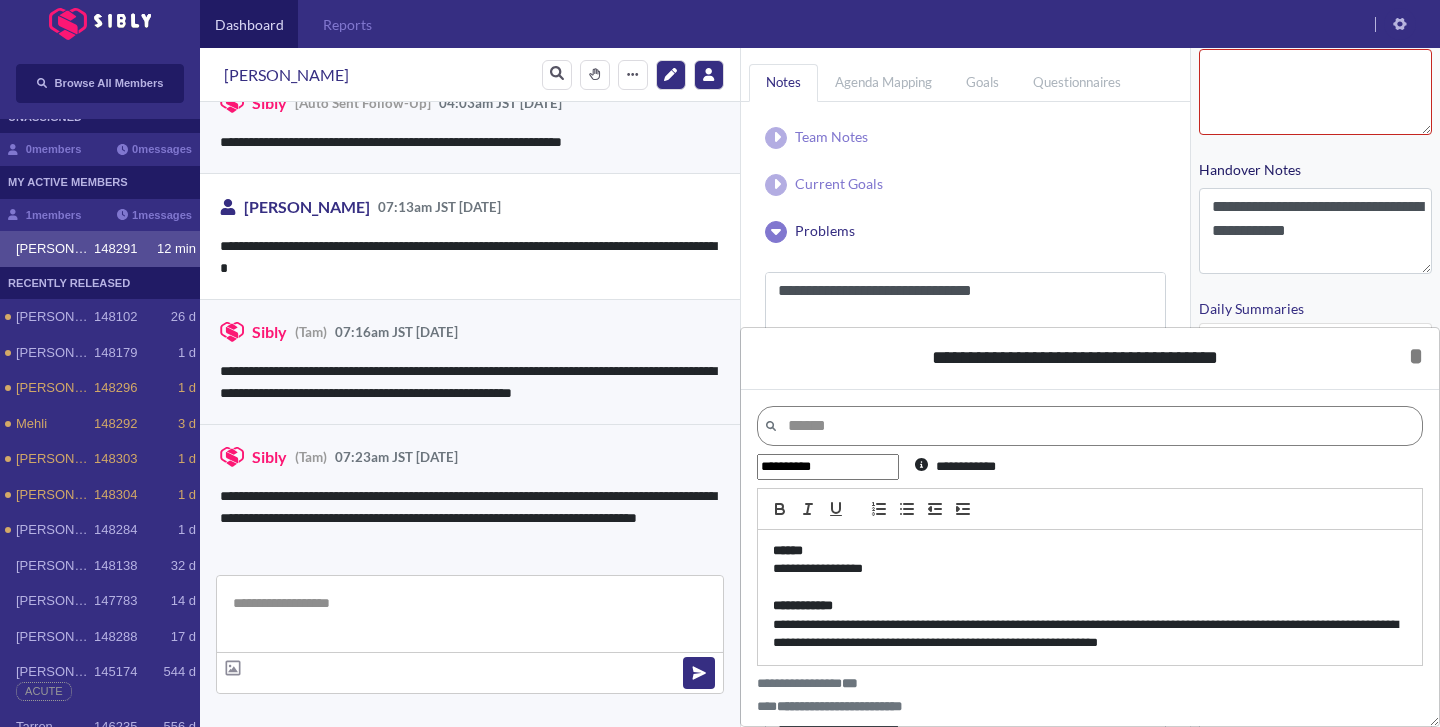 scroll, scrollTop: 0, scrollLeft: 0, axis: both 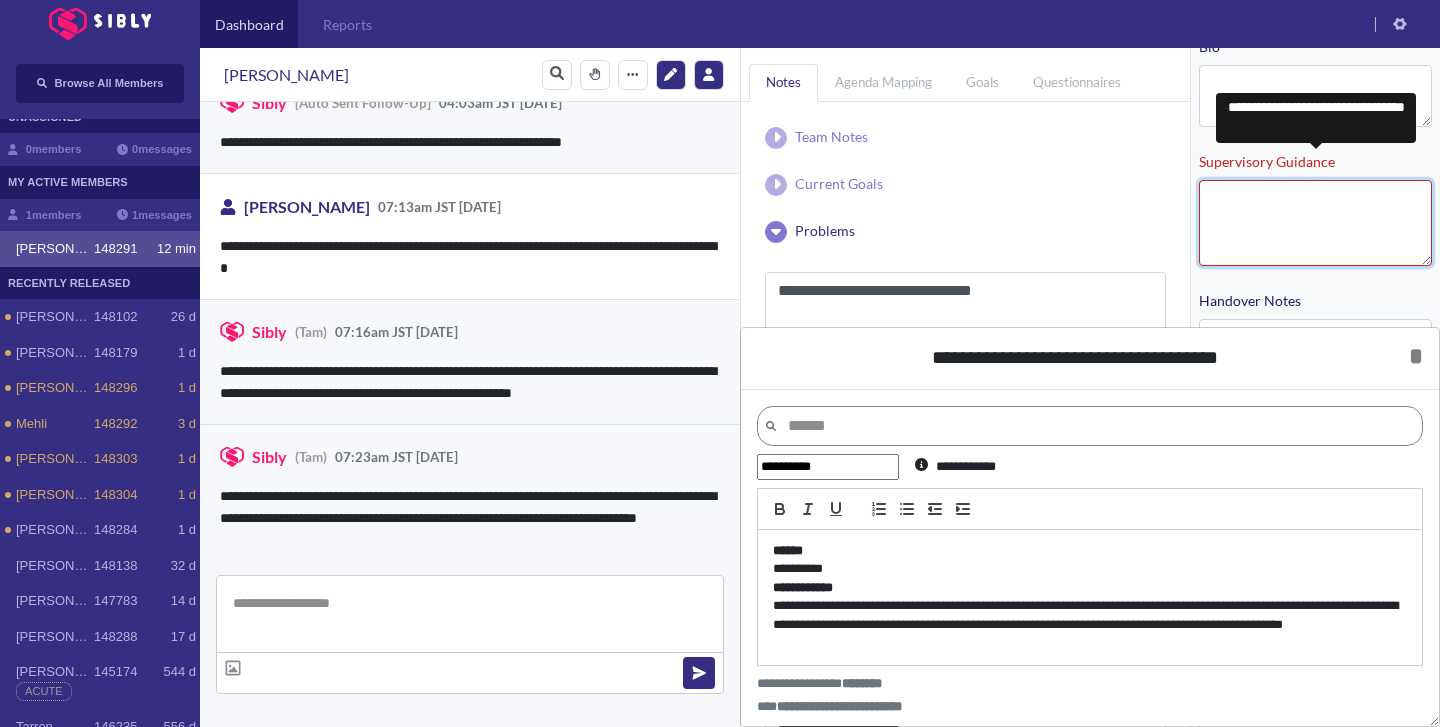 click on "Supervisory Guidance" at bounding box center (1315, 223) 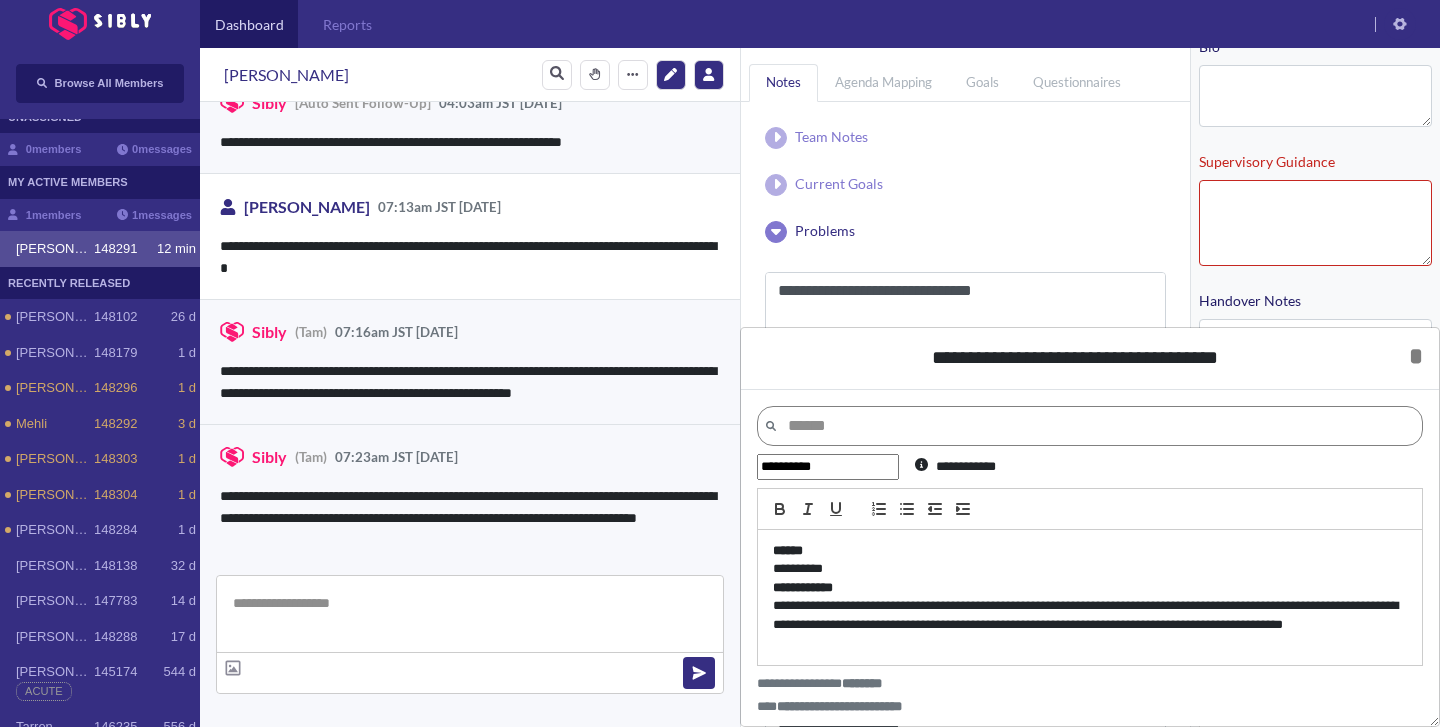 click on "**********" at bounding box center [828, 467] 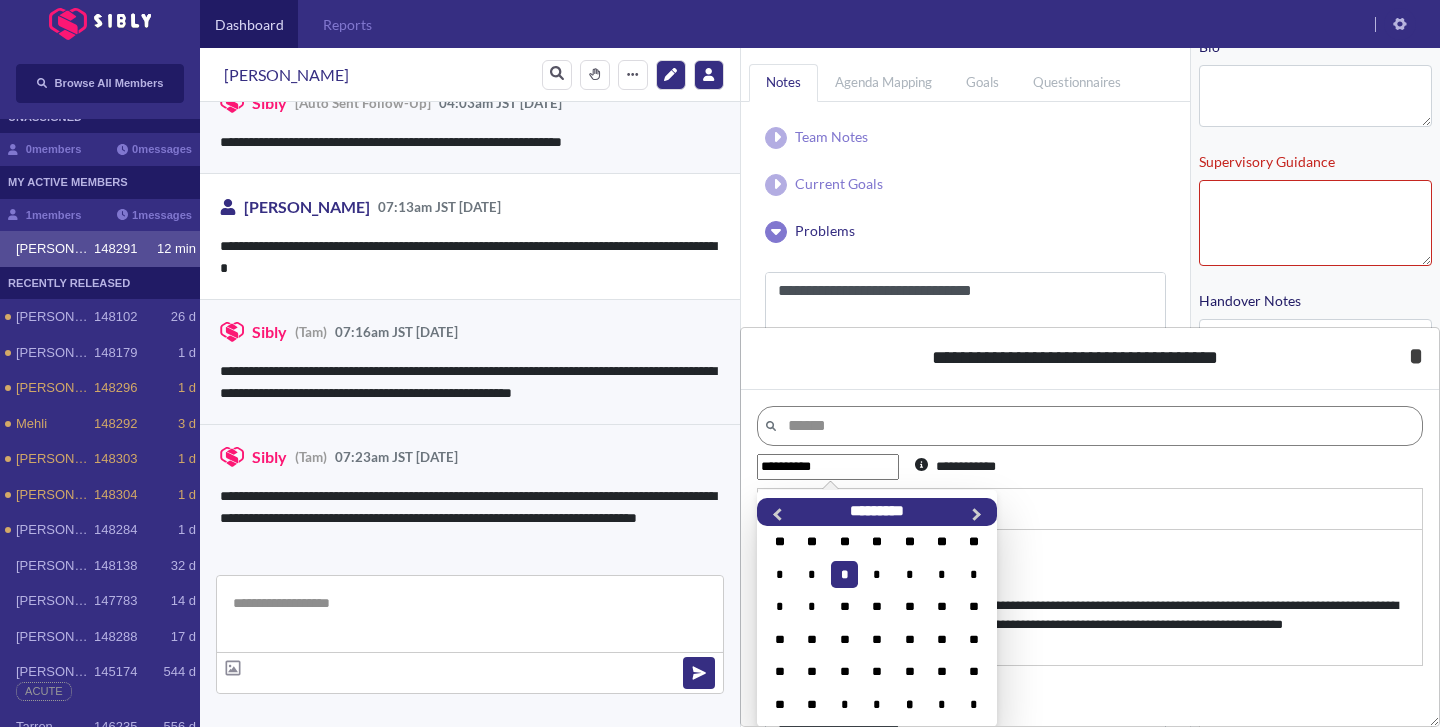 click on "*" at bounding box center (1416, 356) 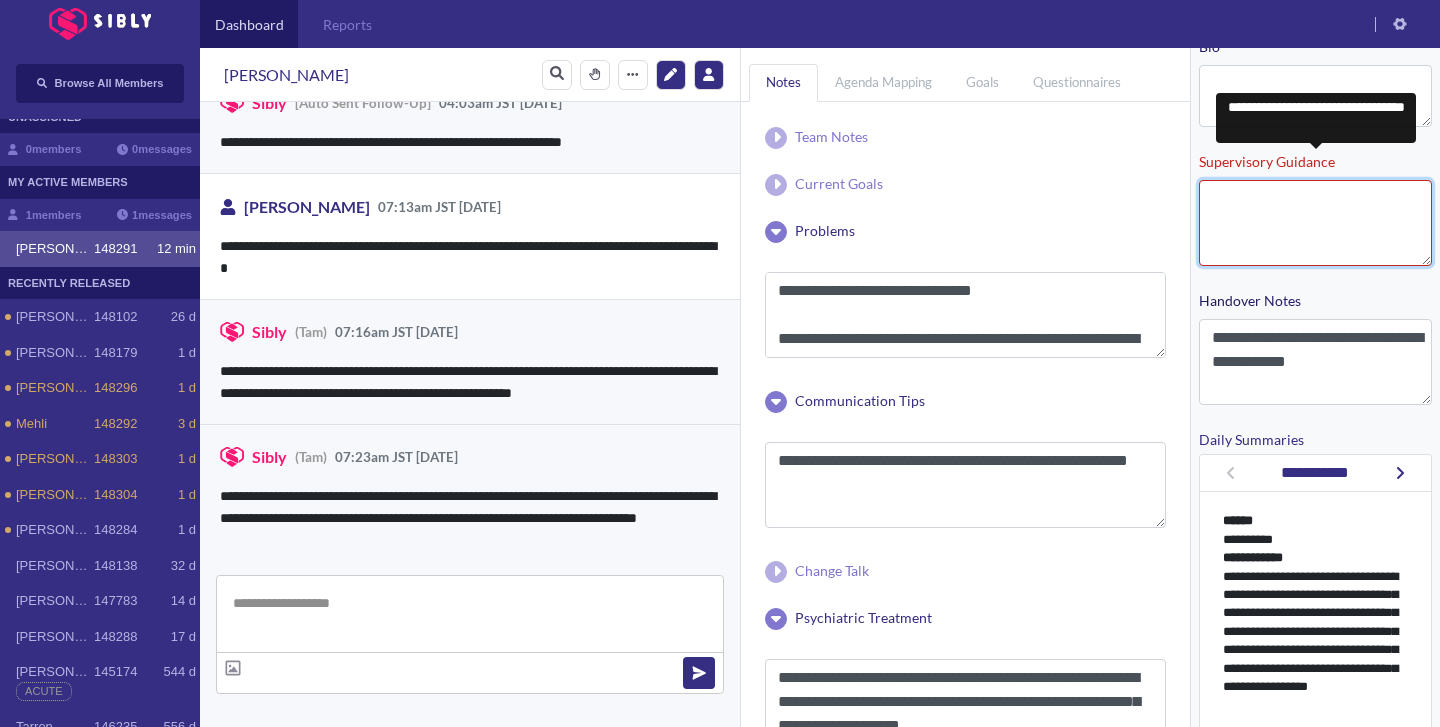 click on "Supervisory Guidance" at bounding box center [1315, 223] 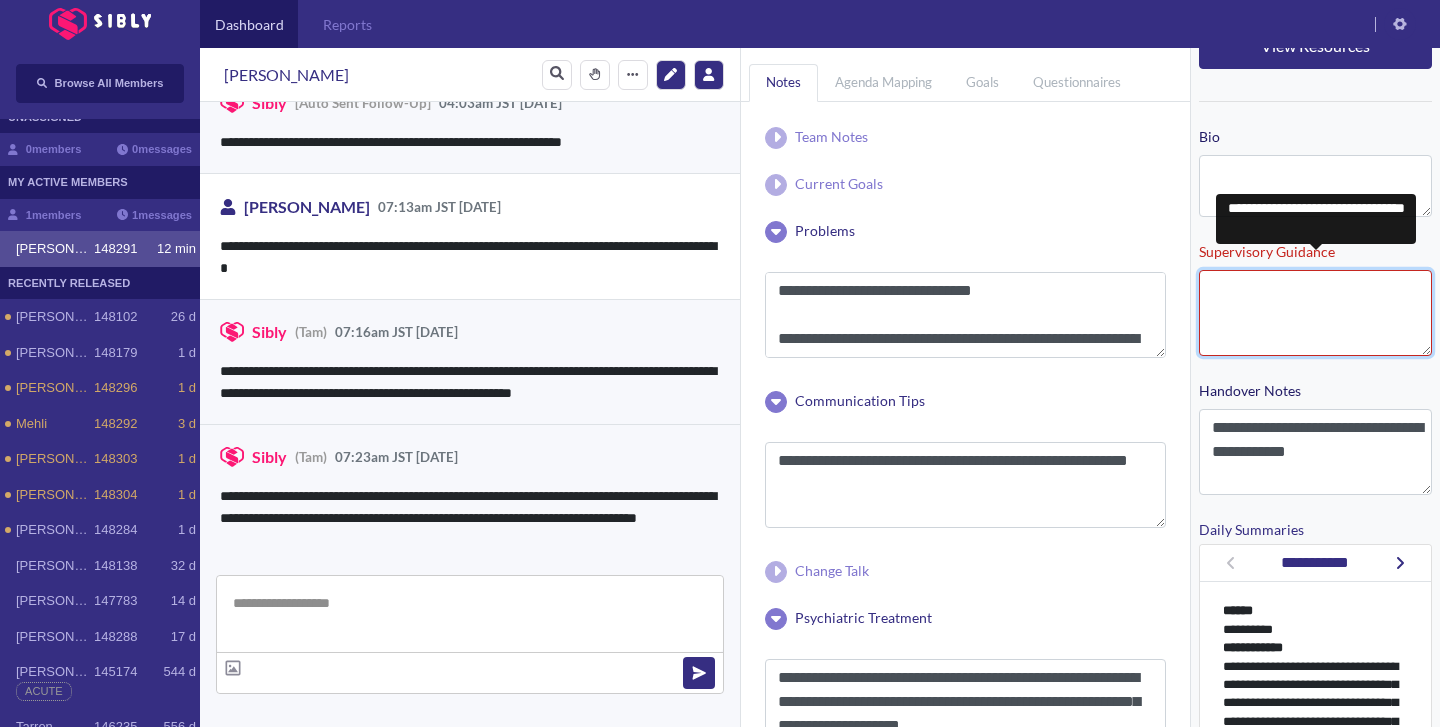 scroll, scrollTop: 249, scrollLeft: 0, axis: vertical 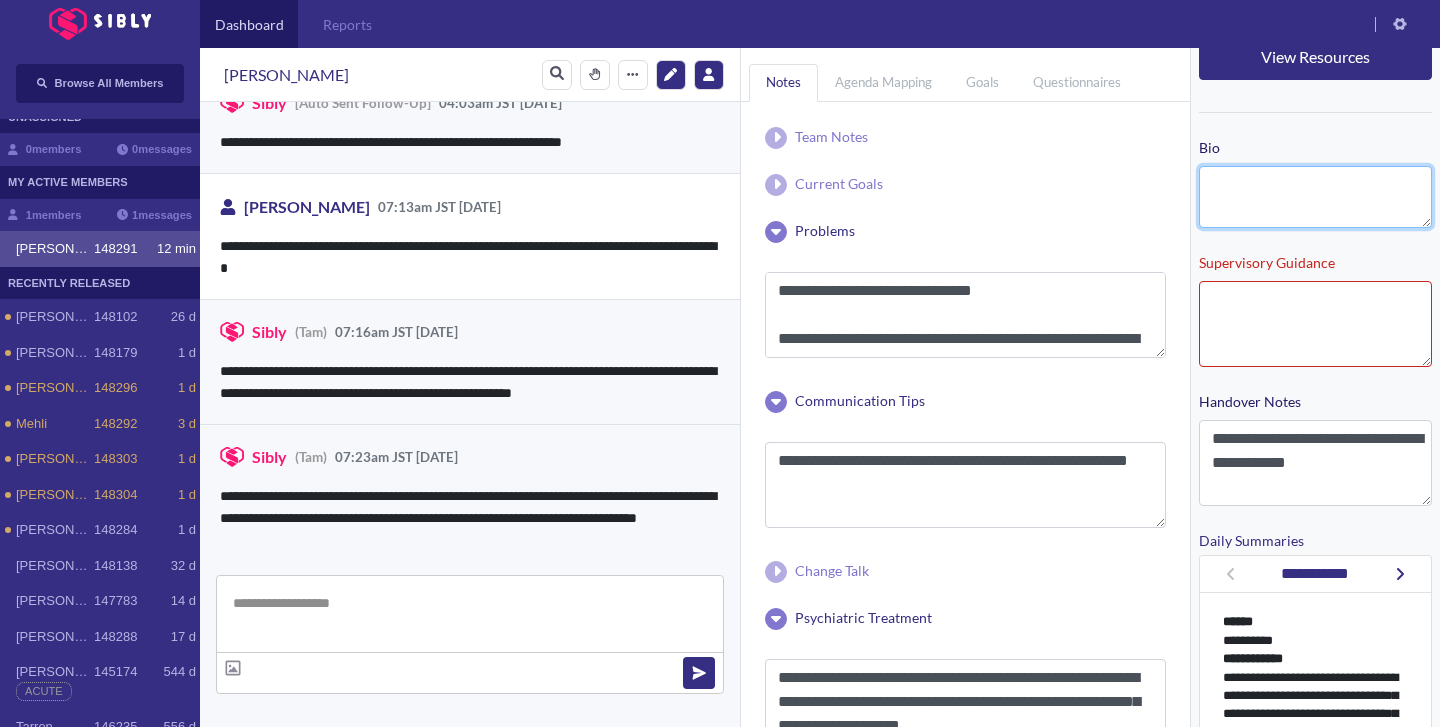 click on "Bio" at bounding box center [1315, 197] 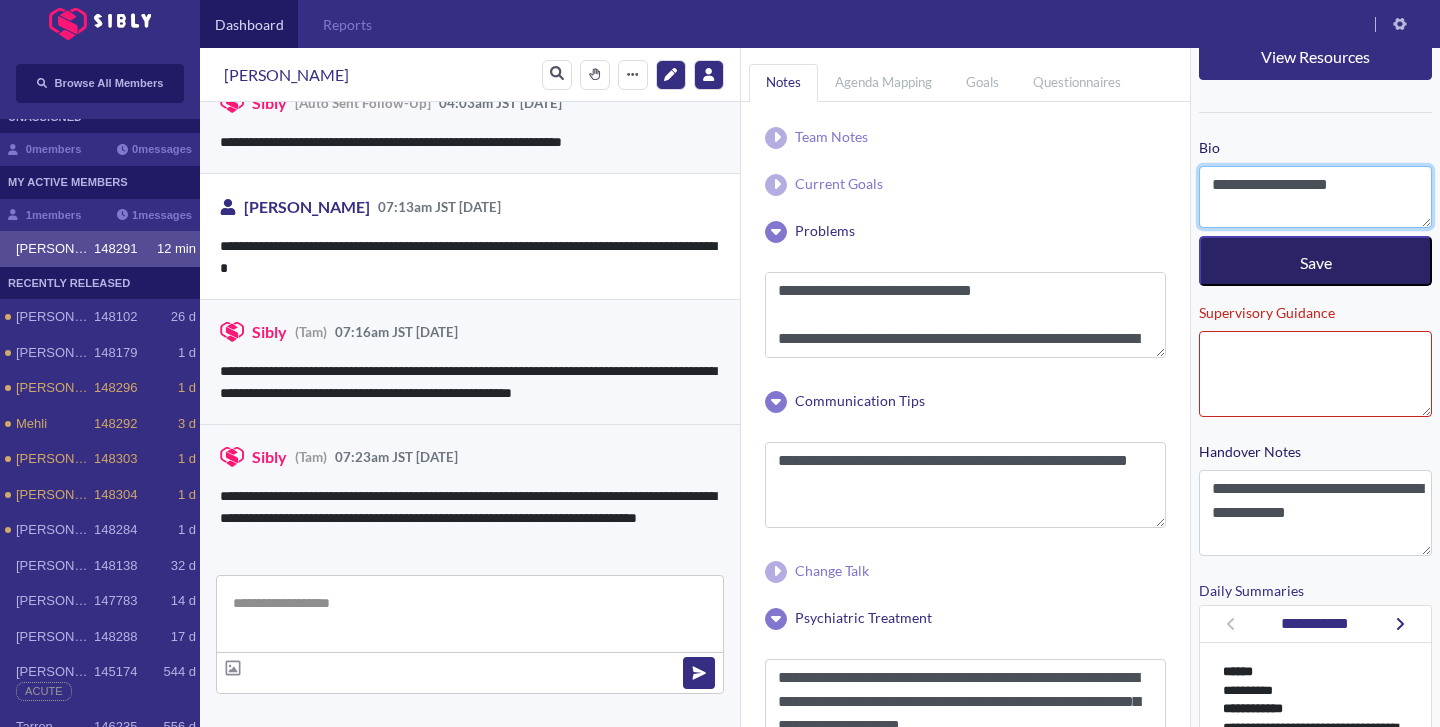 type on "**********" 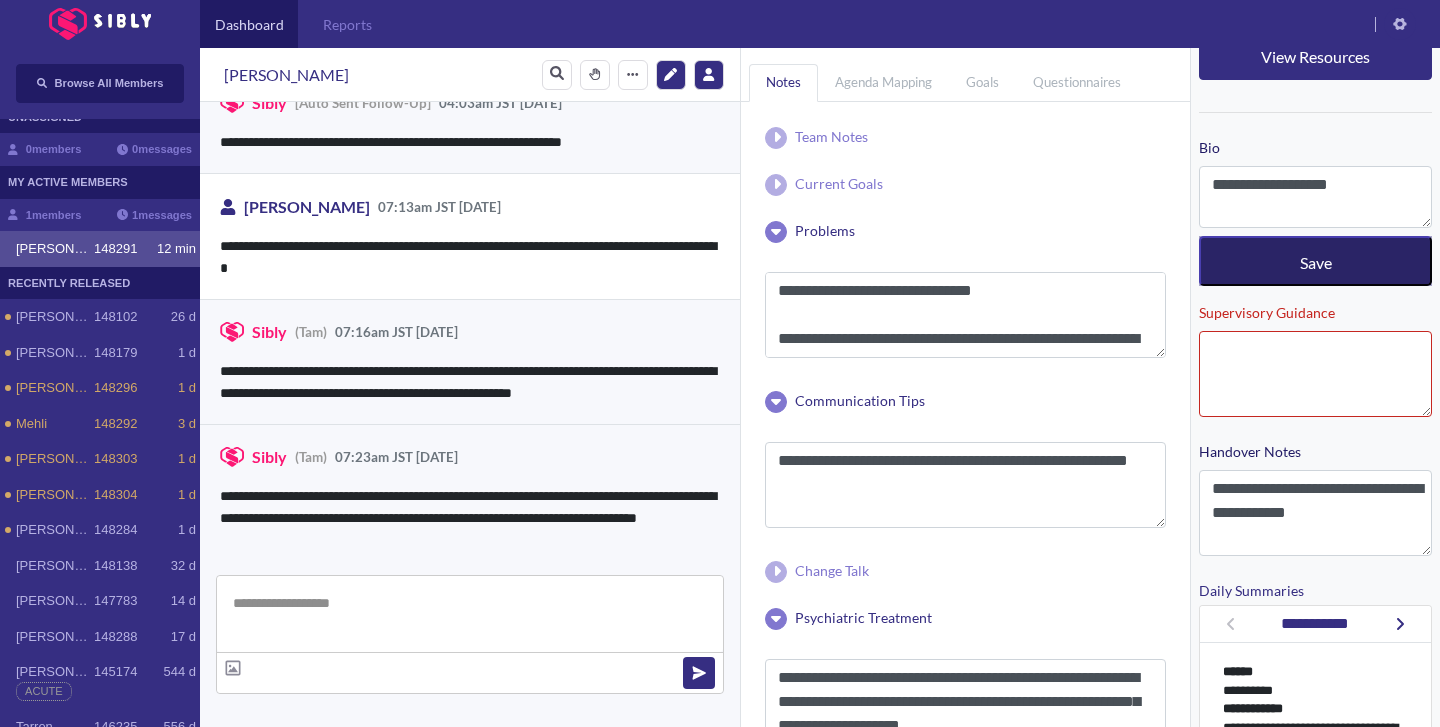 click on "Save" at bounding box center (1315, 261) 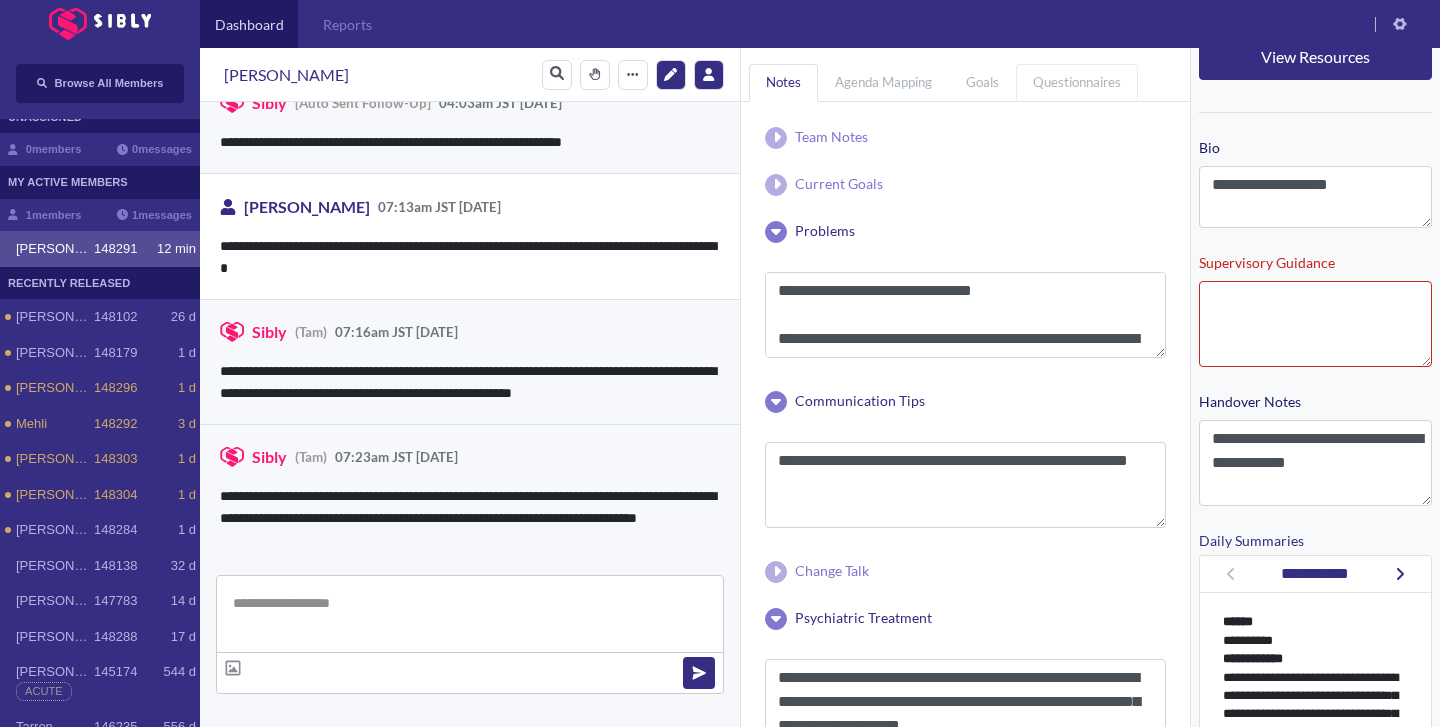 click on "questionnaires" at bounding box center [1077, 82] 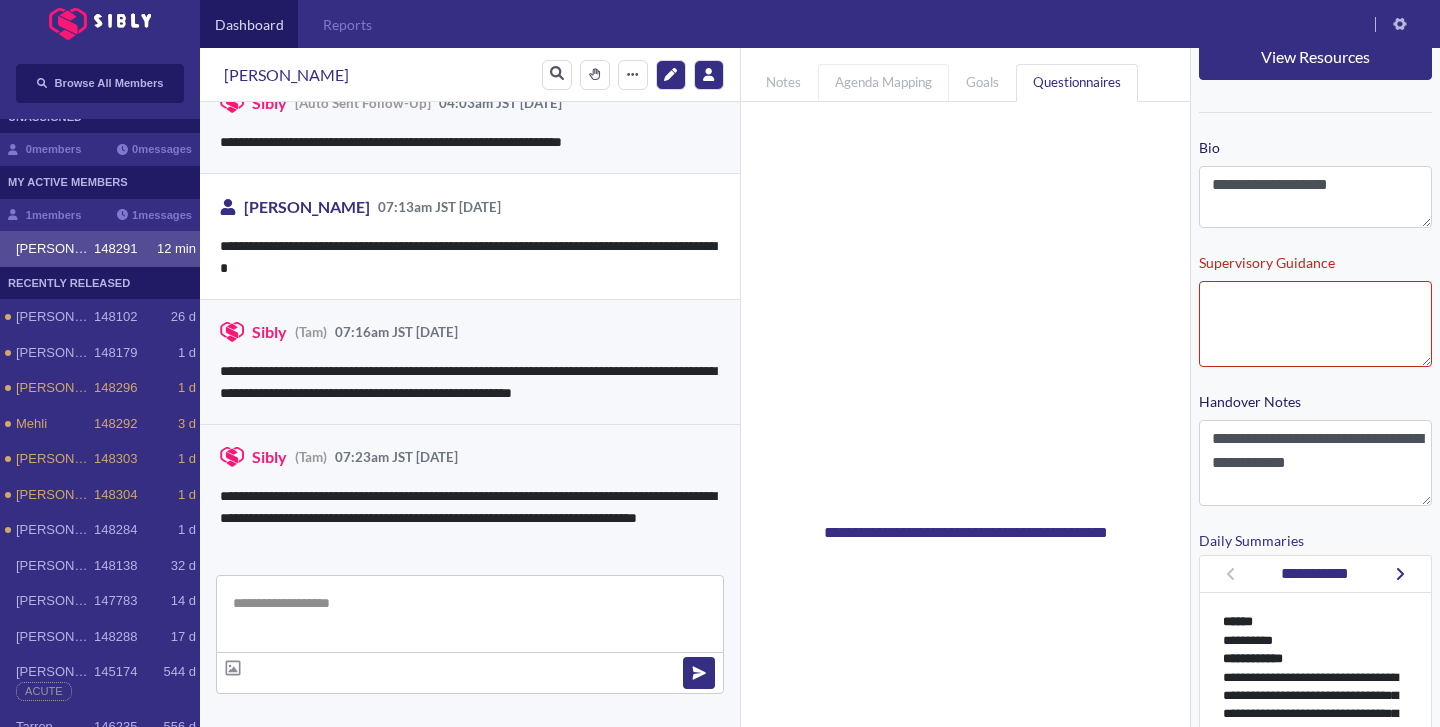 click on "Agenda Mapping" at bounding box center [883, 83] 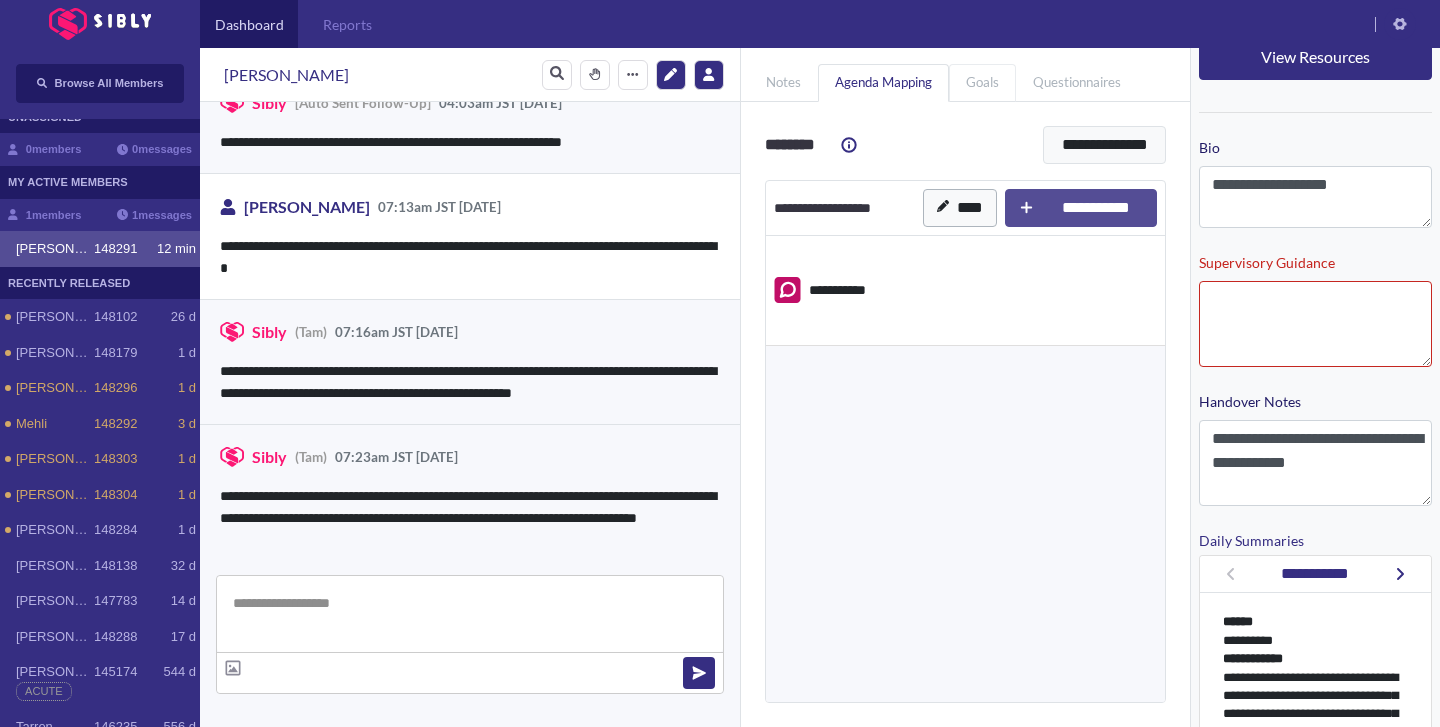 click on "Goals" at bounding box center [982, 83] 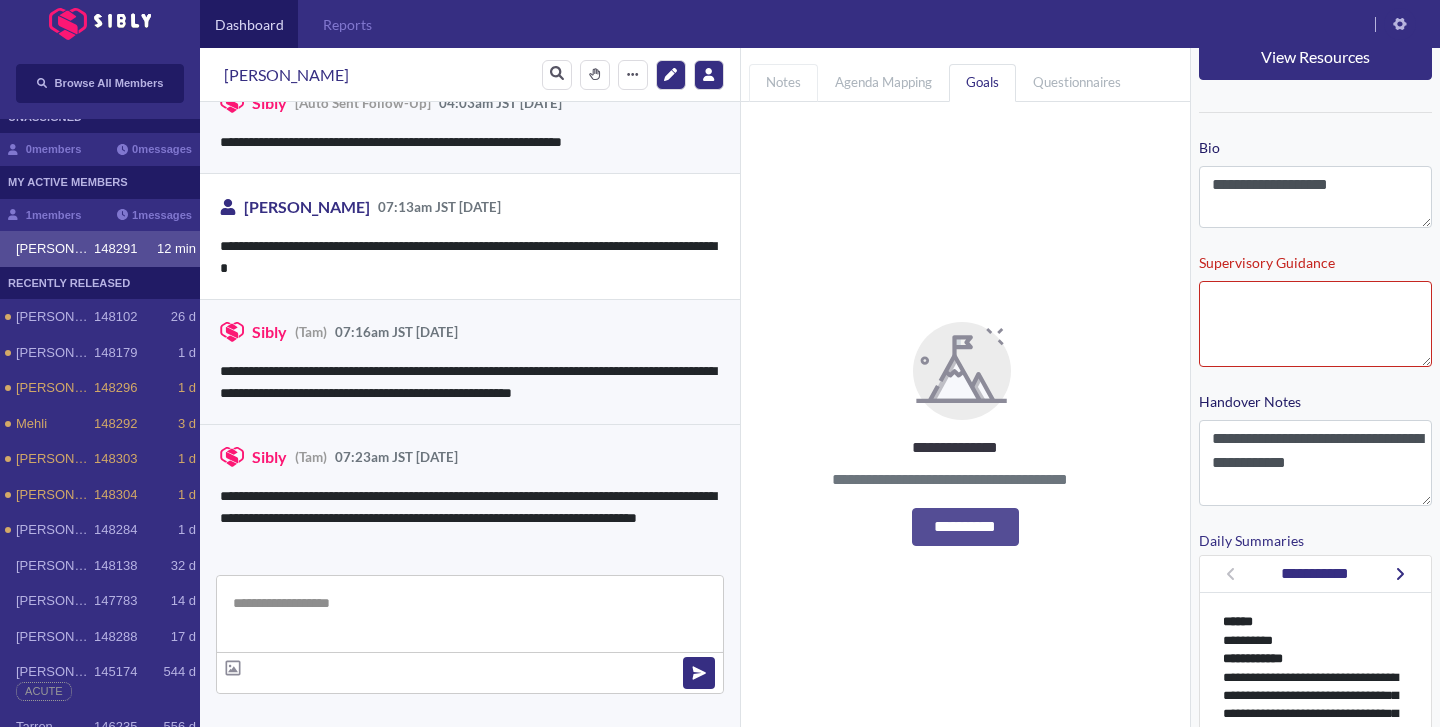 click on "notes" at bounding box center (783, 82) 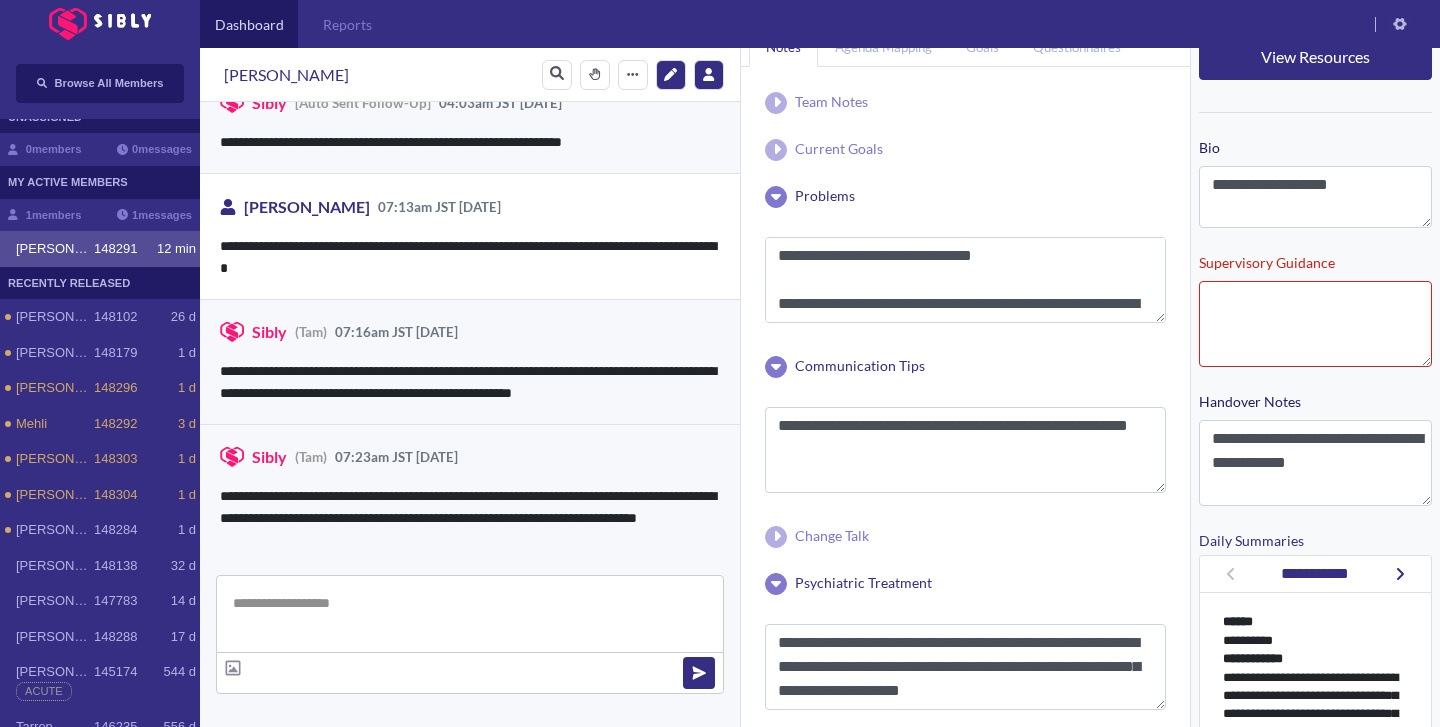 scroll, scrollTop: 43, scrollLeft: 0, axis: vertical 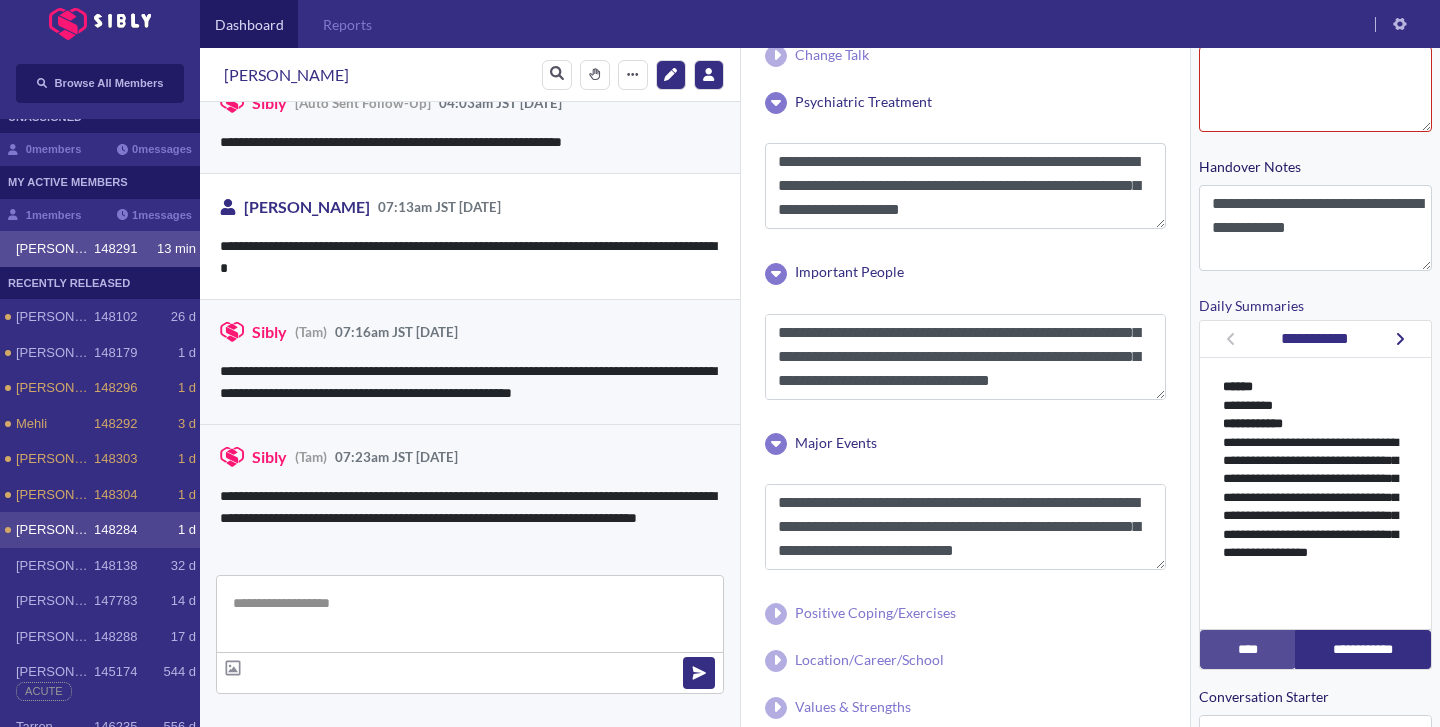 click on "[PERSON_NAME]" at bounding box center [55, 530] 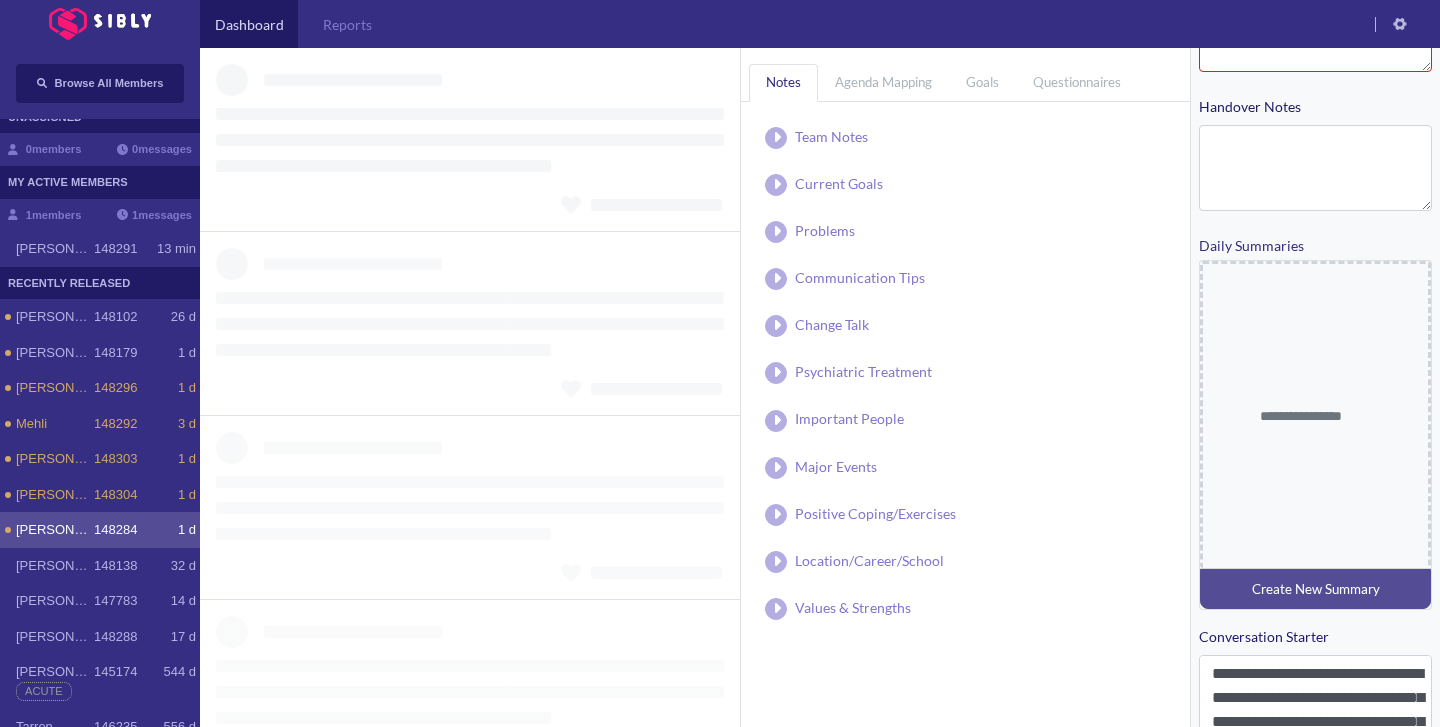 scroll, scrollTop: 0, scrollLeft: 0, axis: both 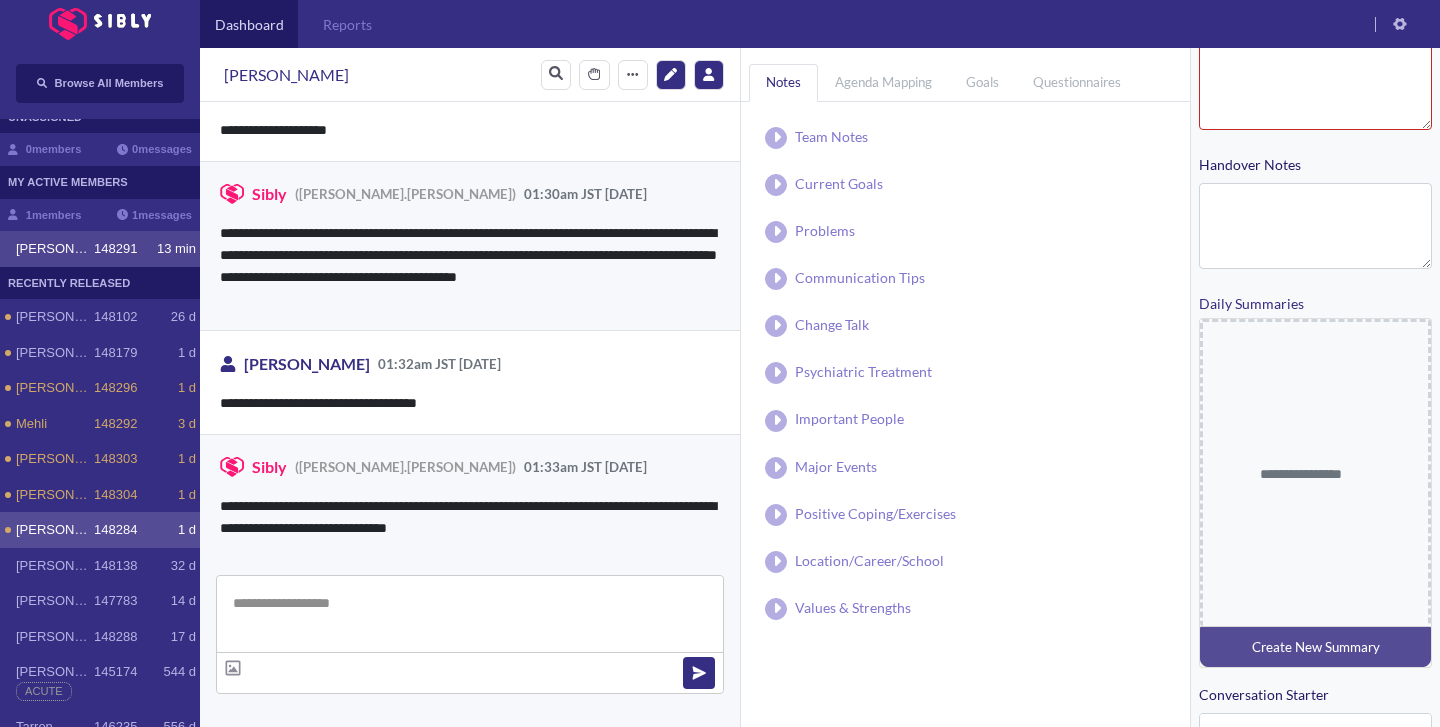 click on "[PERSON_NAME] 148291 13 min" at bounding box center [100, 249] 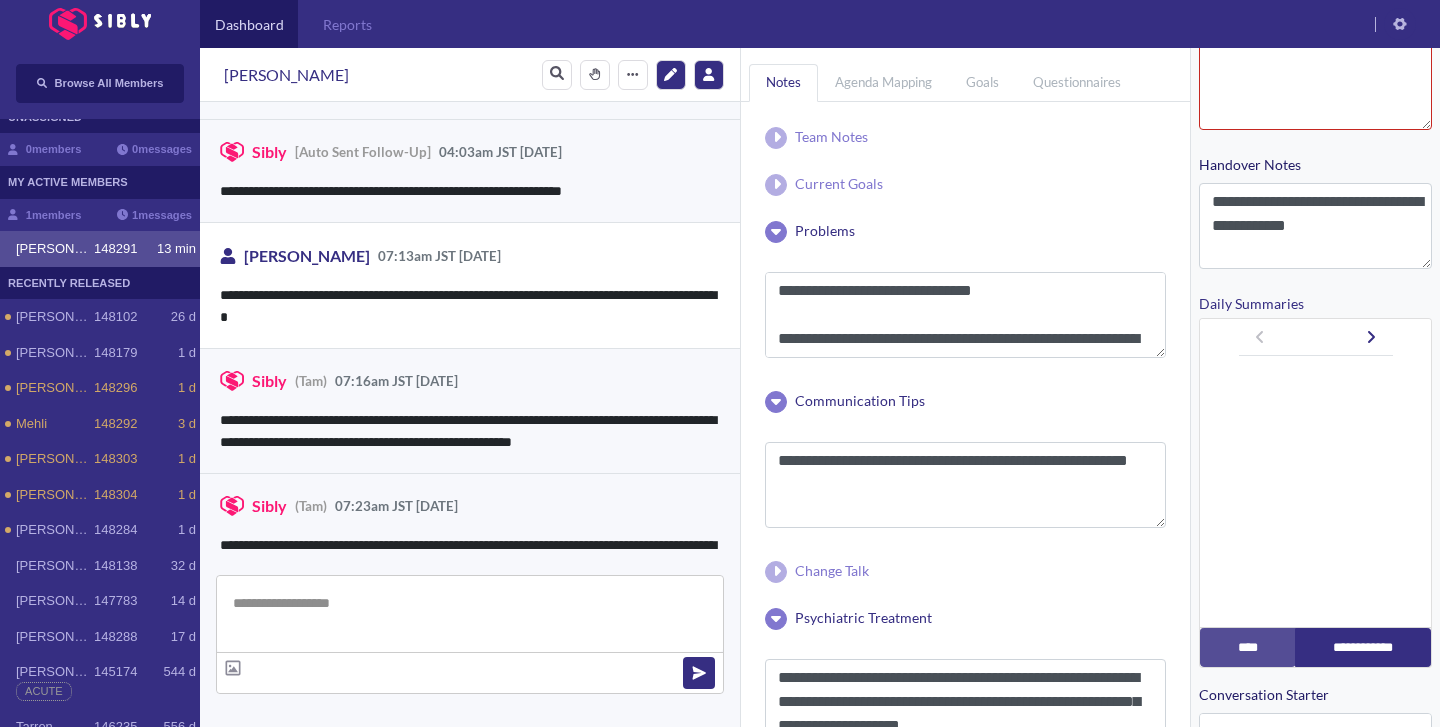 scroll, scrollTop: 4259, scrollLeft: 0, axis: vertical 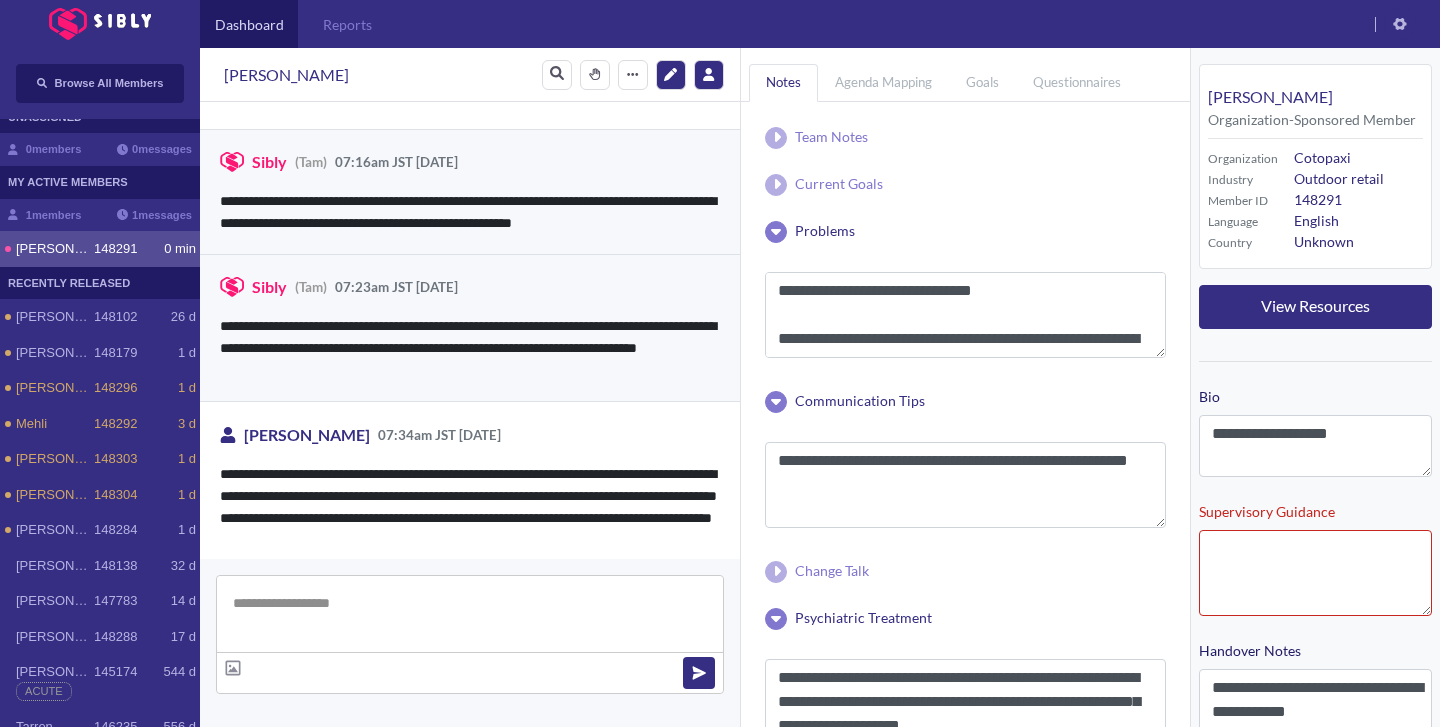 click at bounding box center [470, 614] 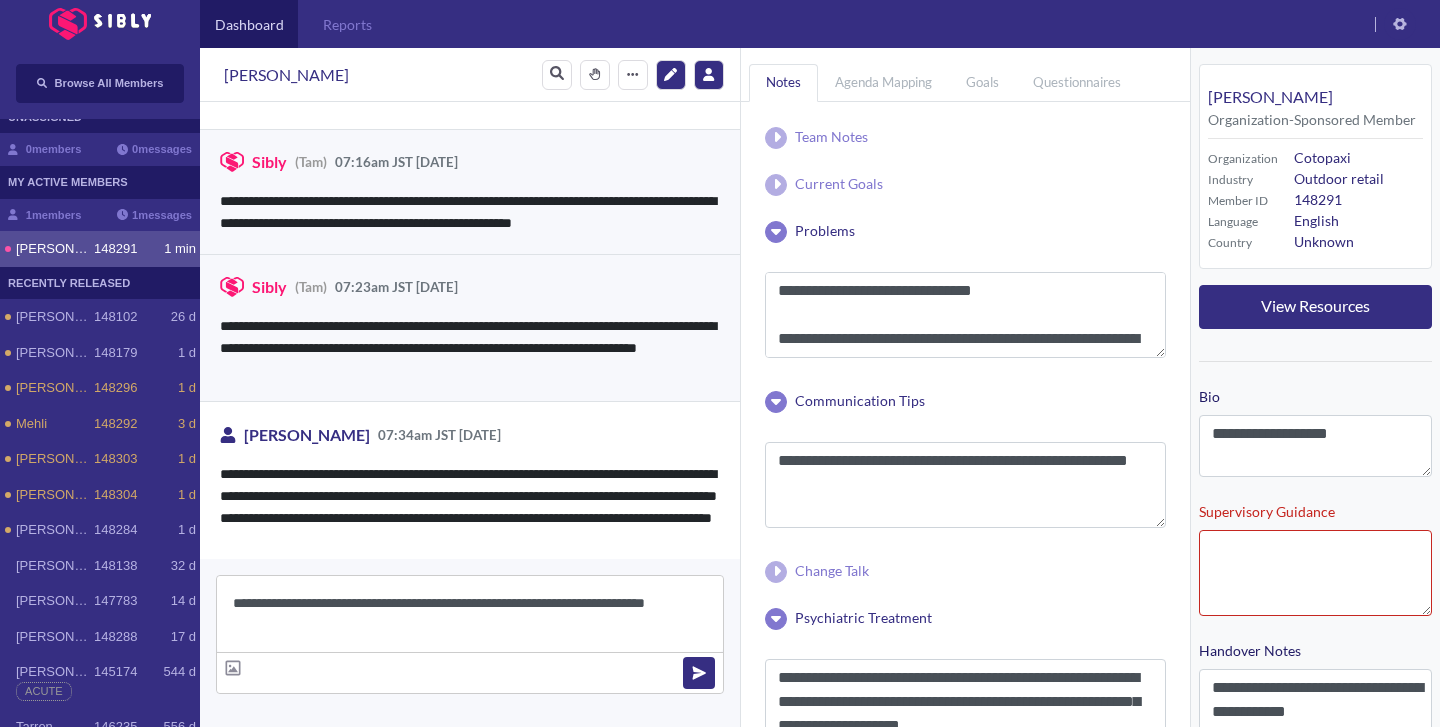 type on "**********" 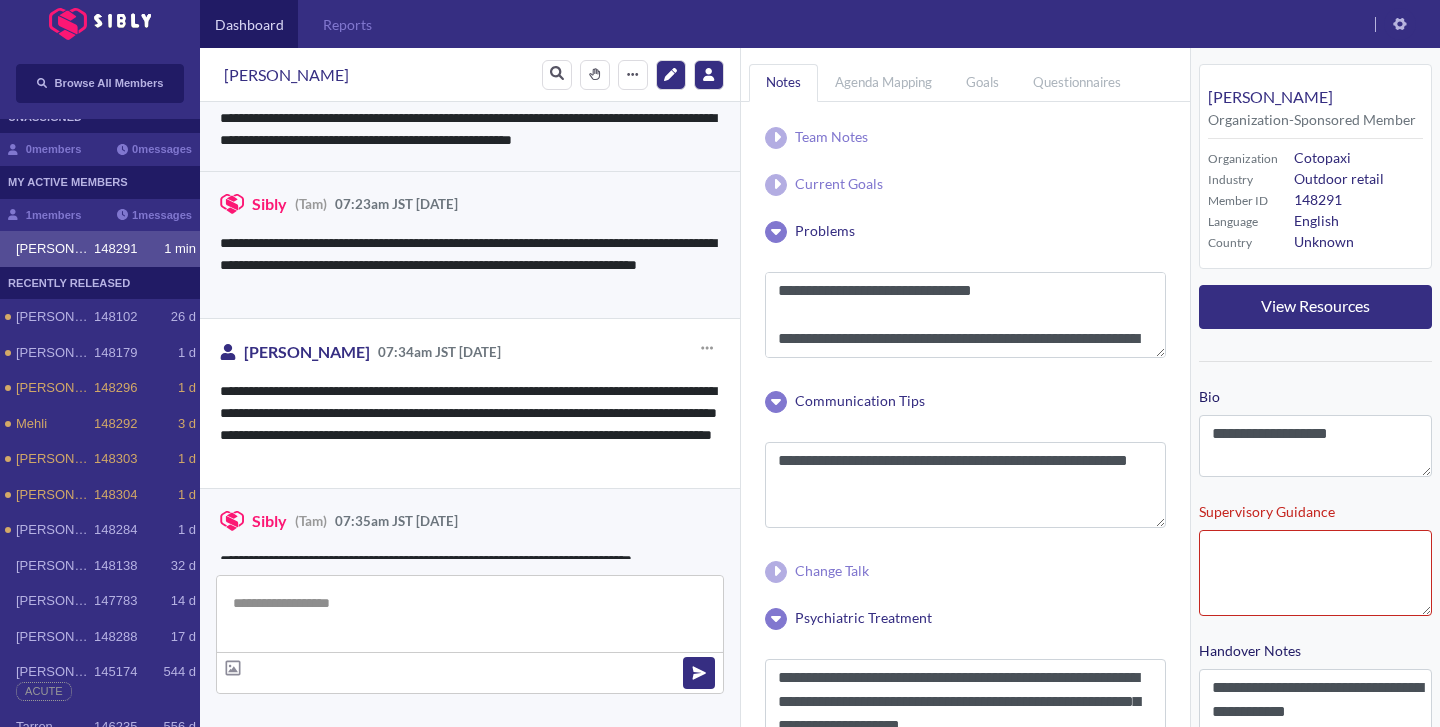scroll, scrollTop: 4590, scrollLeft: 0, axis: vertical 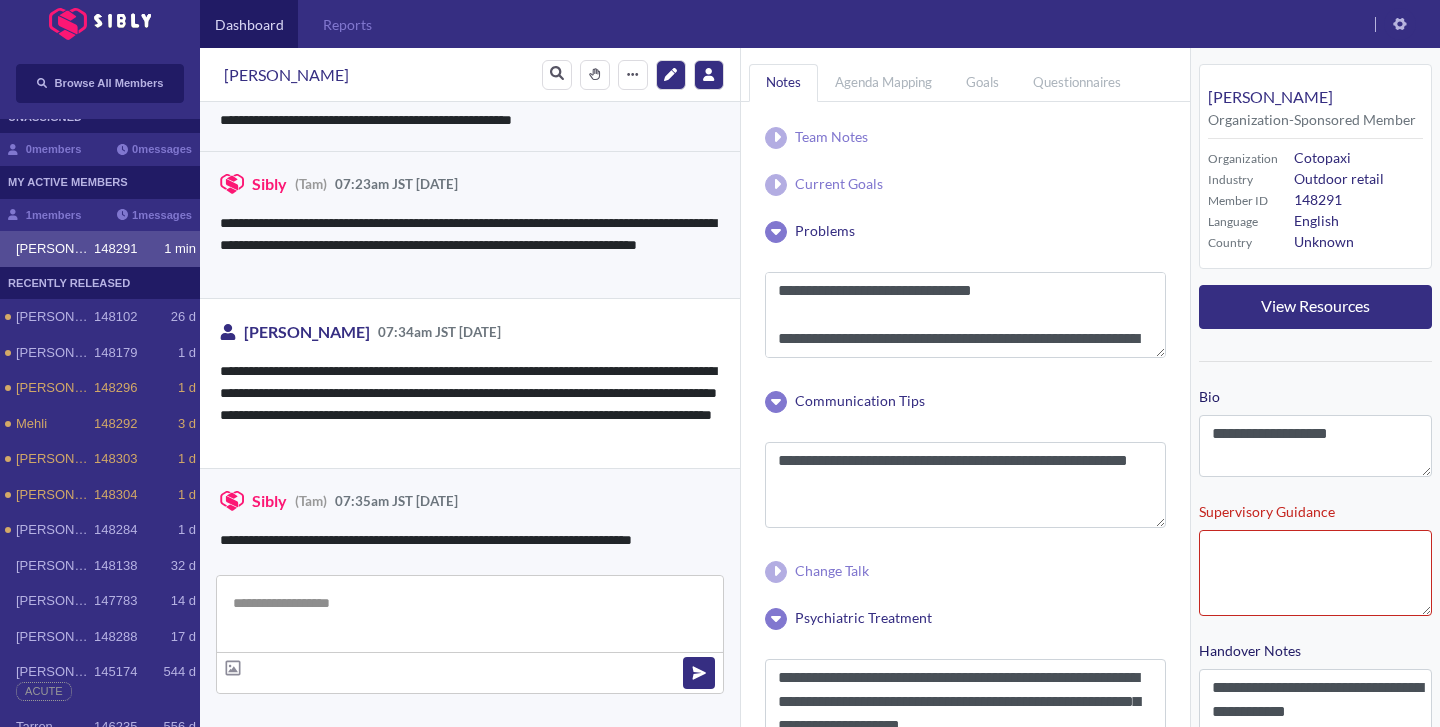 click at bounding box center [470, 614] 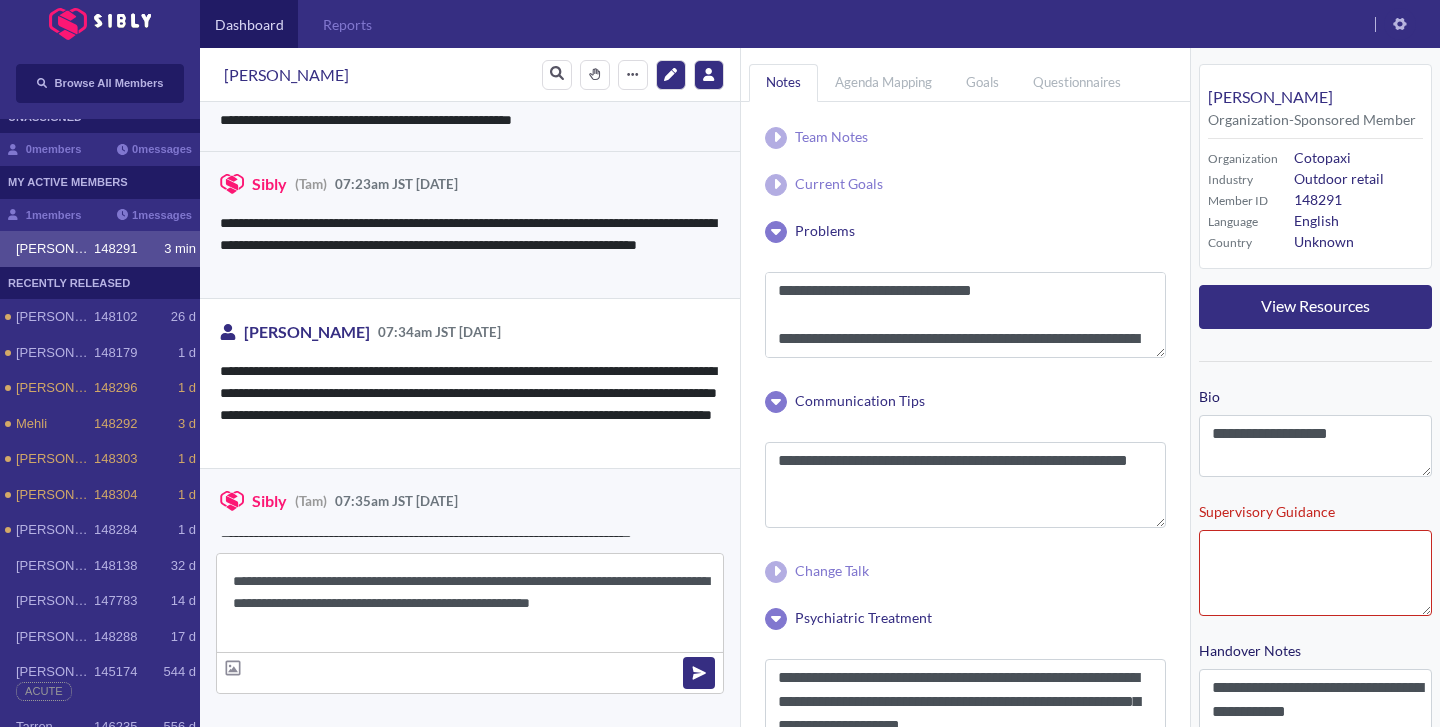 type on "**********" 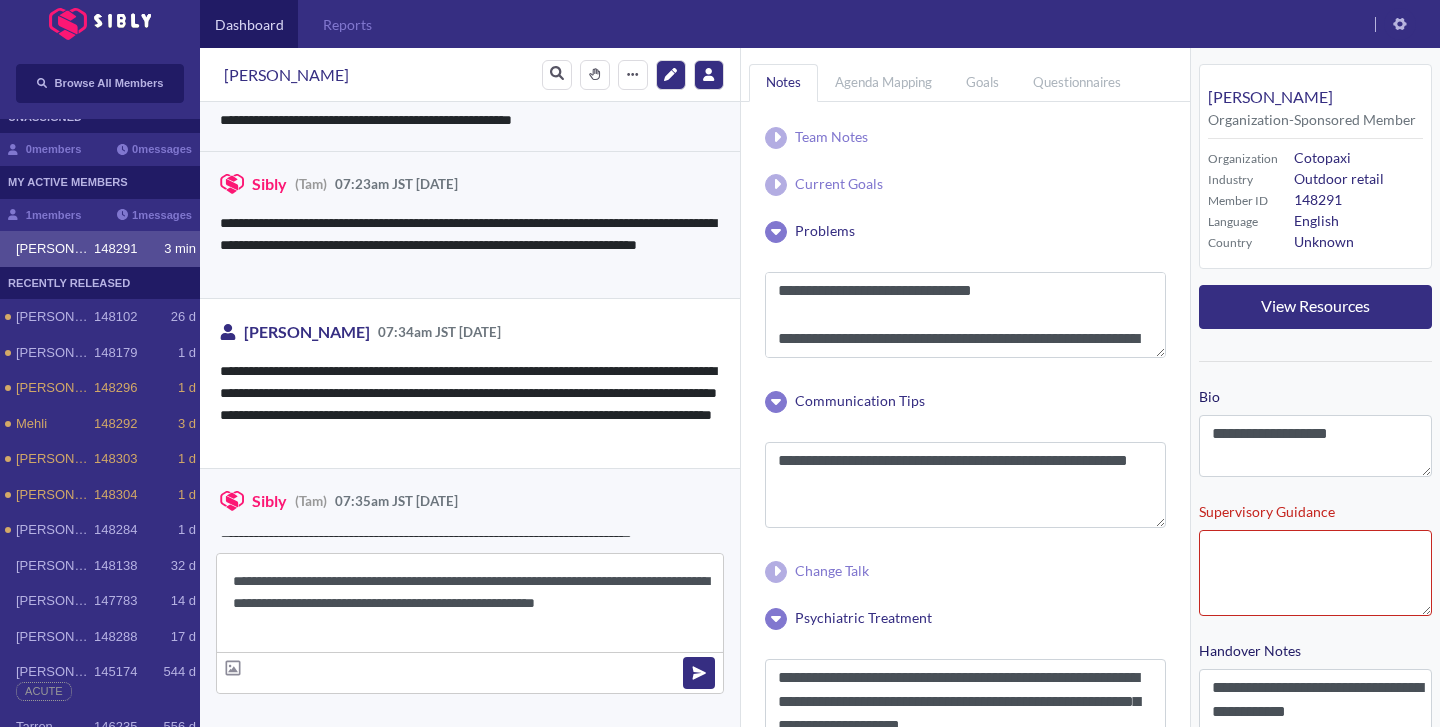 type 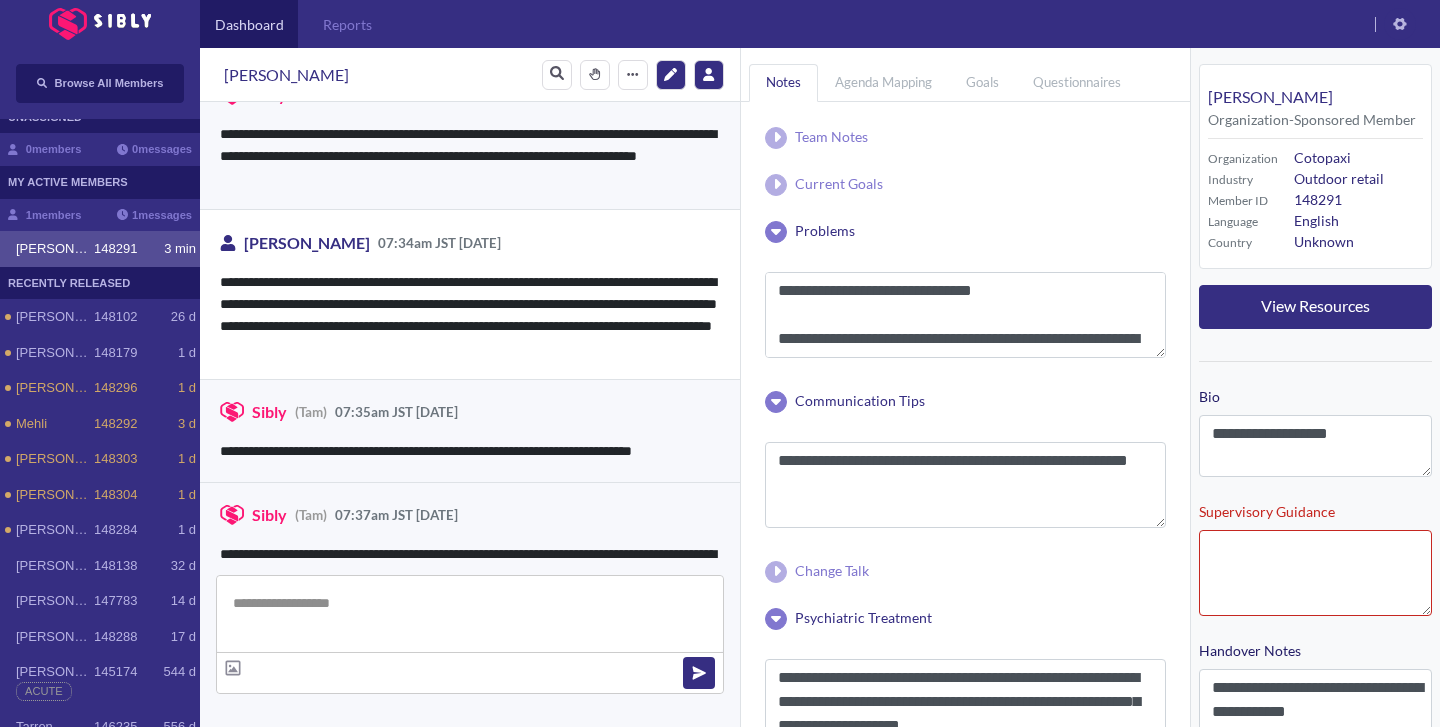 scroll, scrollTop: 4715, scrollLeft: 0, axis: vertical 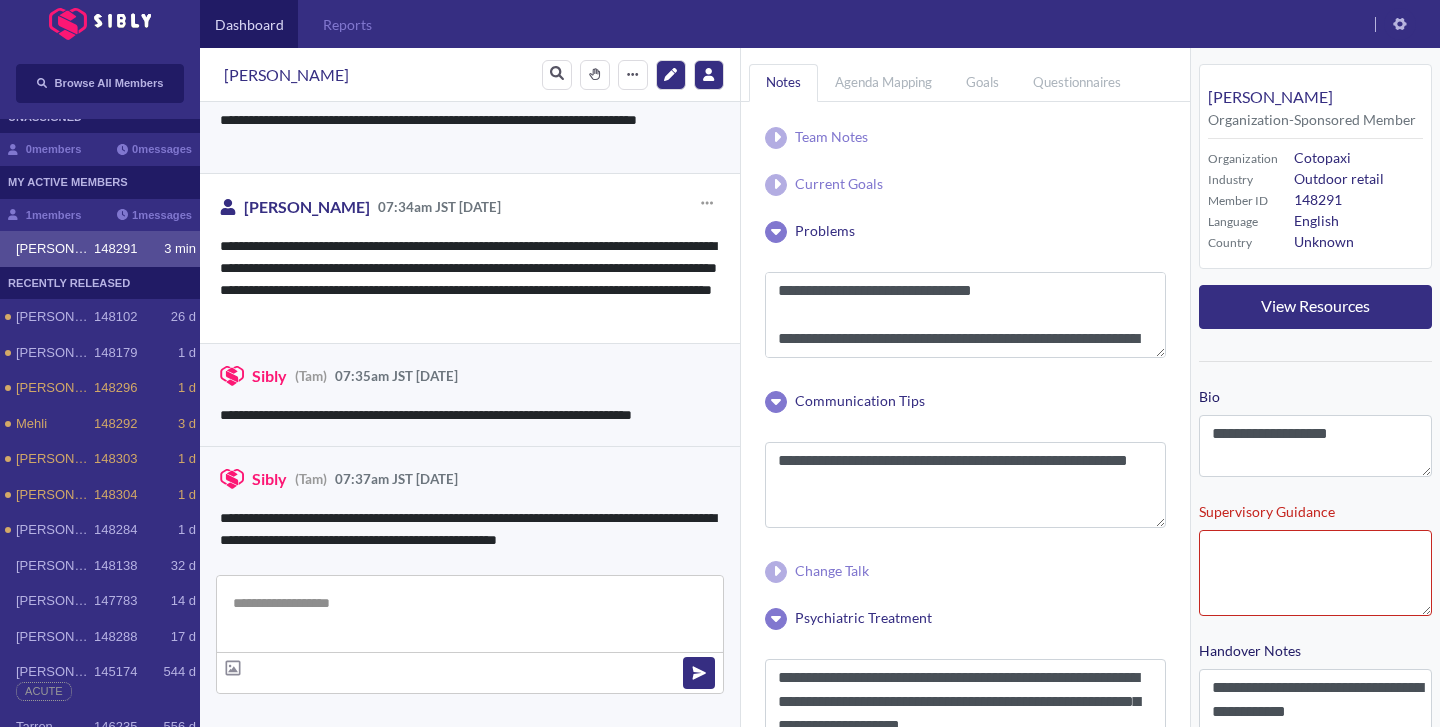 click on "**********" at bounding box center (470, 279) 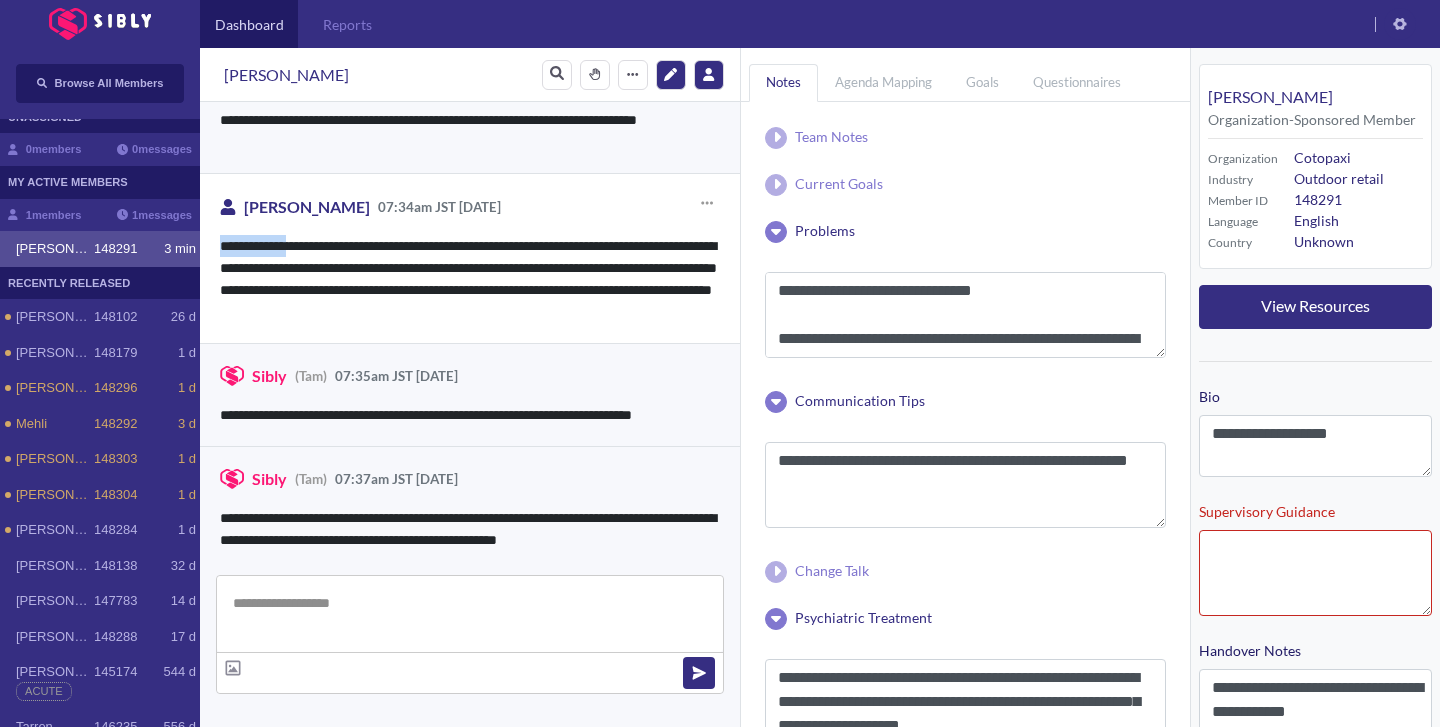 click on "**********" at bounding box center (470, 279) 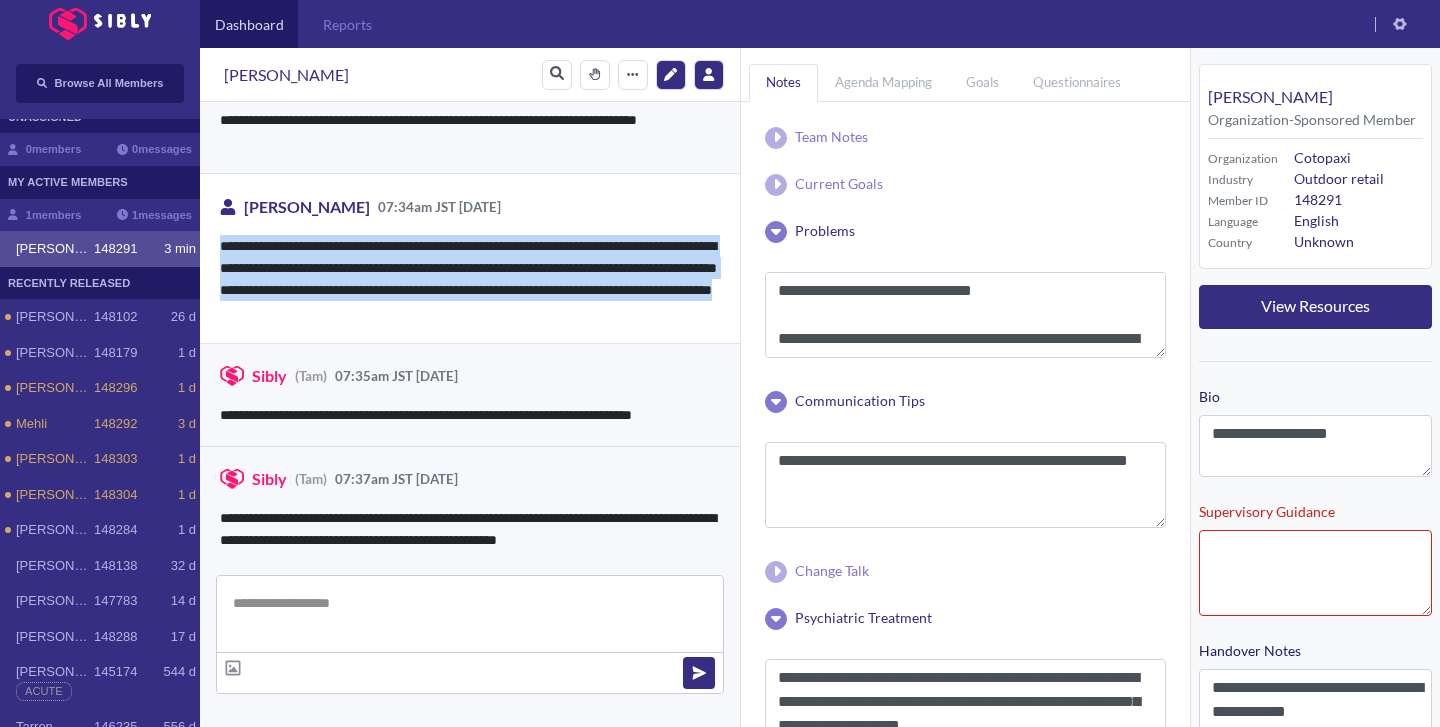 drag, startPoint x: 575, startPoint y: 301, endPoint x: 201, endPoint y: 221, distance: 382.46045 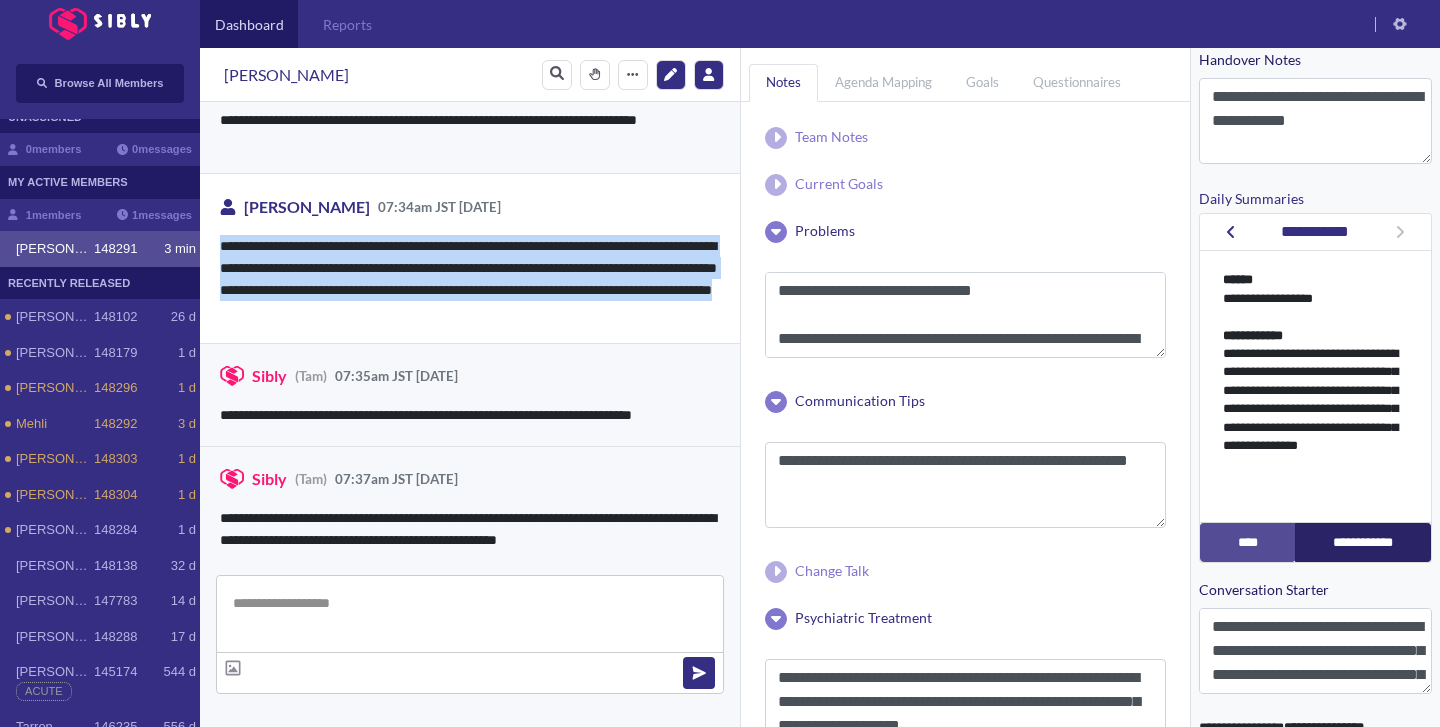 scroll, scrollTop: 600, scrollLeft: 0, axis: vertical 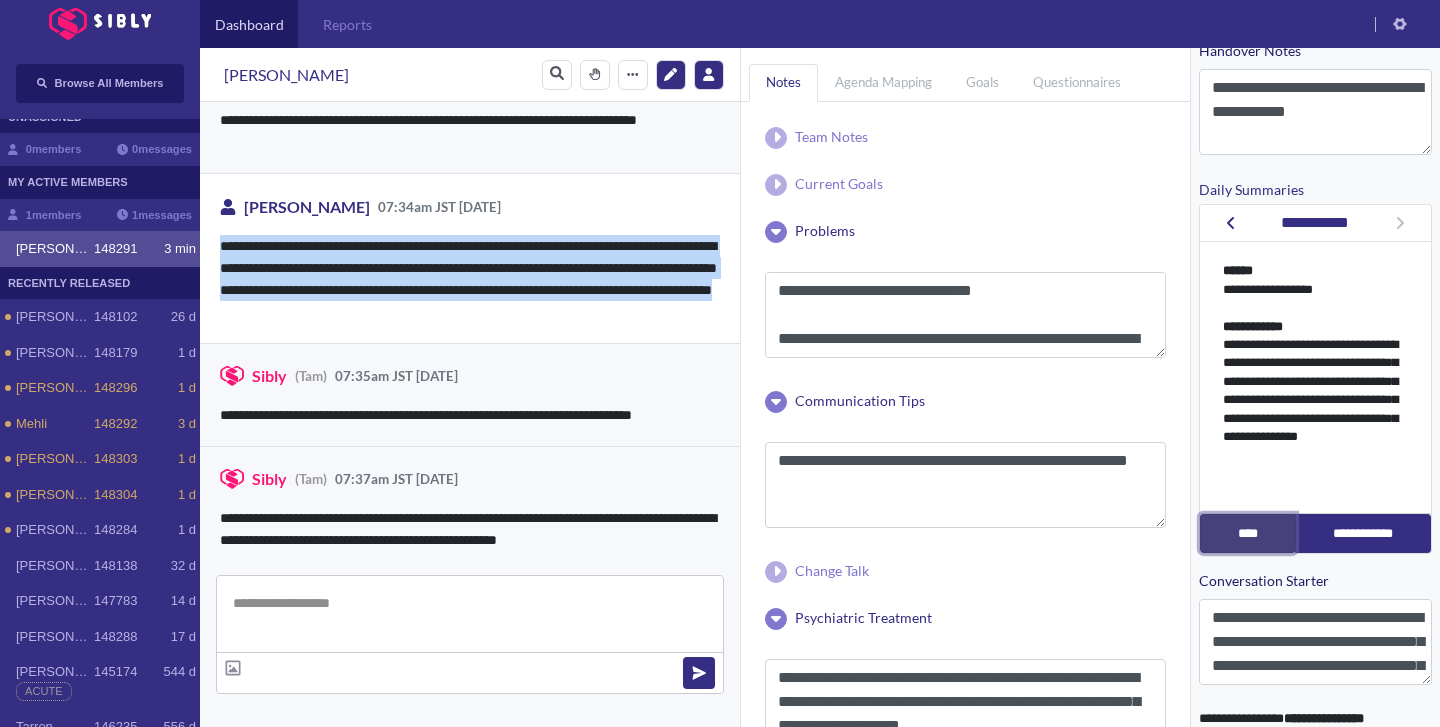 click on "****" at bounding box center (1248, 533) 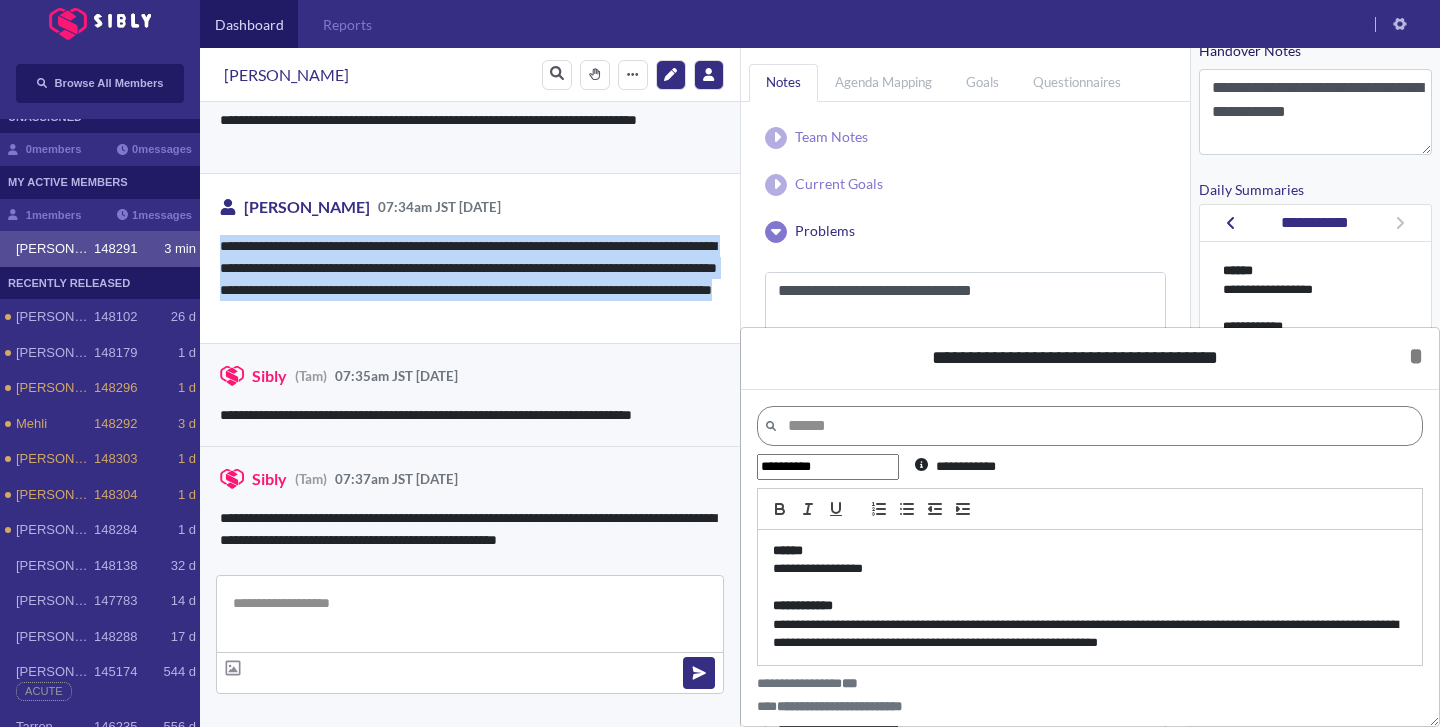 click on "**********" at bounding box center [1090, 634] 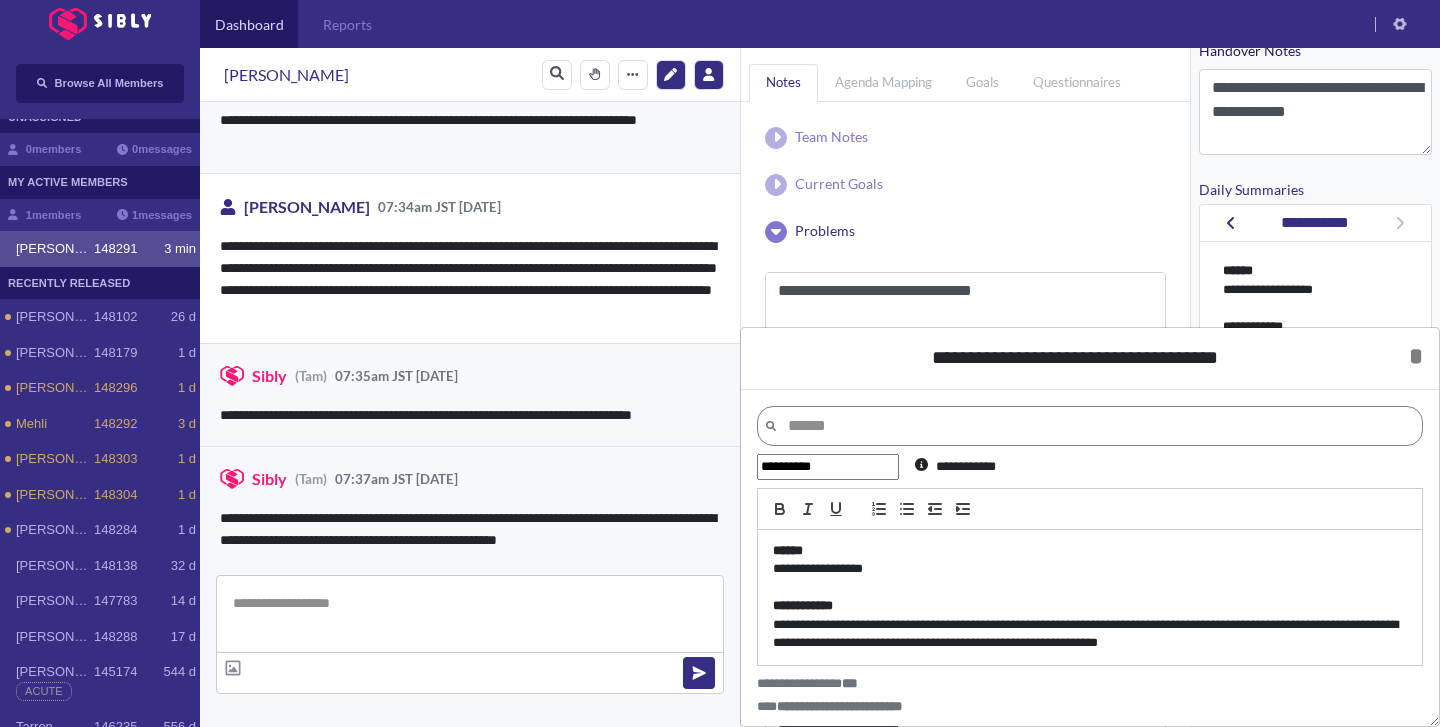 scroll, scrollTop: 0, scrollLeft: 0, axis: both 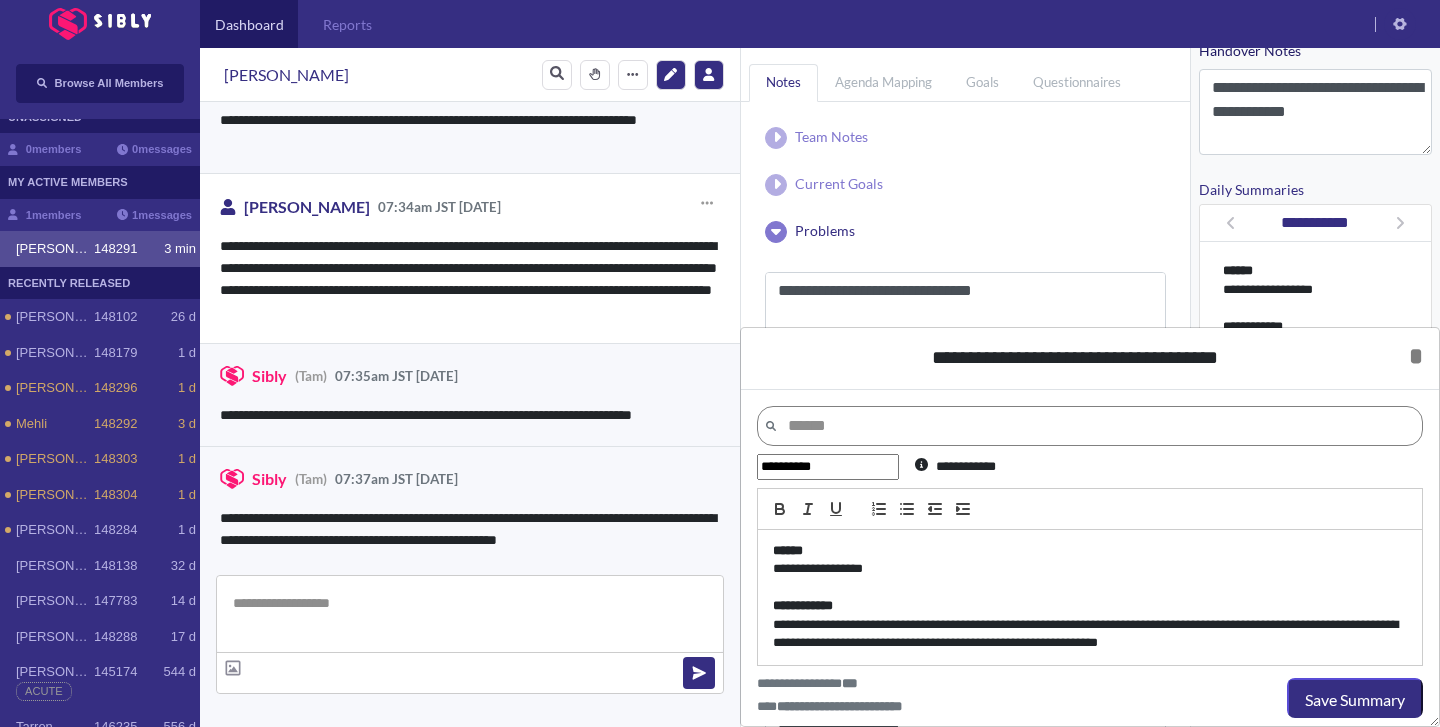 drag, startPoint x: 219, startPoint y: 233, endPoint x: 496, endPoint y: 278, distance: 280.63144 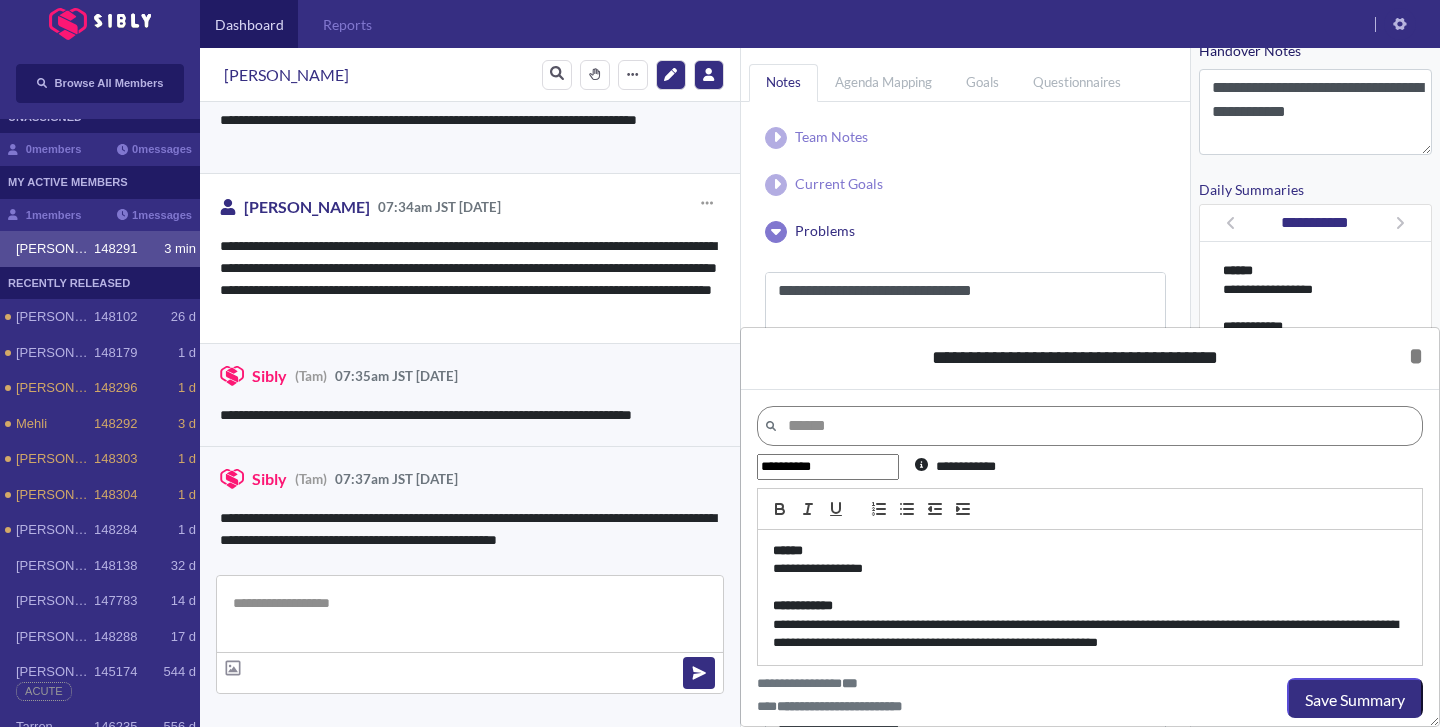 click on "**********" at bounding box center [470, 279] 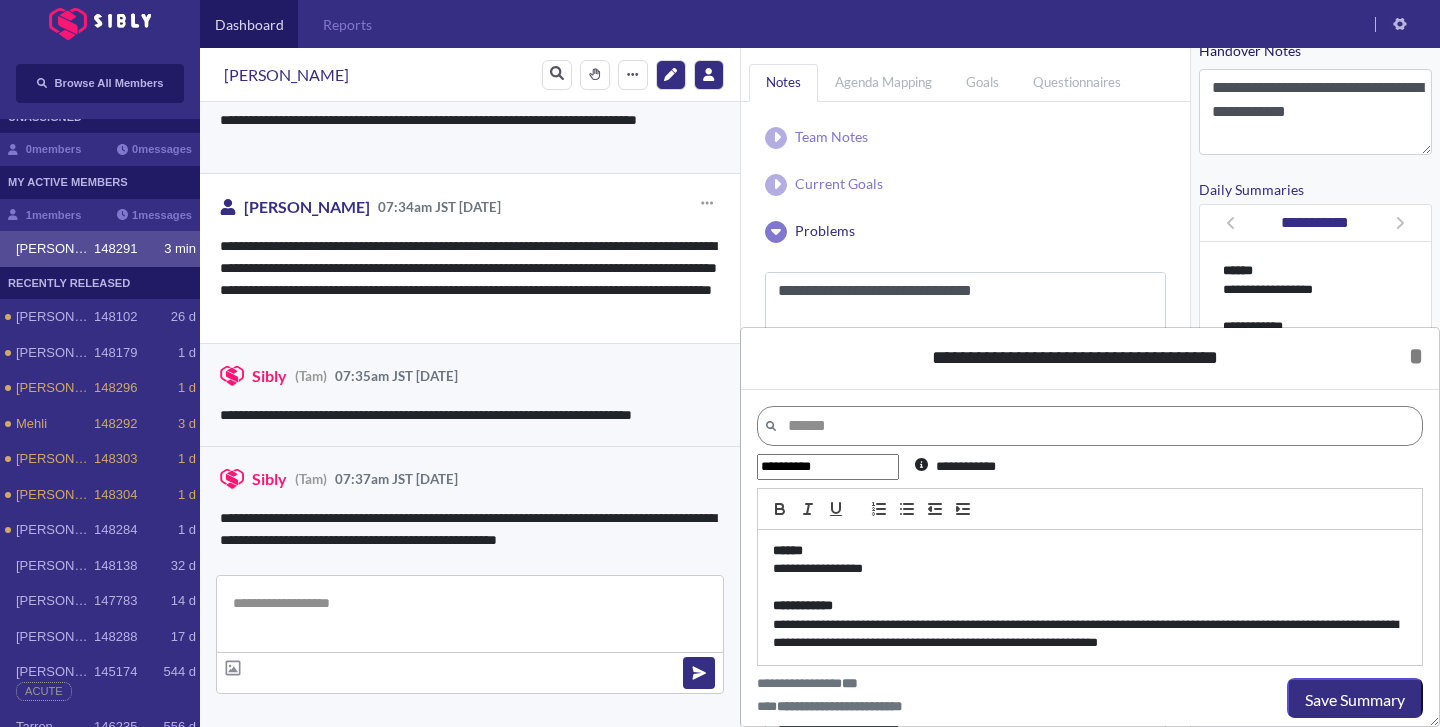 drag, startPoint x: 578, startPoint y: 305, endPoint x: 257, endPoint y: 251, distance: 325.51038 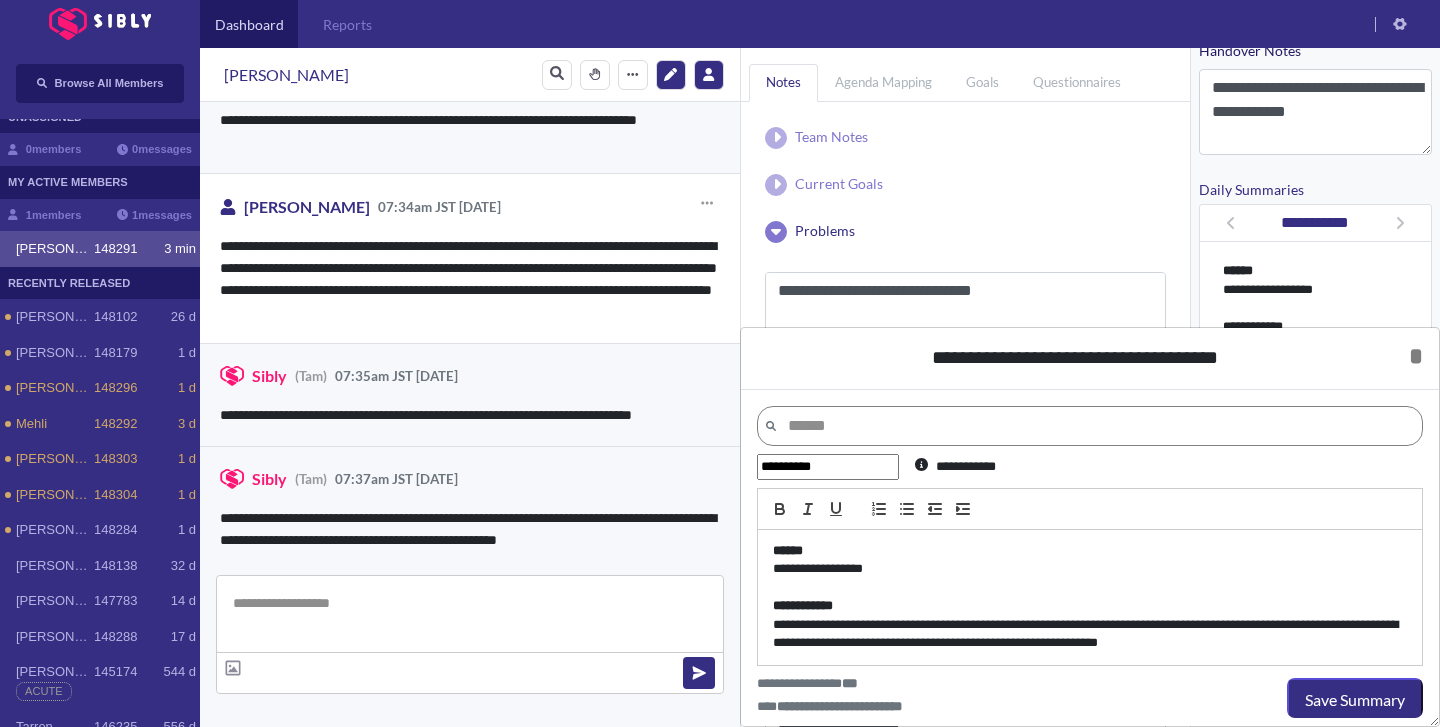 click on "**********" at bounding box center (470, 279) 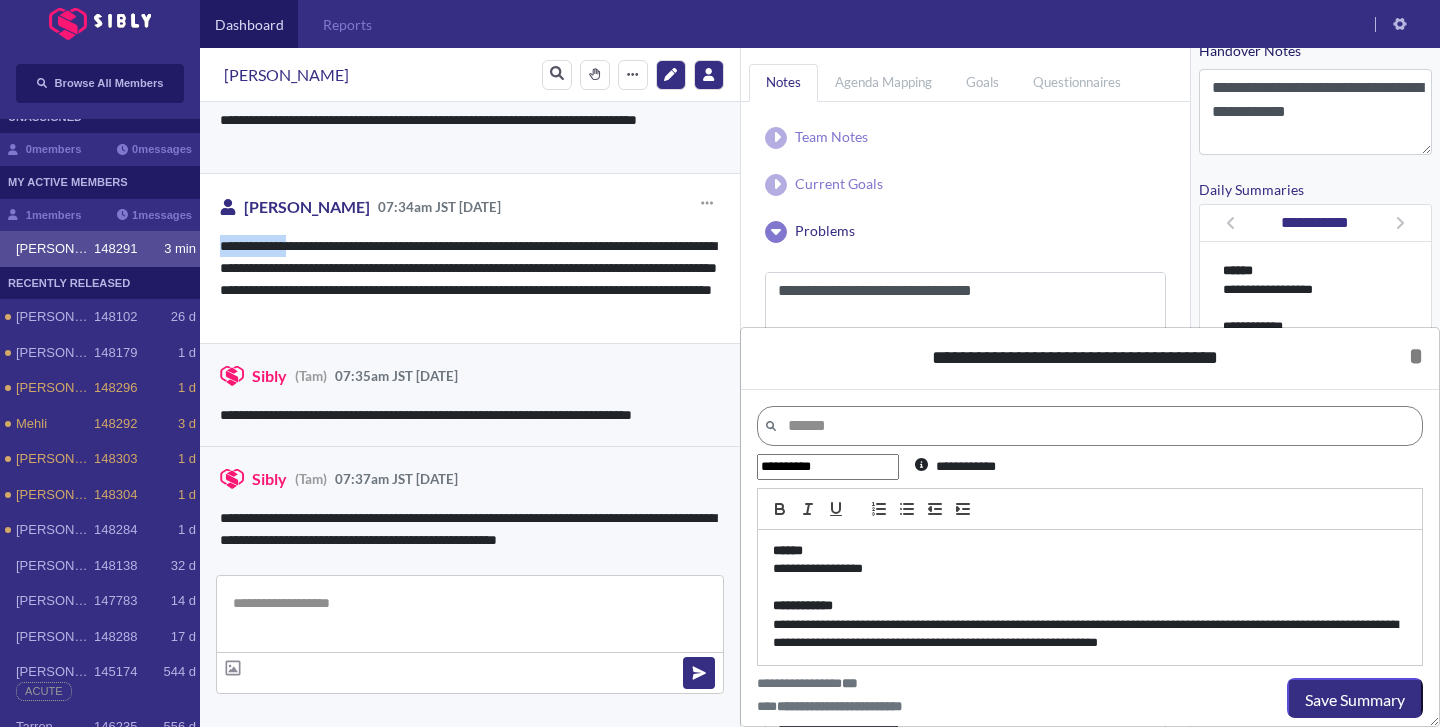 click on "**********" at bounding box center [470, 279] 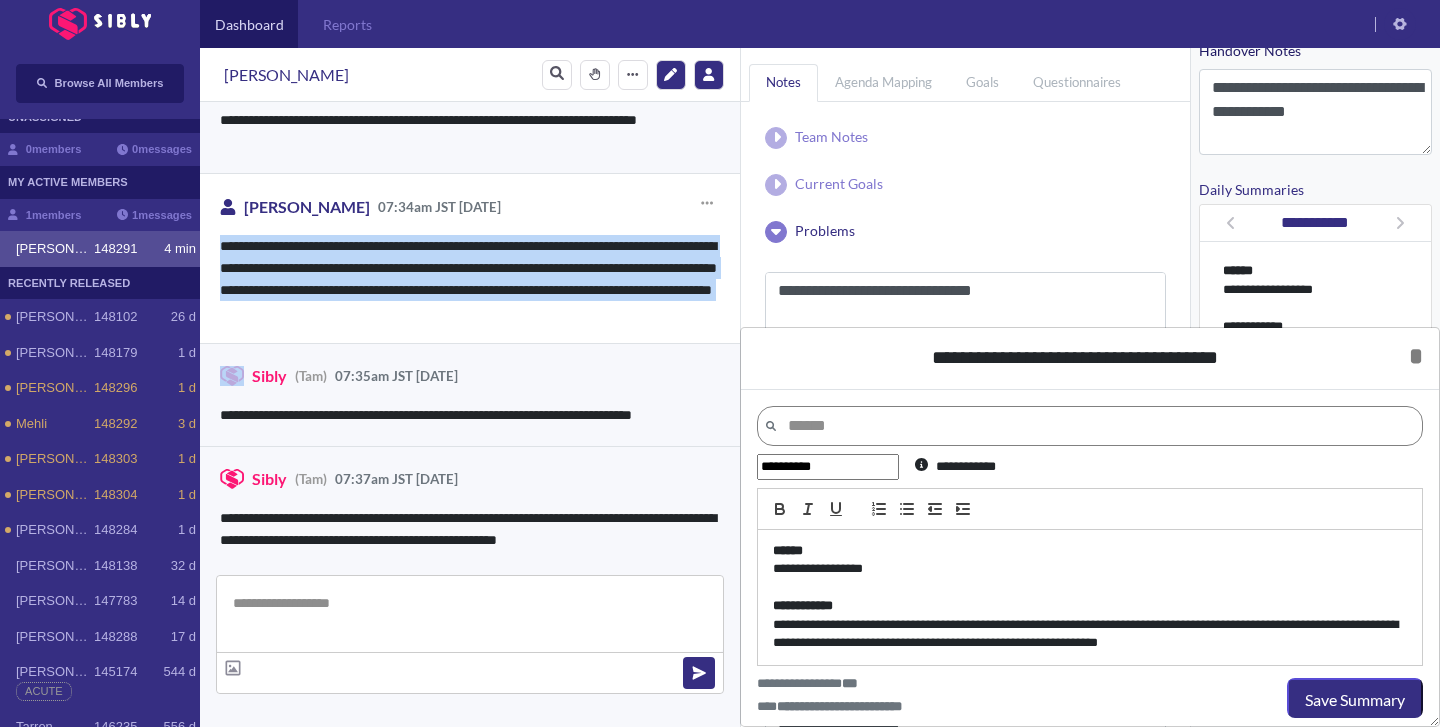 copy on "**********" 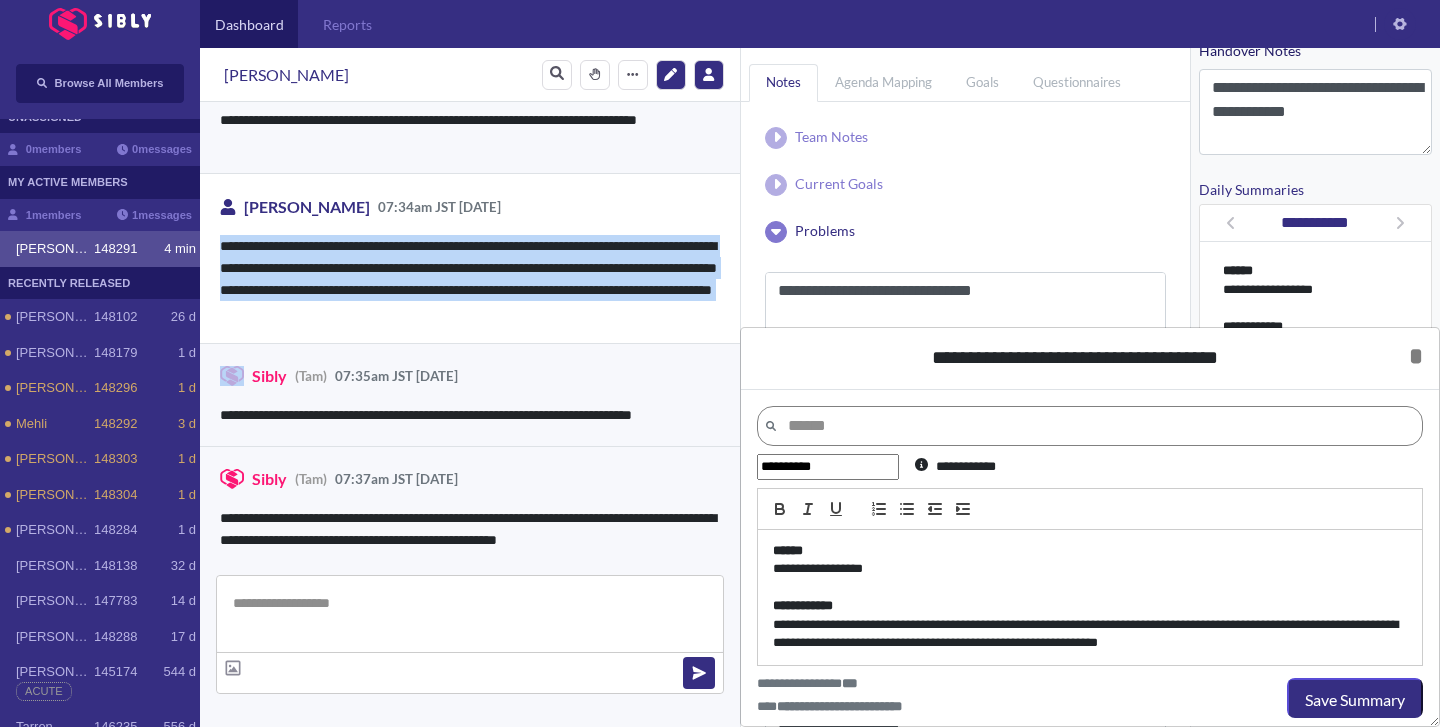 click on "**********" at bounding box center (1090, 634) 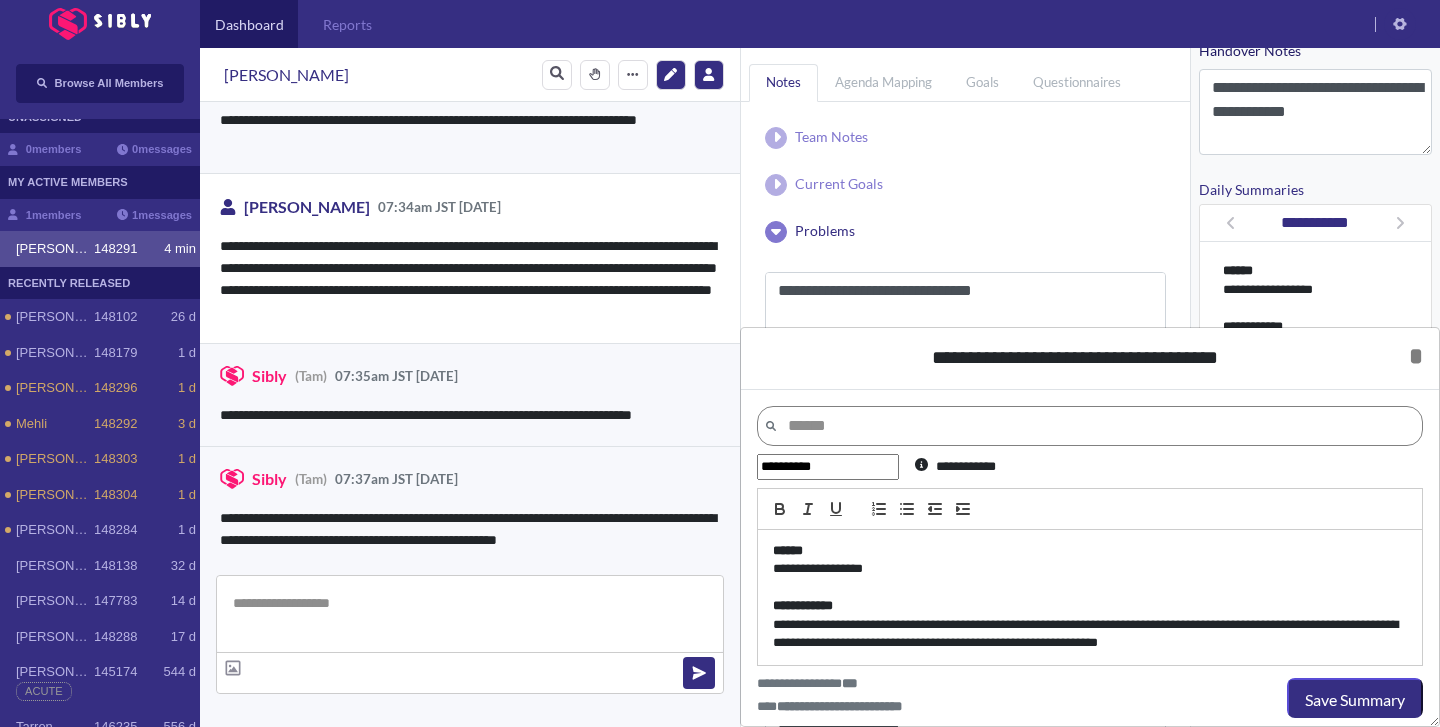 type 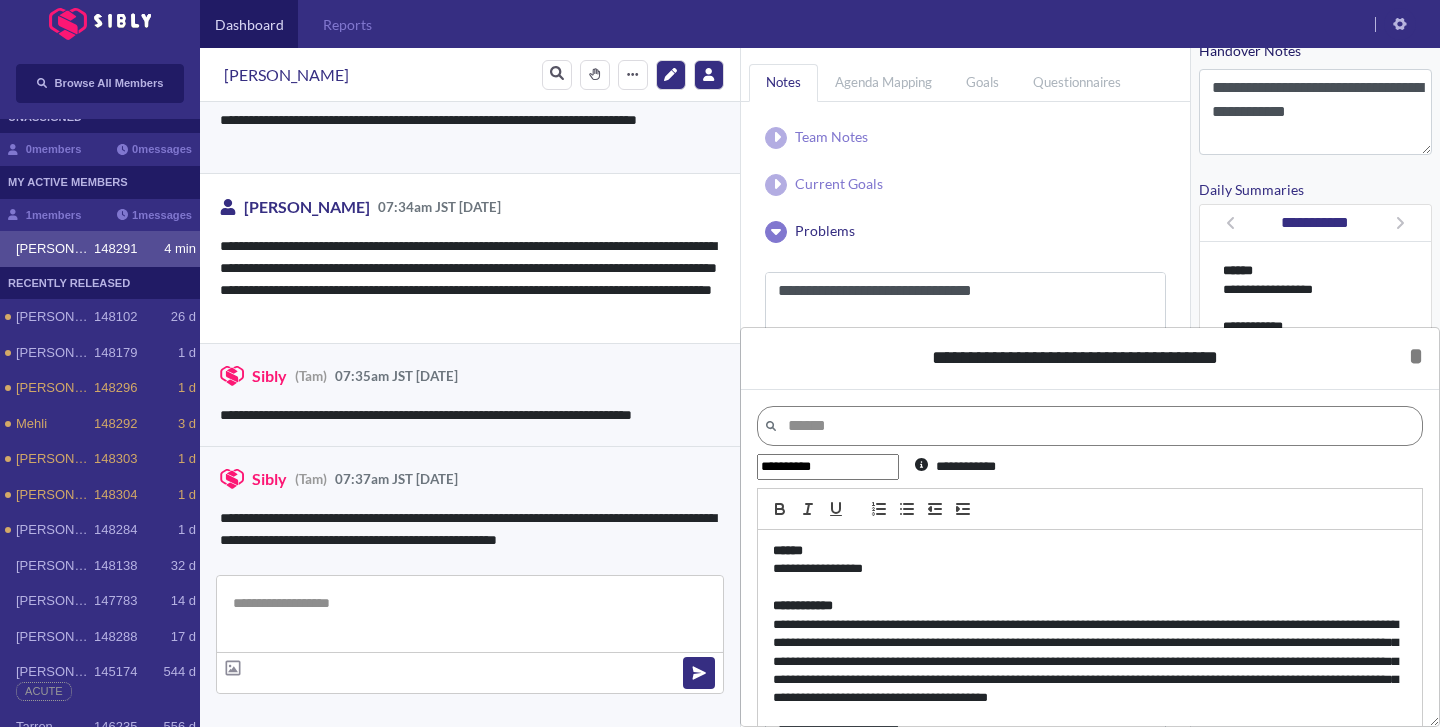 scroll, scrollTop: 0, scrollLeft: 0, axis: both 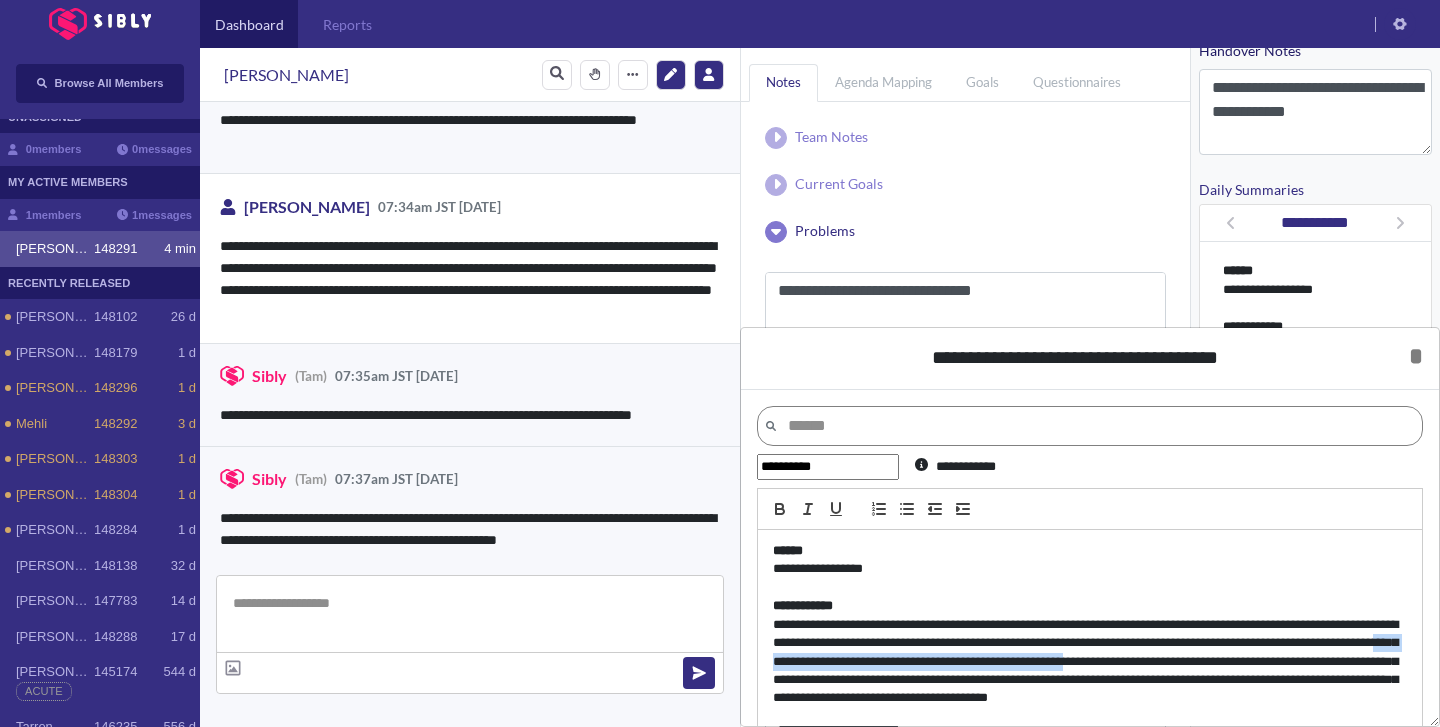drag, startPoint x: 1025, startPoint y: 662, endPoint x: 1402, endPoint y: 661, distance: 377.0013 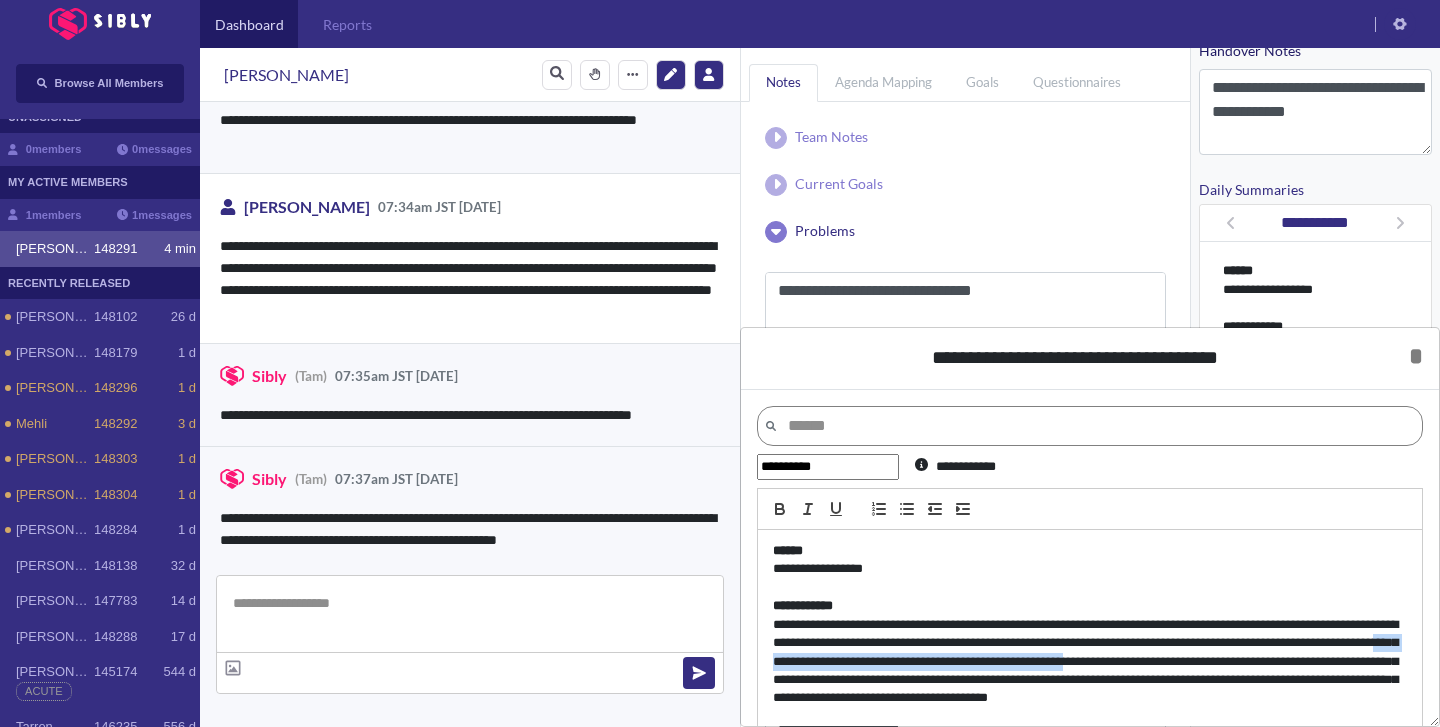 click on "**********" at bounding box center (1090, 671) 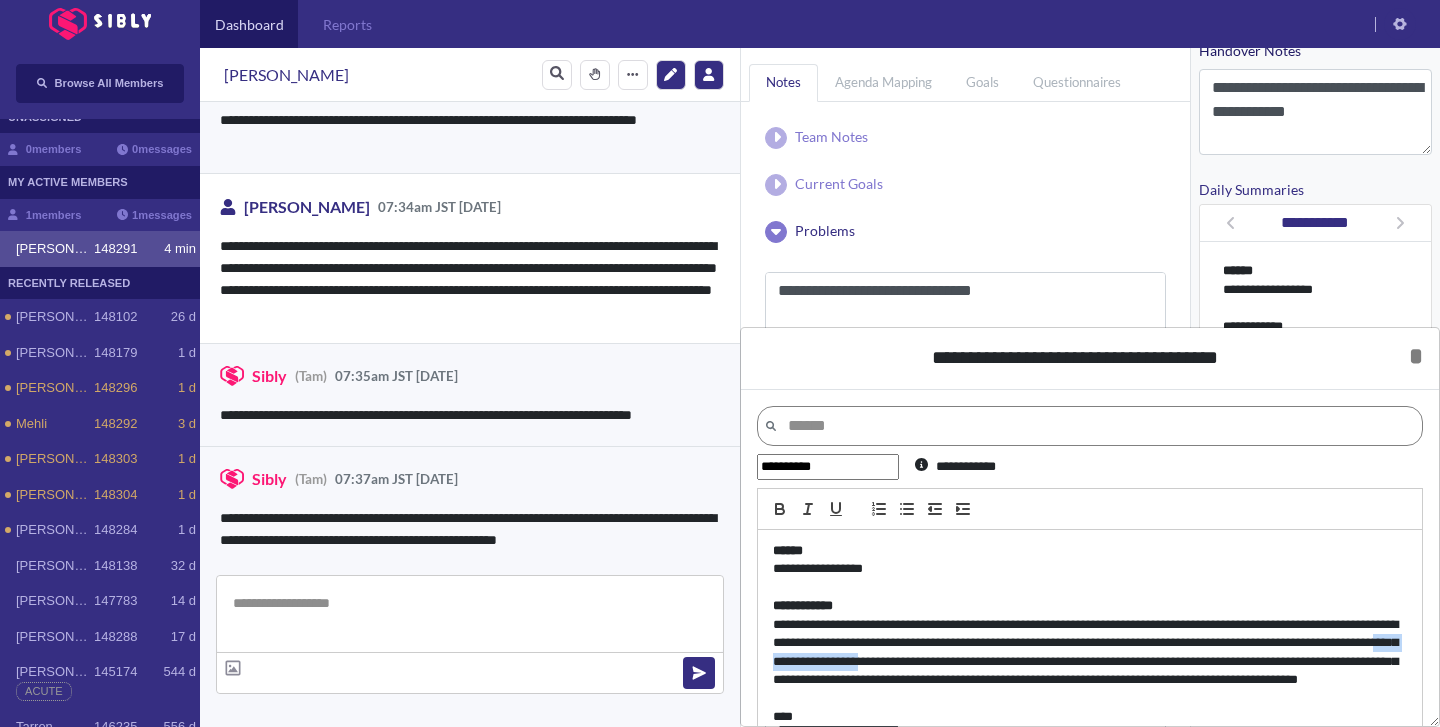 drag, startPoint x: 1025, startPoint y: 664, endPoint x: 1142, endPoint y: 660, distance: 117.06836 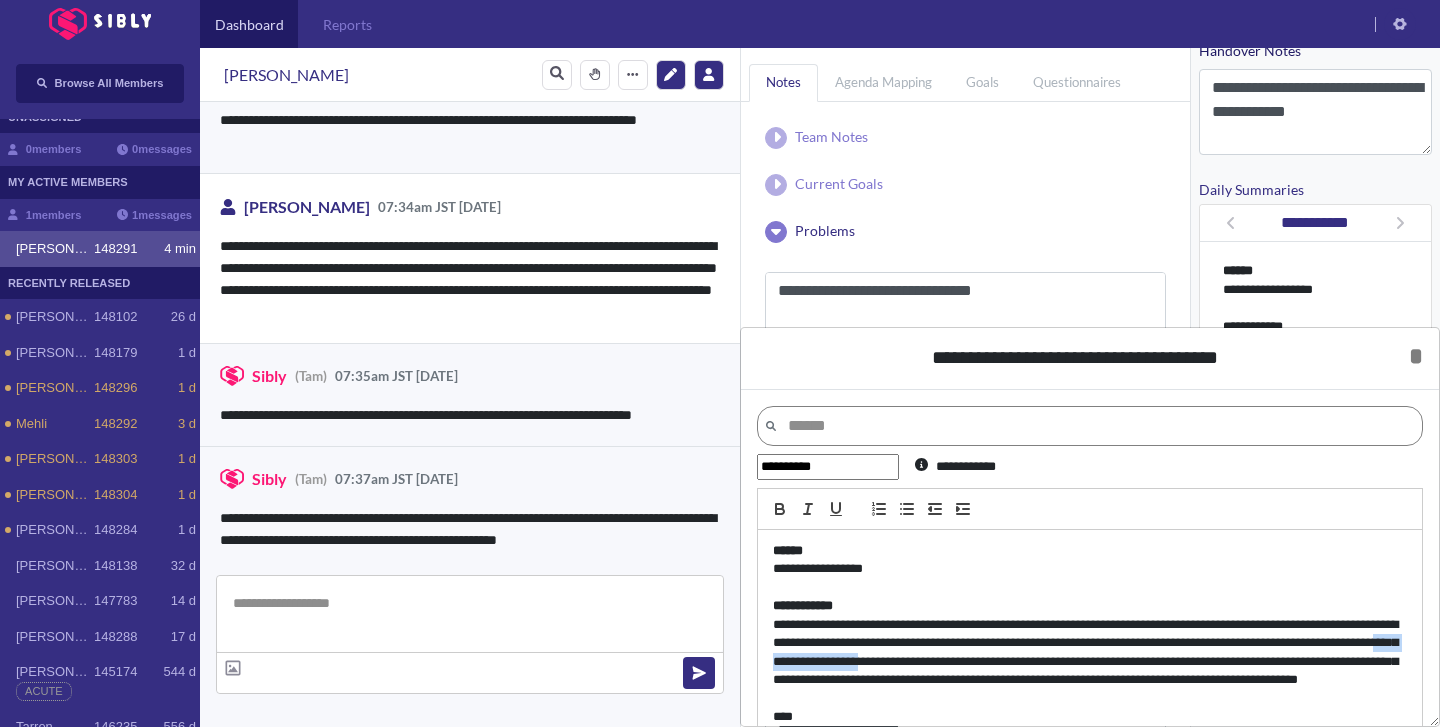 click on "**********" at bounding box center (1090, 662) 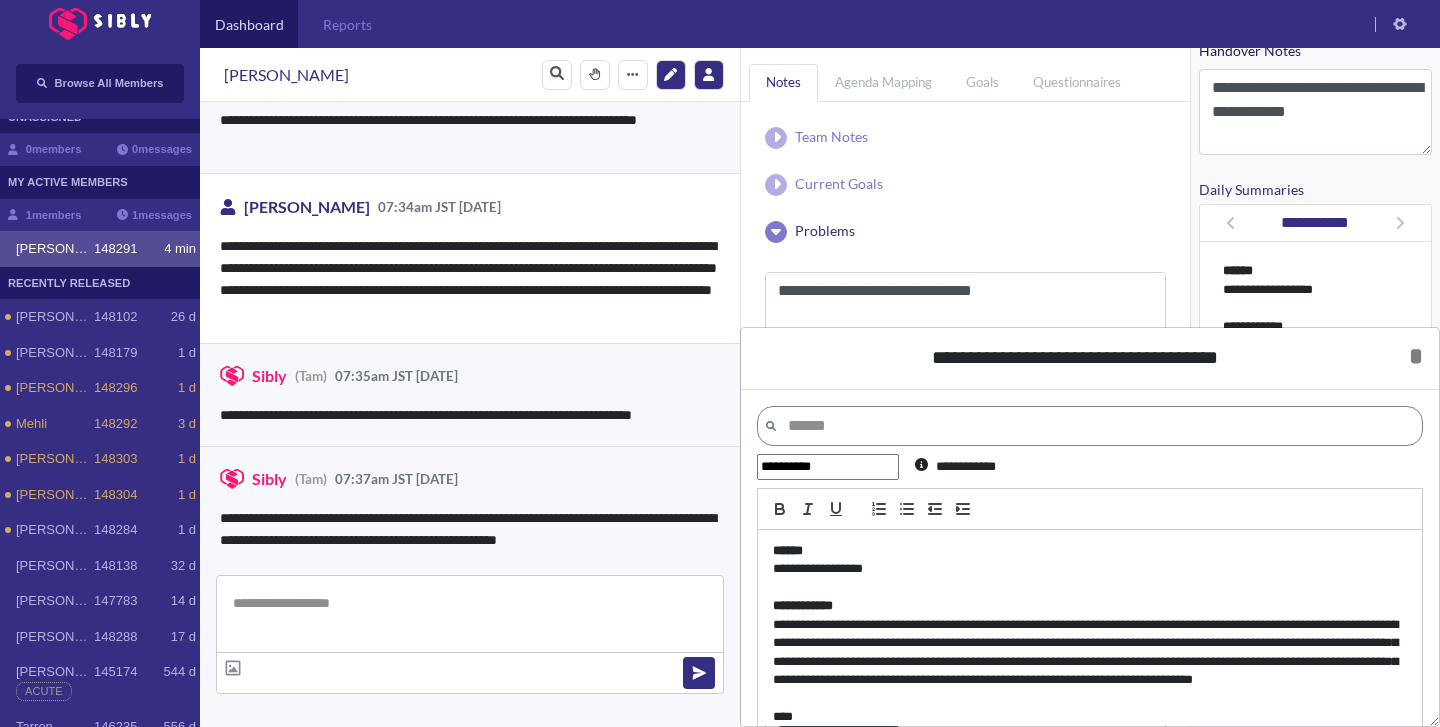 click on "**********" at bounding box center (1090, 662) 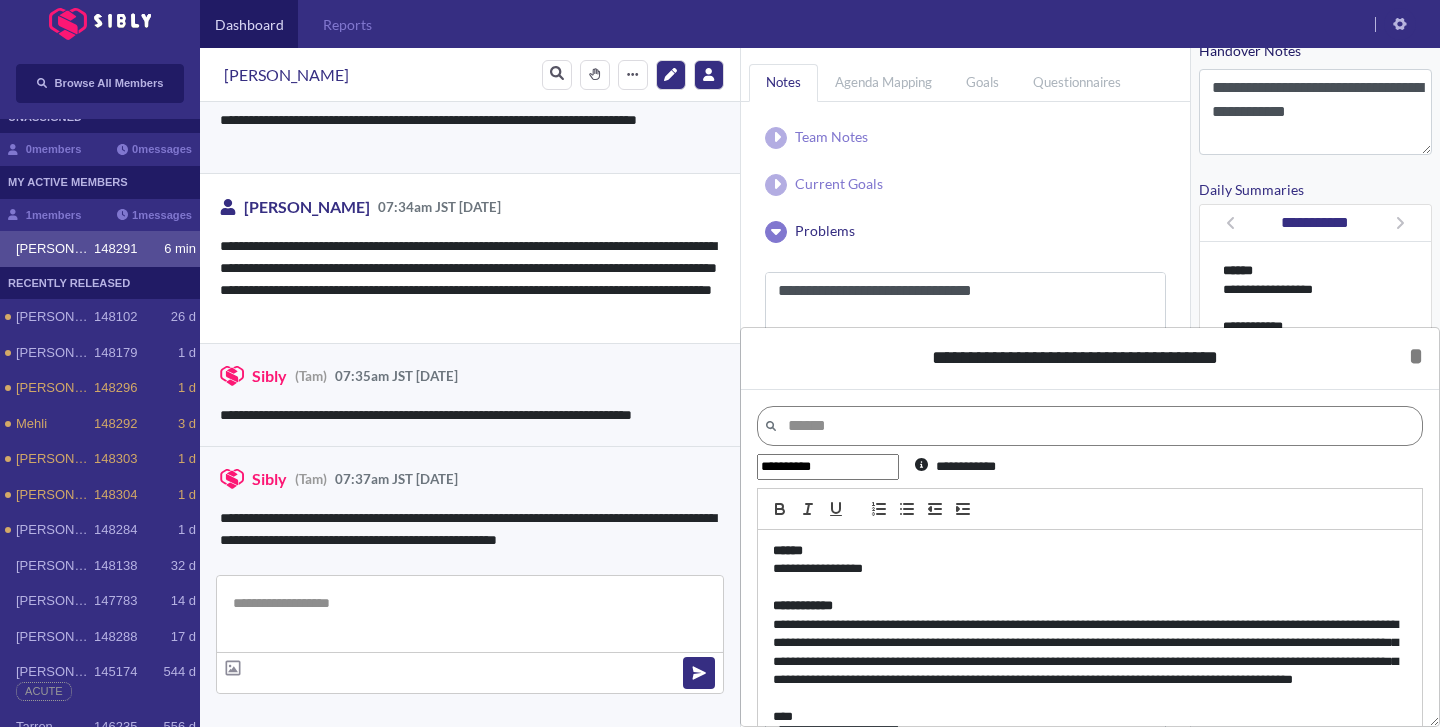 click on "**********" at bounding box center [1090, 662] 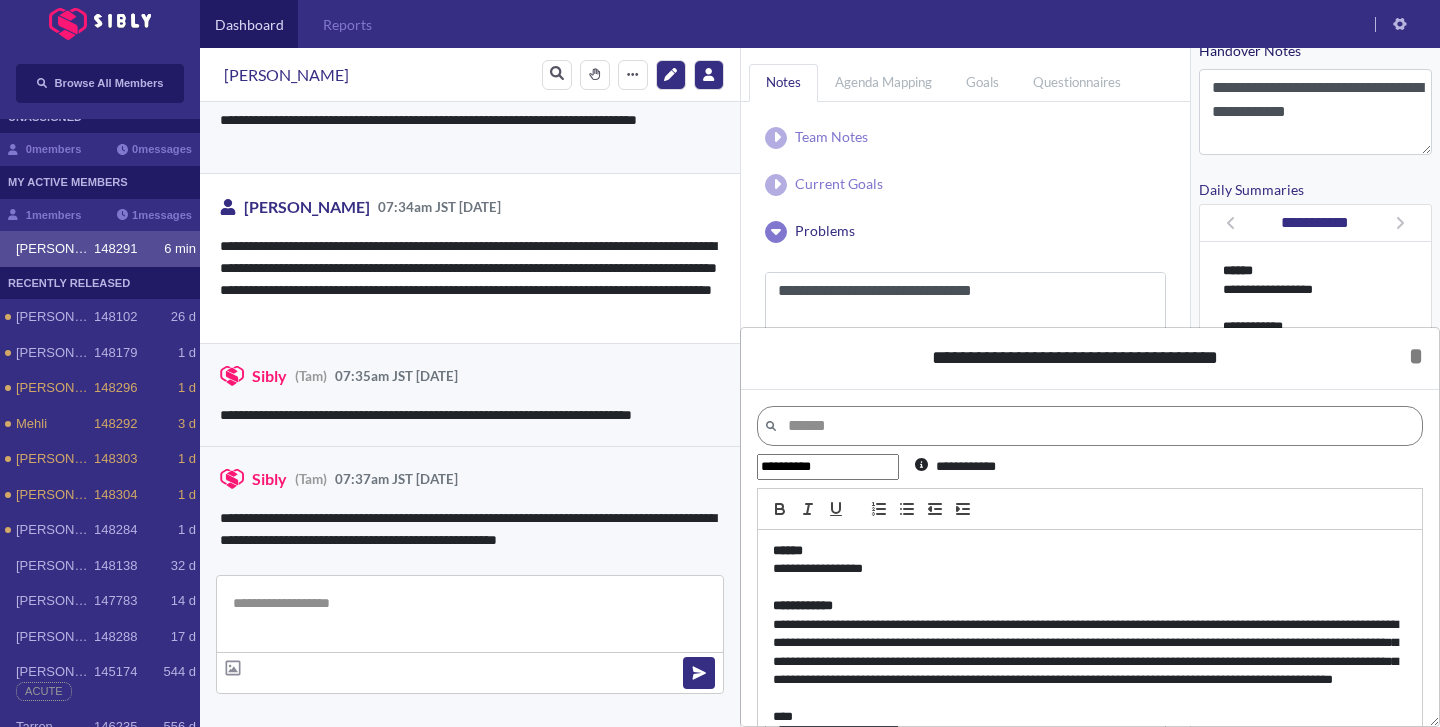 click on "**********" at bounding box center (1090, 662) 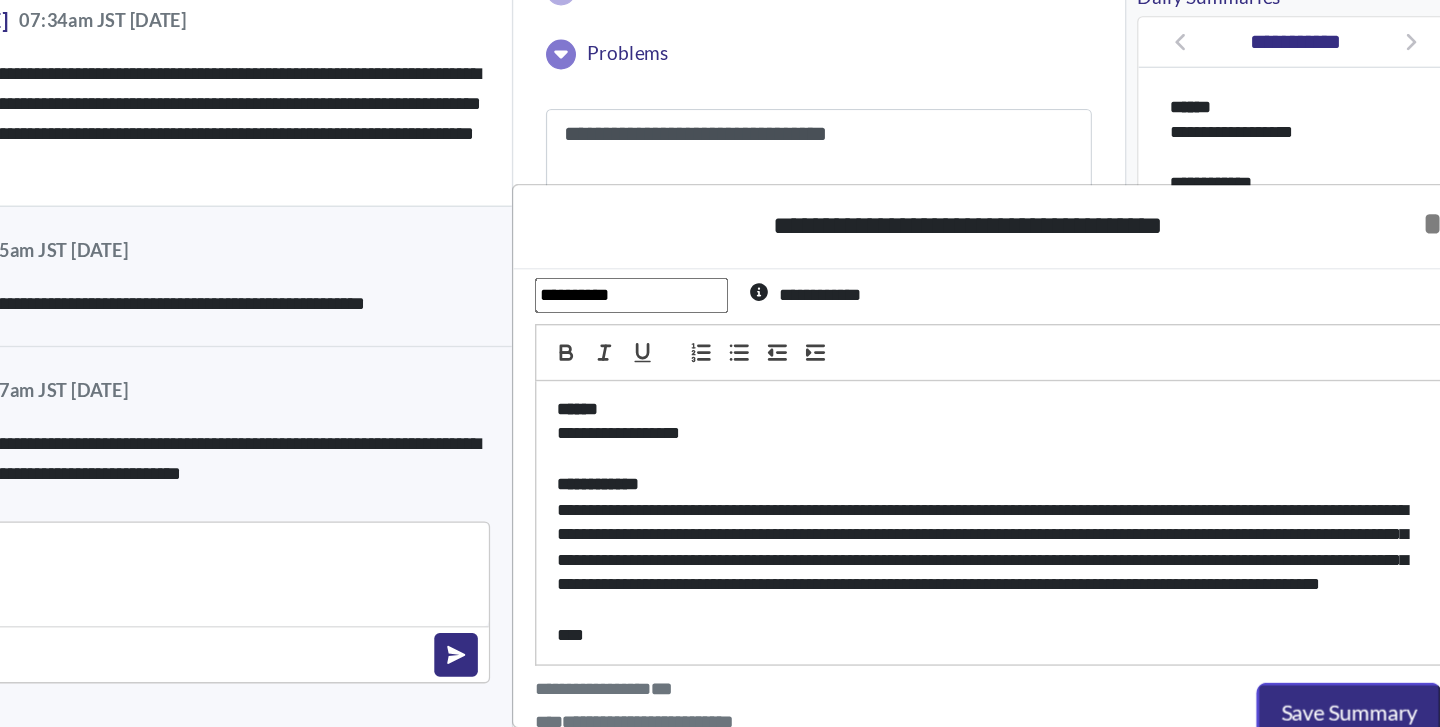 scroll, scrollTop: 62, scrollLeft: 0, axis: vertical 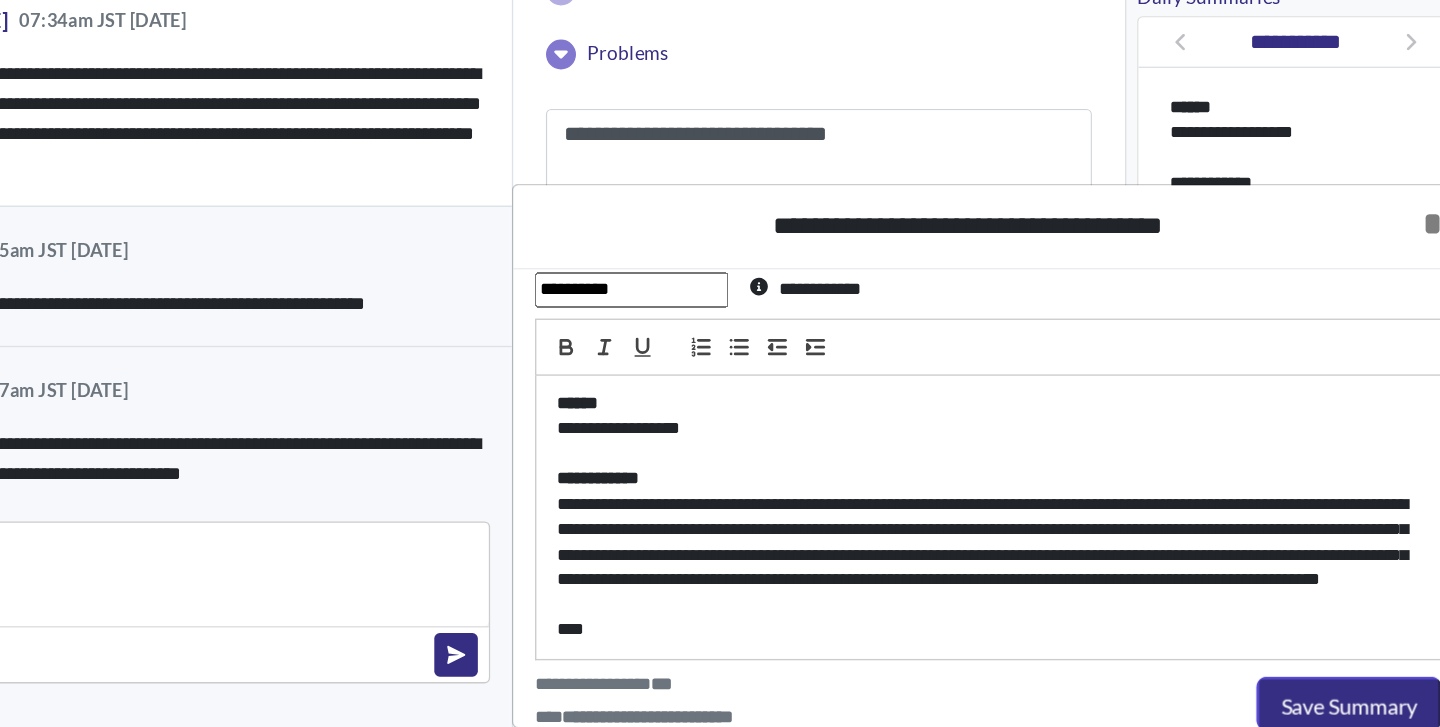 click on "**********" at bounding box center [1090, 600] 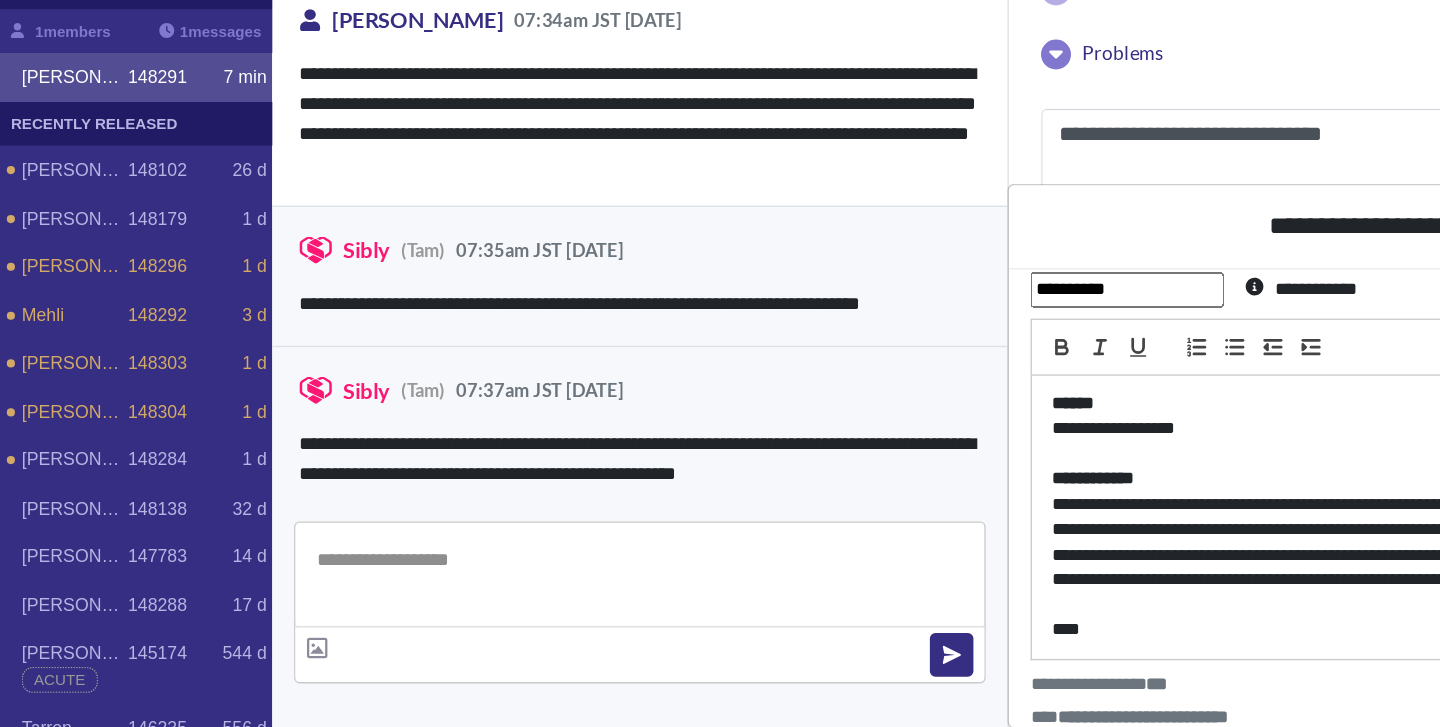 scroll, scrollTop: 0, scrollLeft: 0, axis: both 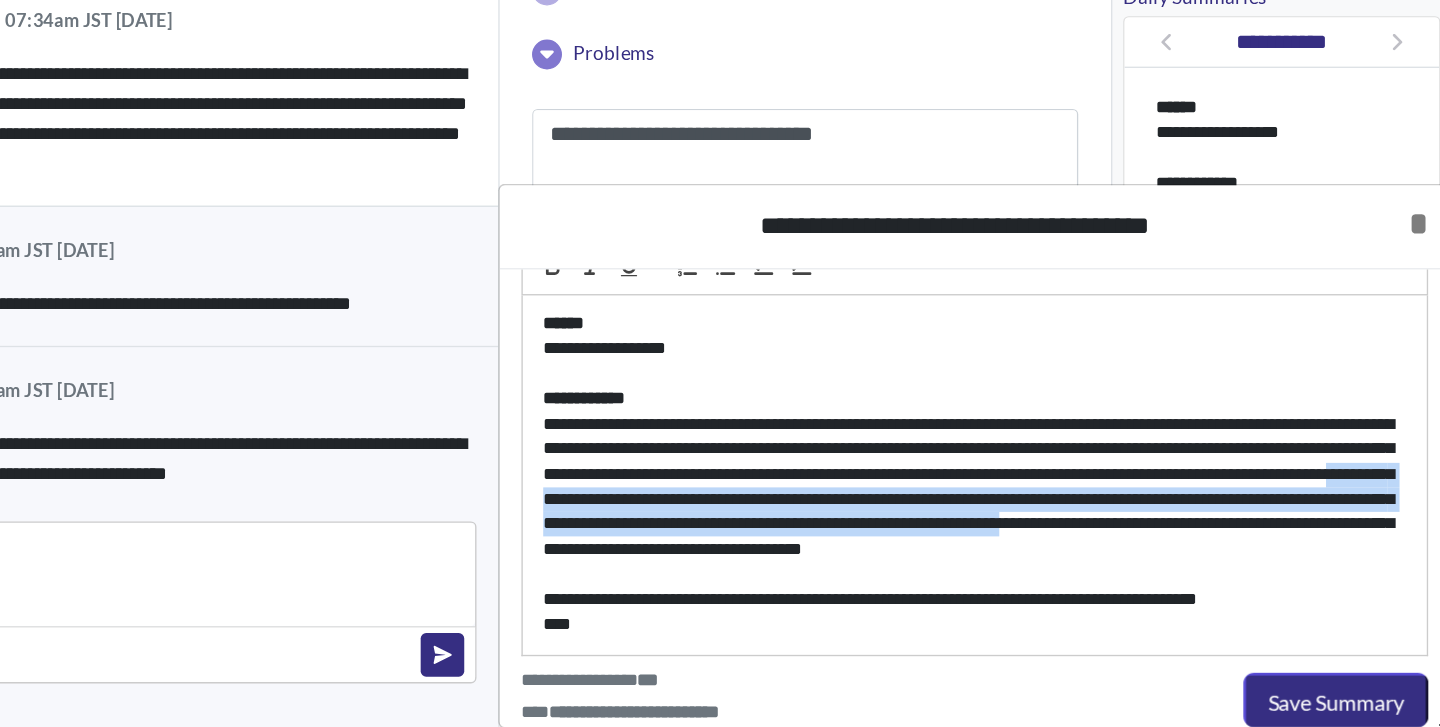 drag, startPoint x: 1090, startPoint y: 558, endPoint x: 1014, endPoint y: 590, distance: 82.46211 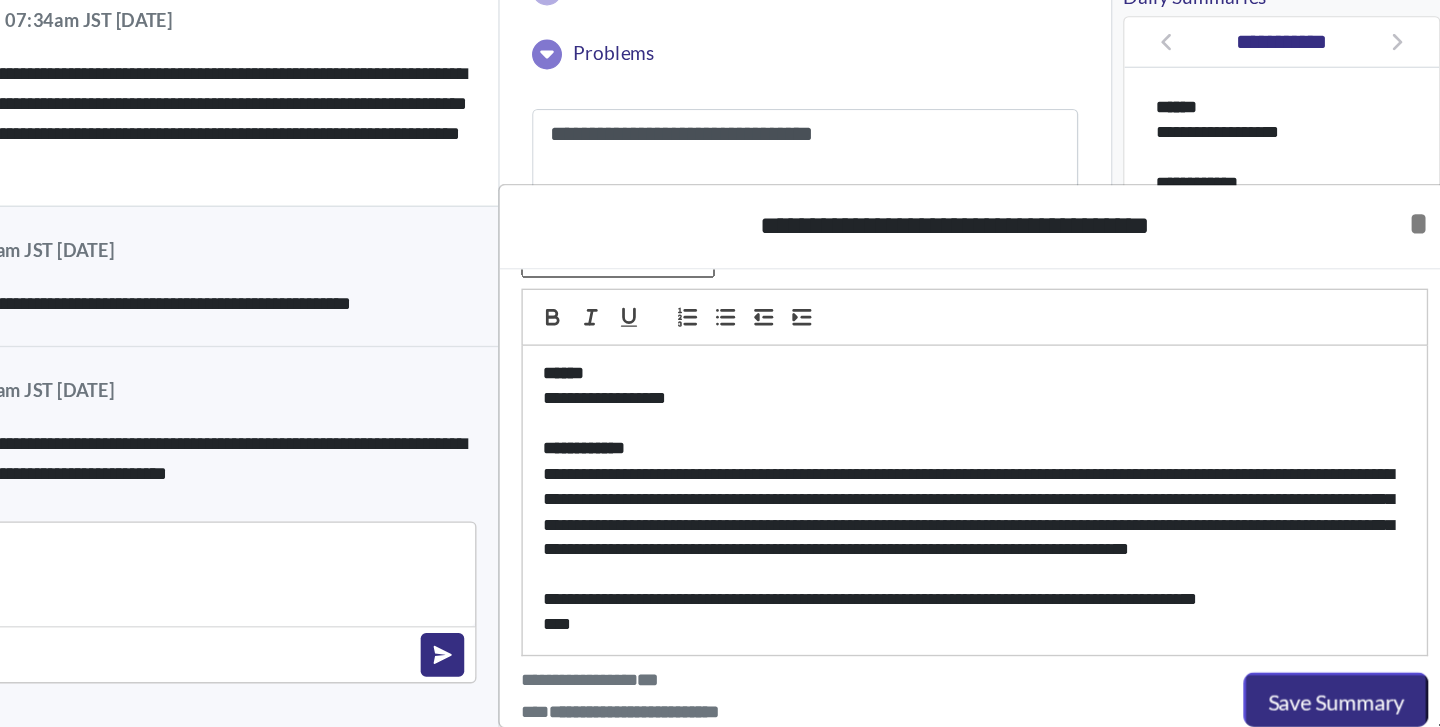 scroll, scrollTop: 84, scrollLeft: 0, axis: vertical 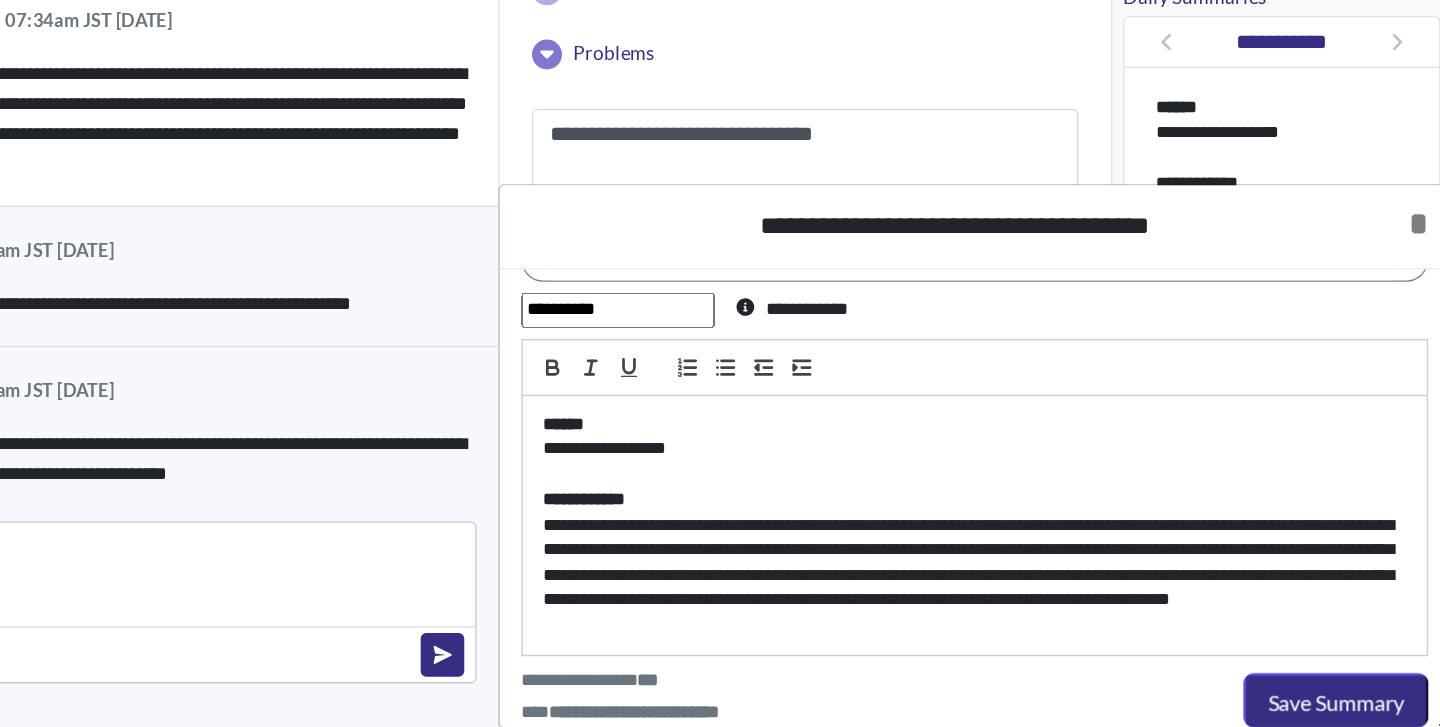 click at bounding box center (1090, 541) 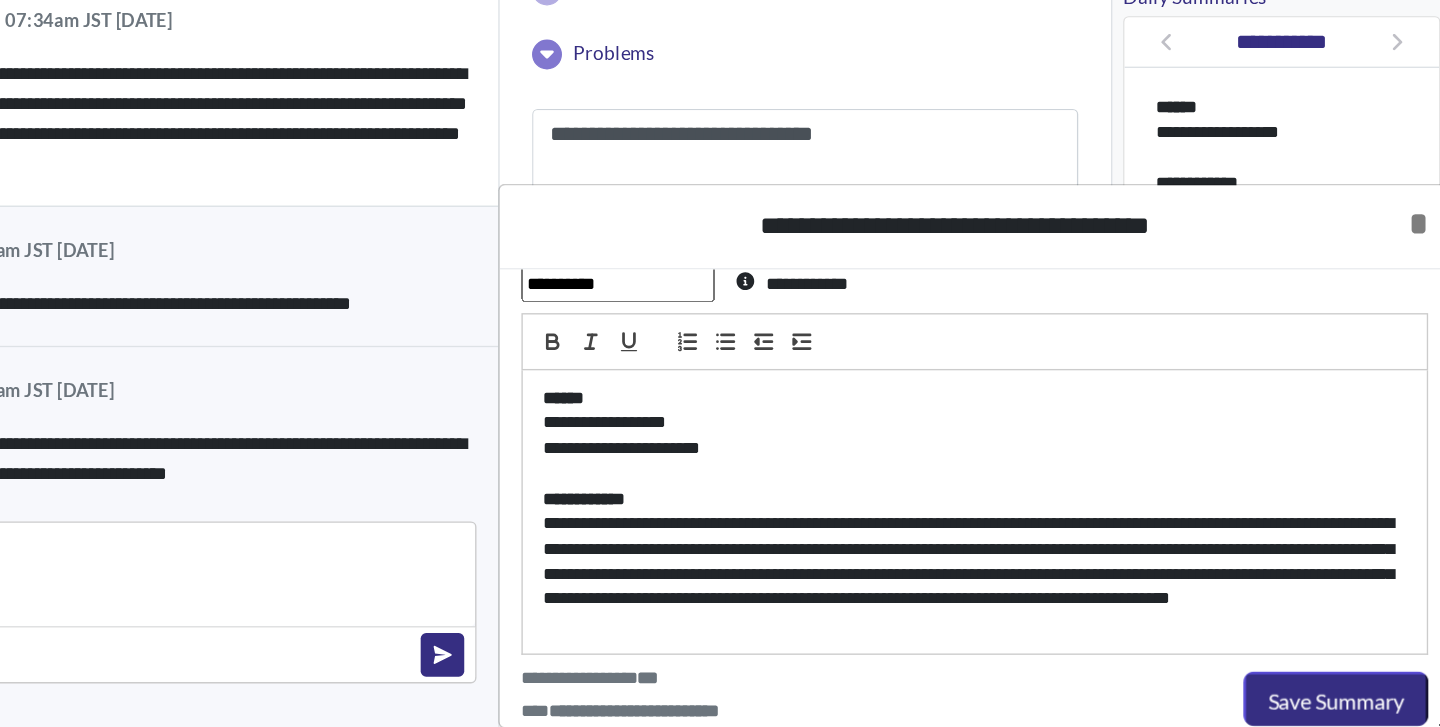 scroll, scrollTop: 65, scrollLeft: 0, axis: vertical 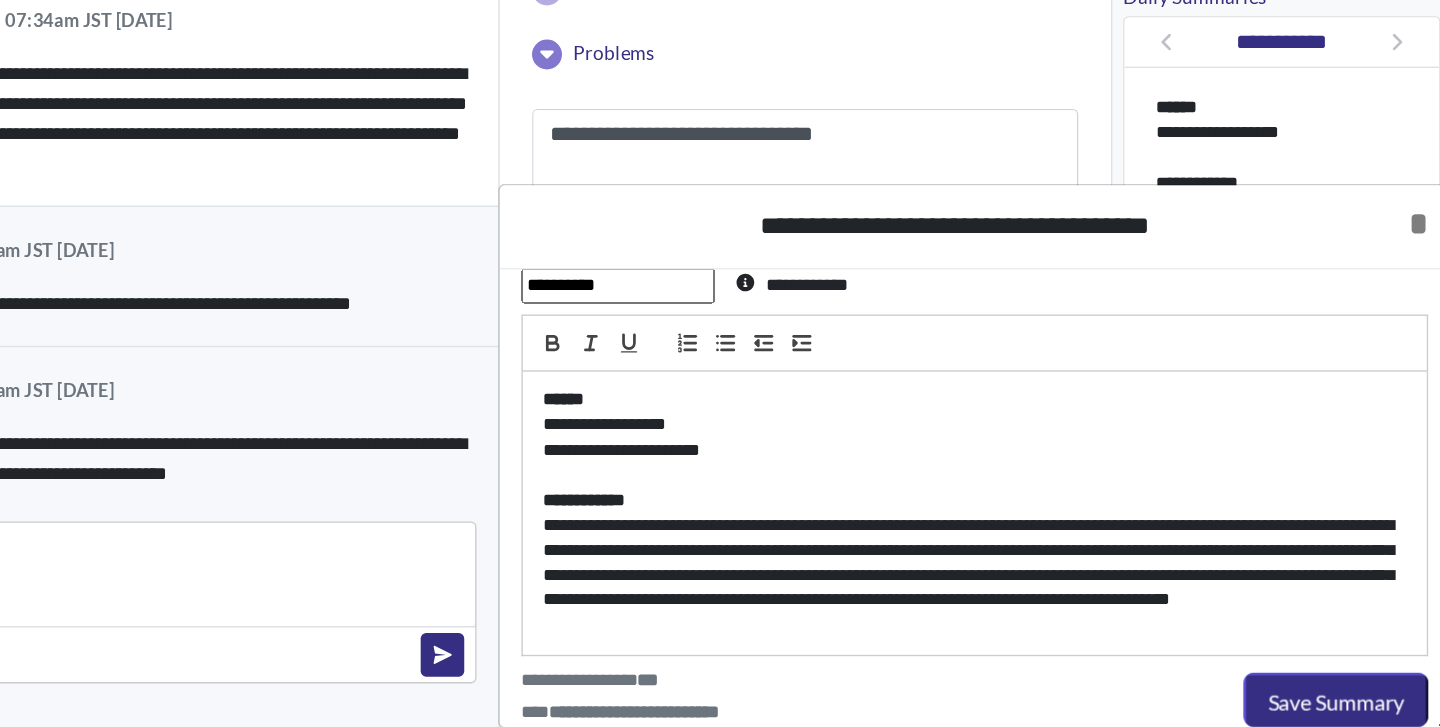 click on "**********" at bounding box center (1090, 615) 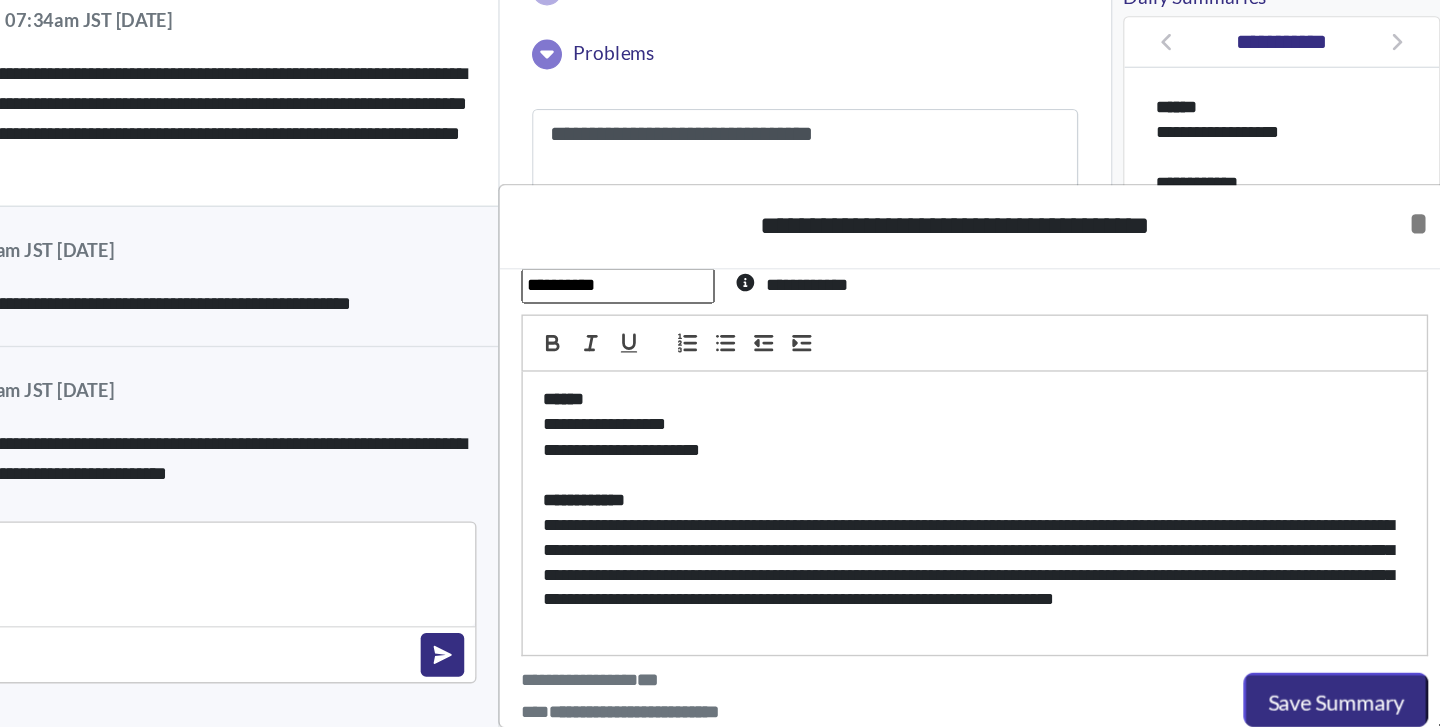 click on "**********" at bounding box center [1090, 615] 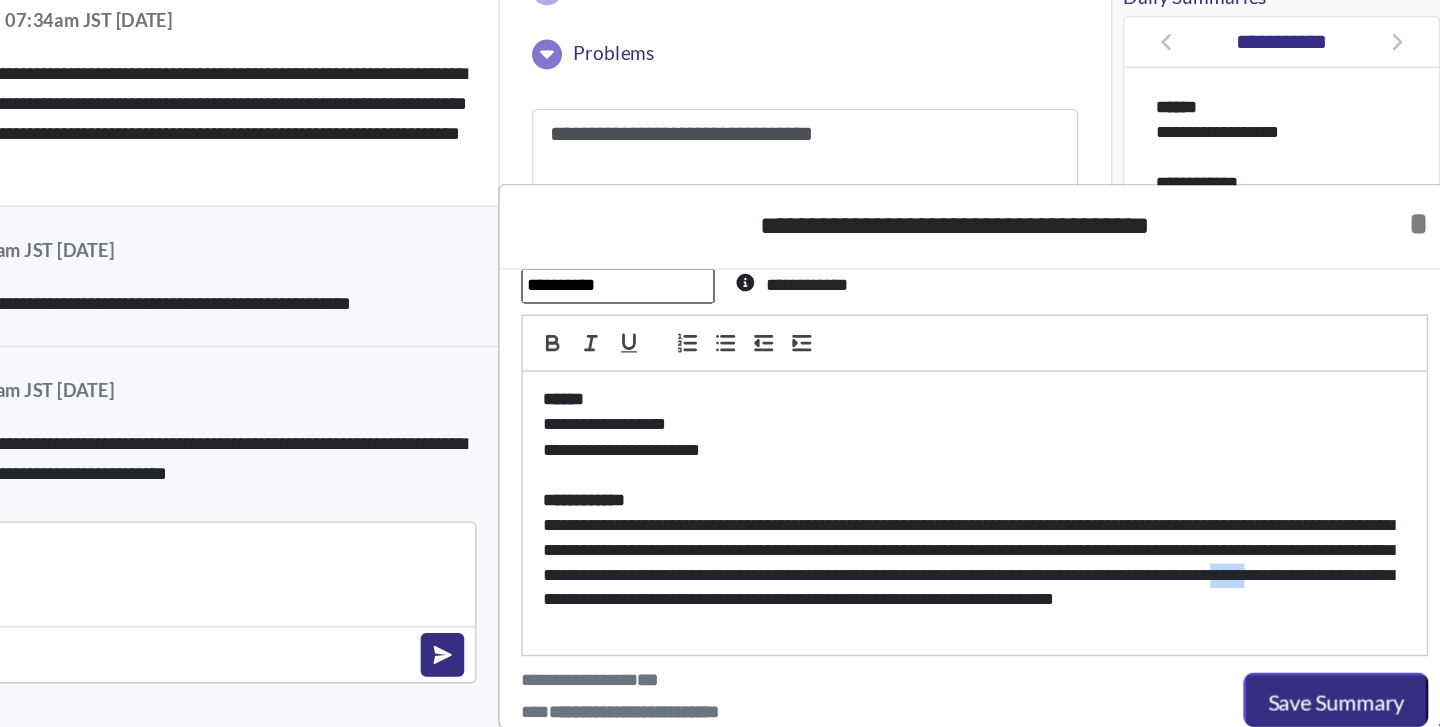 click on "**********" at bounding box center (1090, 615) 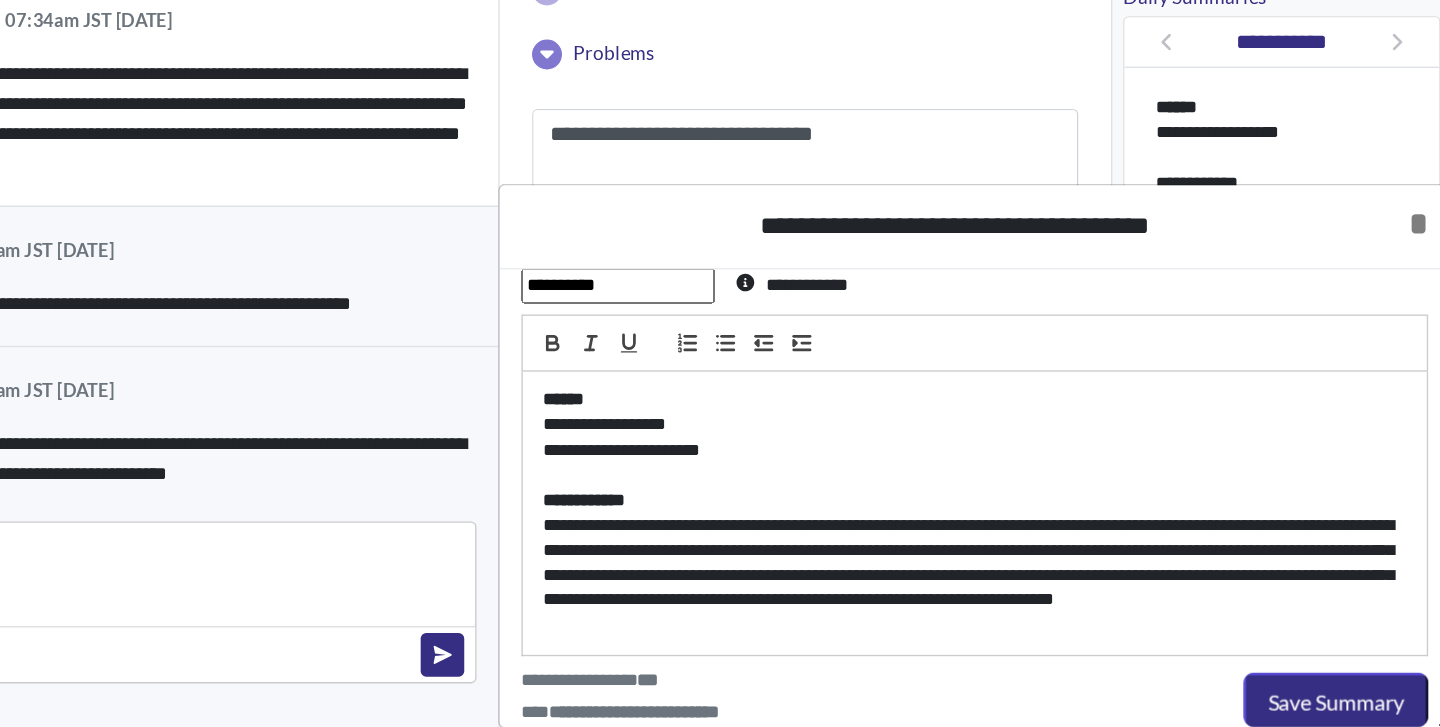 click on "**********" at bounding box center (1090, 615) 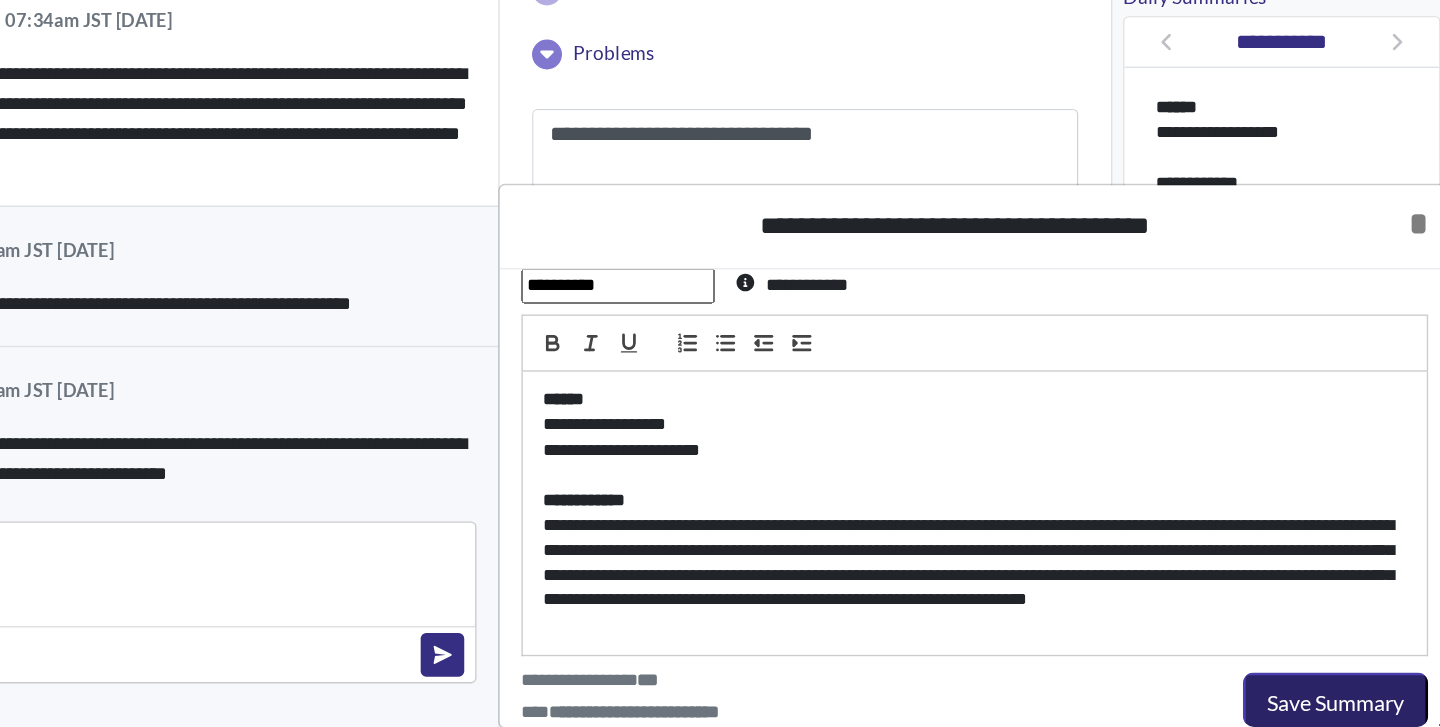 click on "Save Summary" at bounding box center [1355, 708] 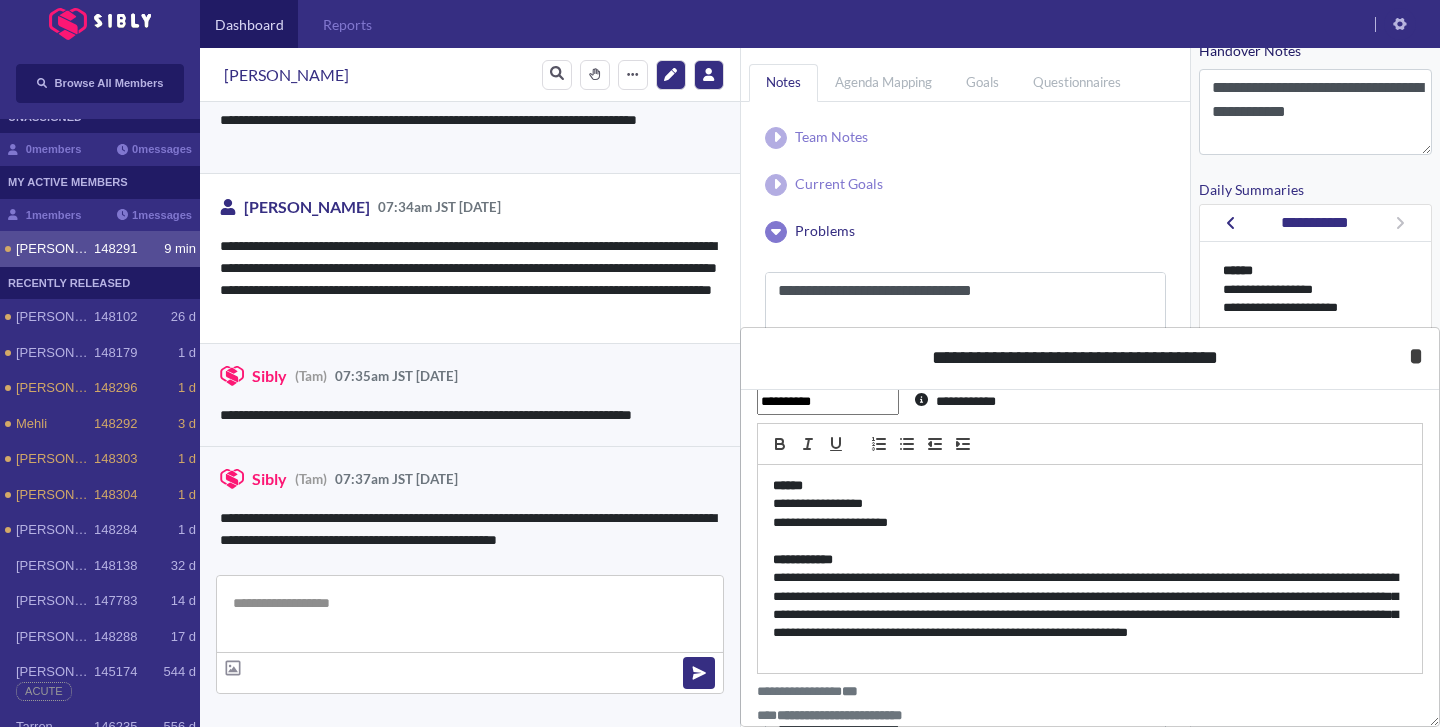 click on "*" at bounding box center [1416, 356] 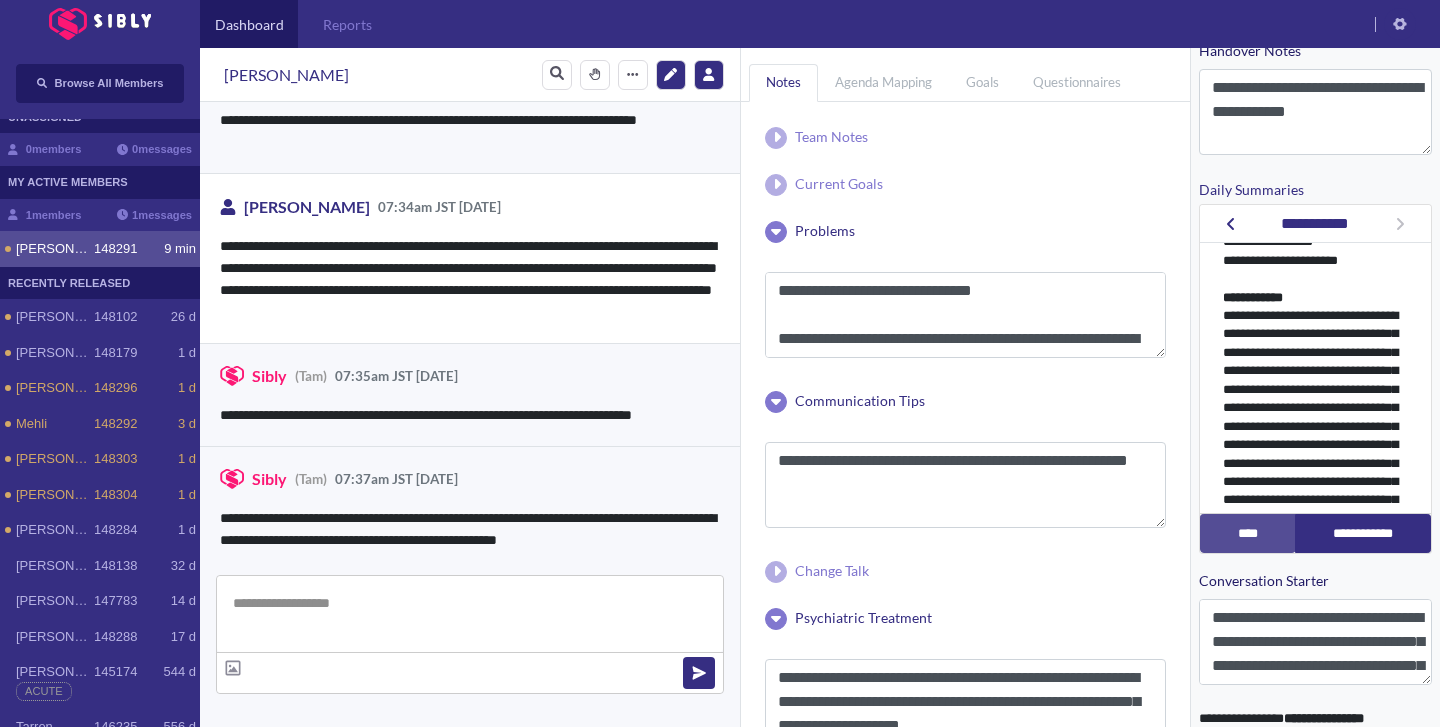 scroll, scrollTop: 0, scrollLeft: 0, axis: both 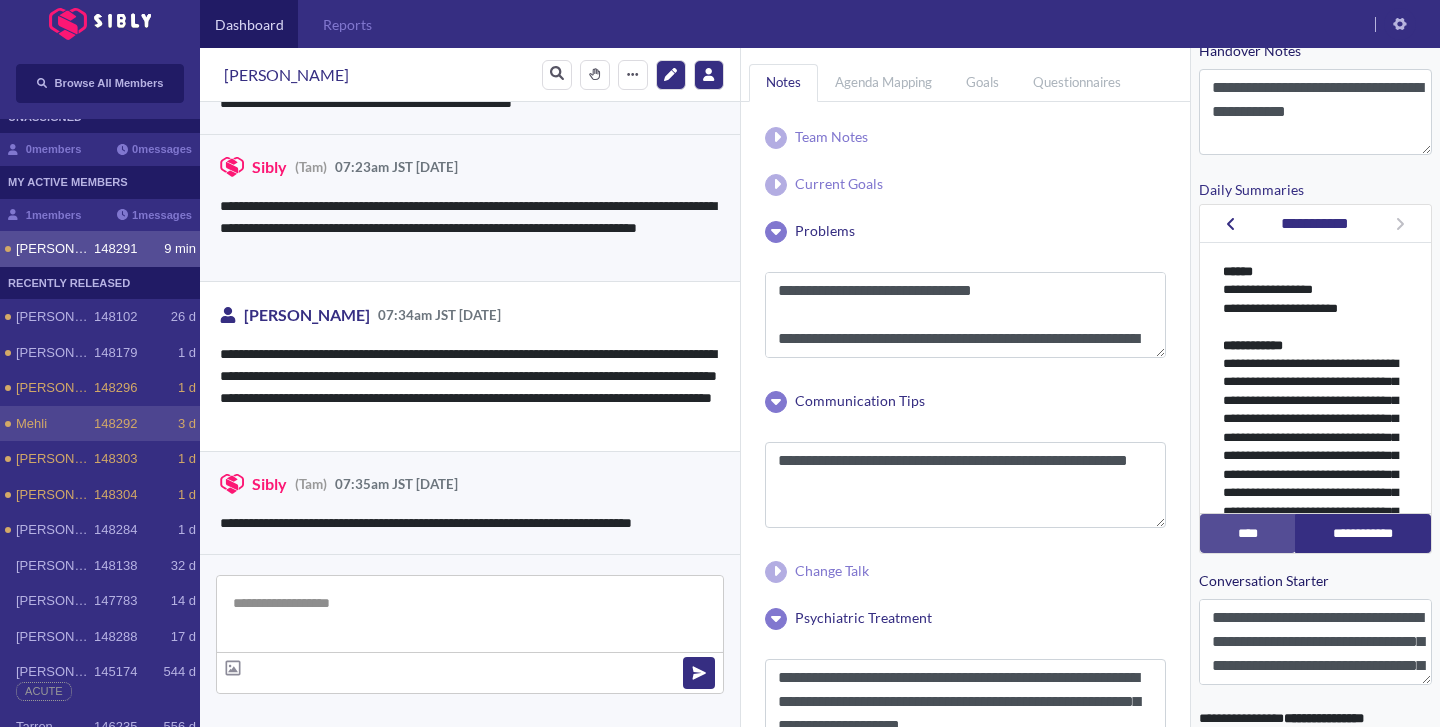 click on "Mehli 148292 3 d" at bounding box center (100, 424) 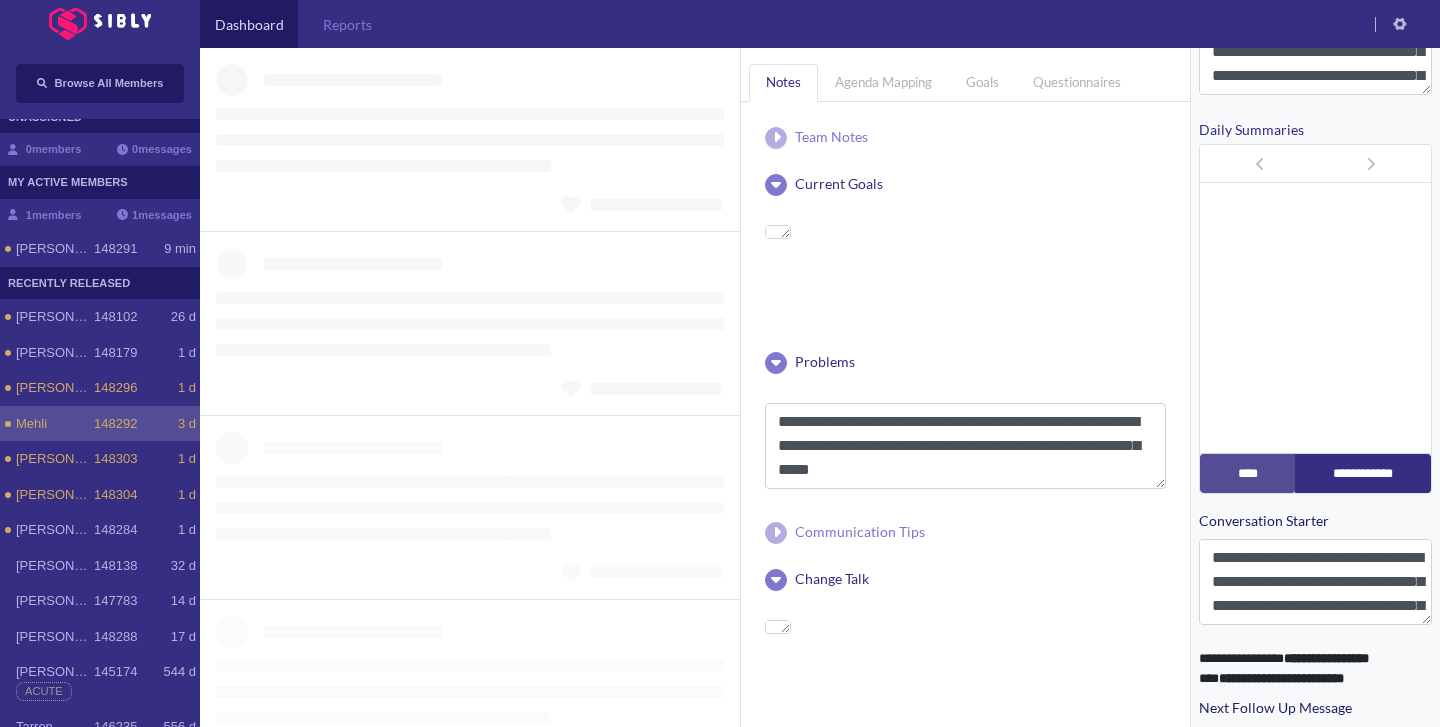 scroll, scrollTop: 542, scrollLeft: 0, axis: vertical 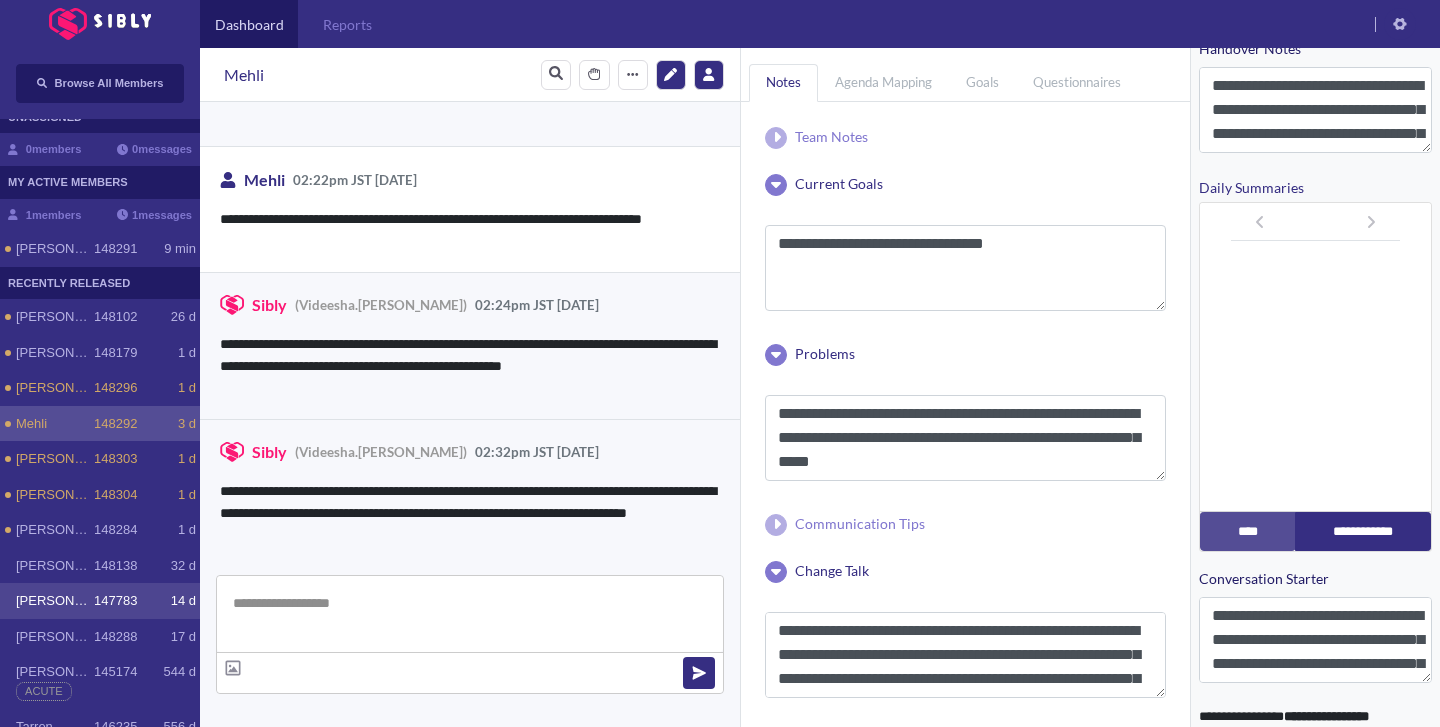 click on "[PERSON_NAME] 147783 14 d" at bounding box center (100, 601) 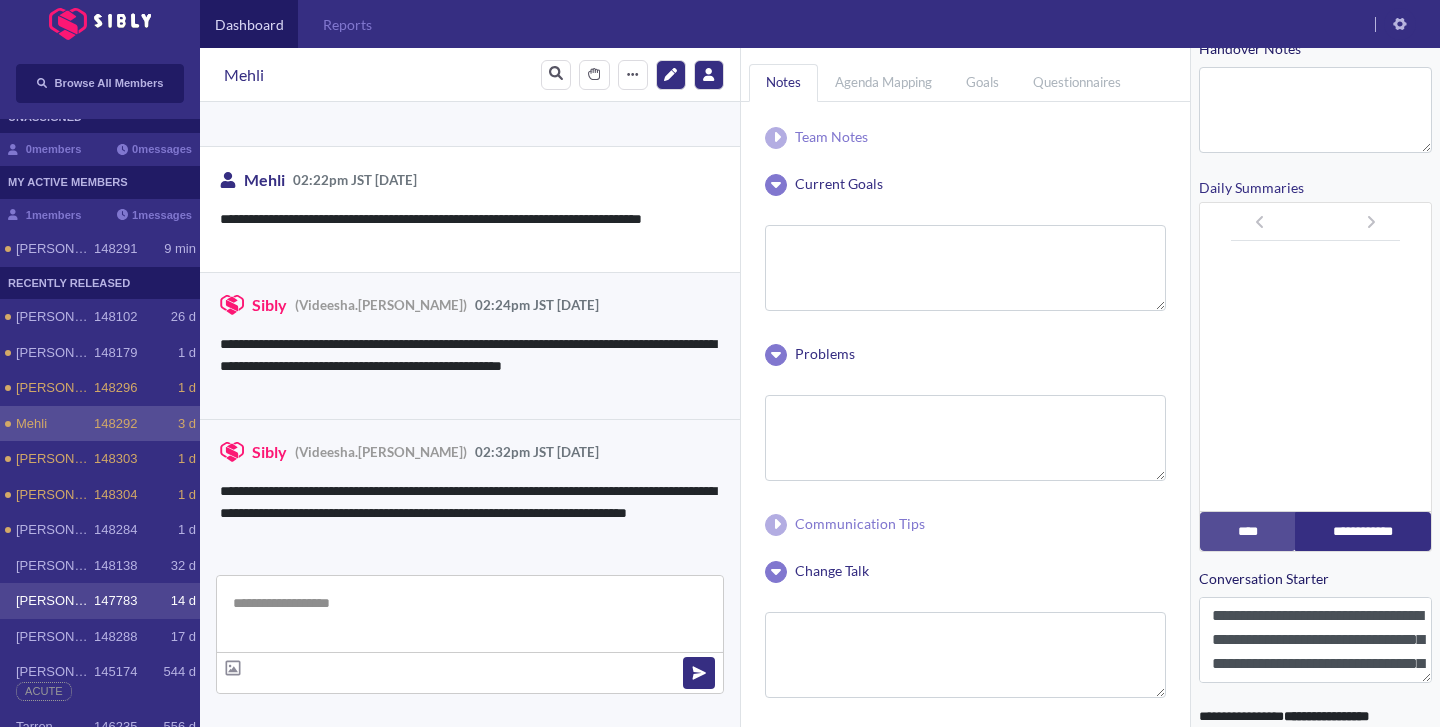 scroll, scrollTop: 563, scrollLeft: 0, axis: vertical 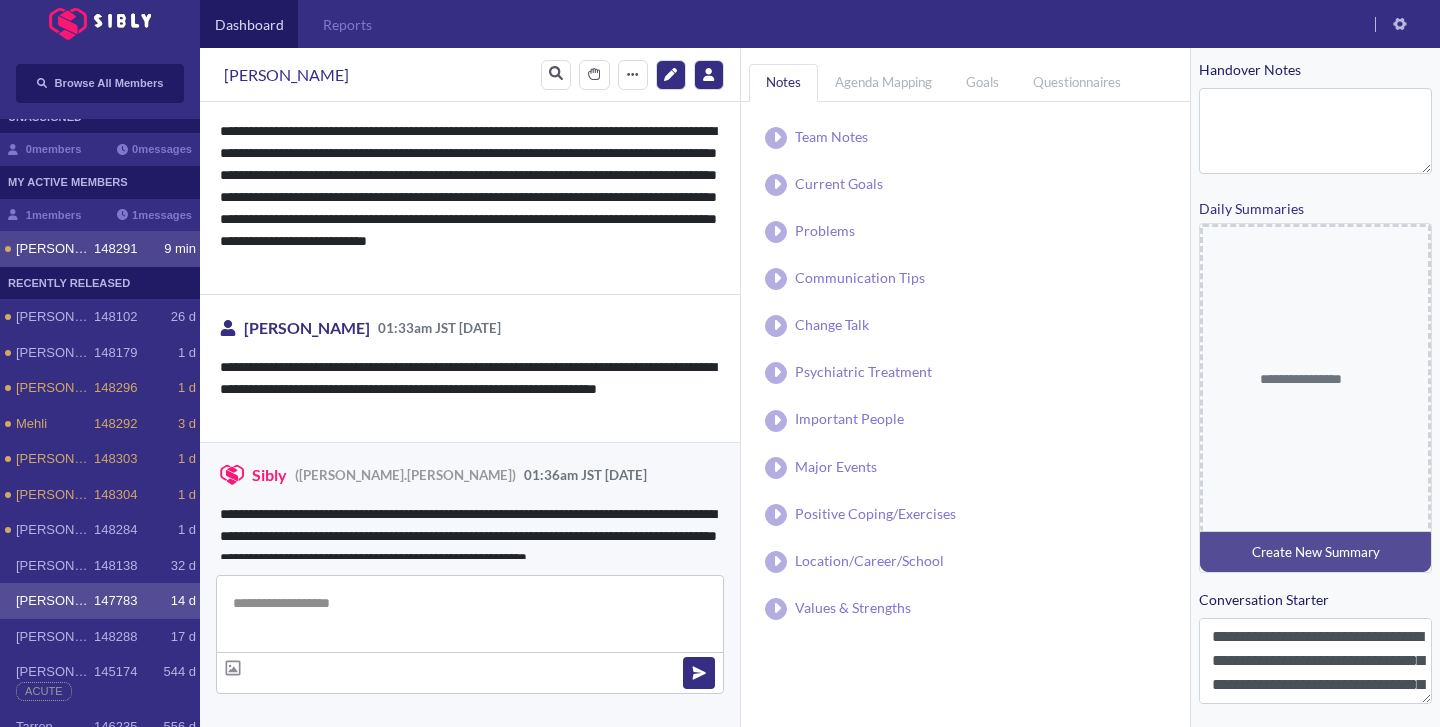 click on "[PERSON_NAME] 148291 9 min" at bounding box center [100, 249] 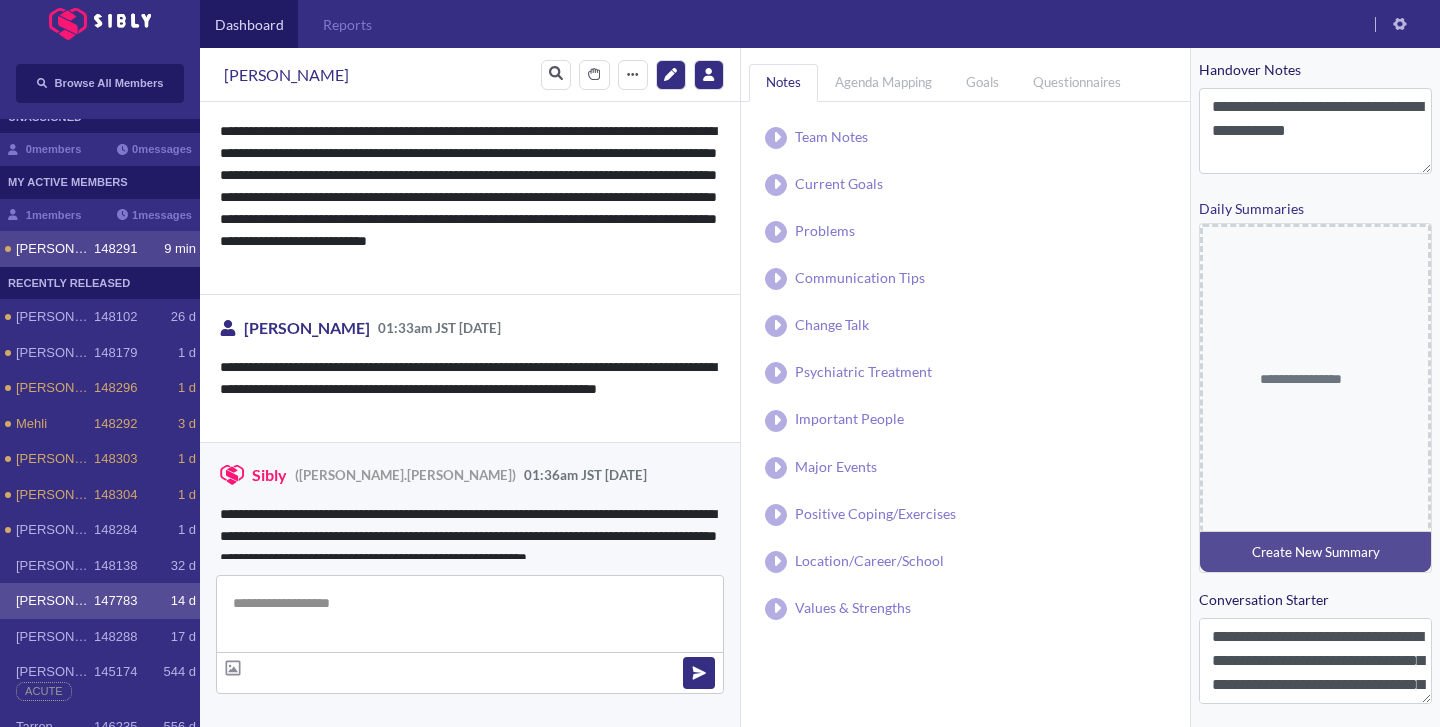 scroll, scrollTop: 0, scrollLeft: 0, axis: both 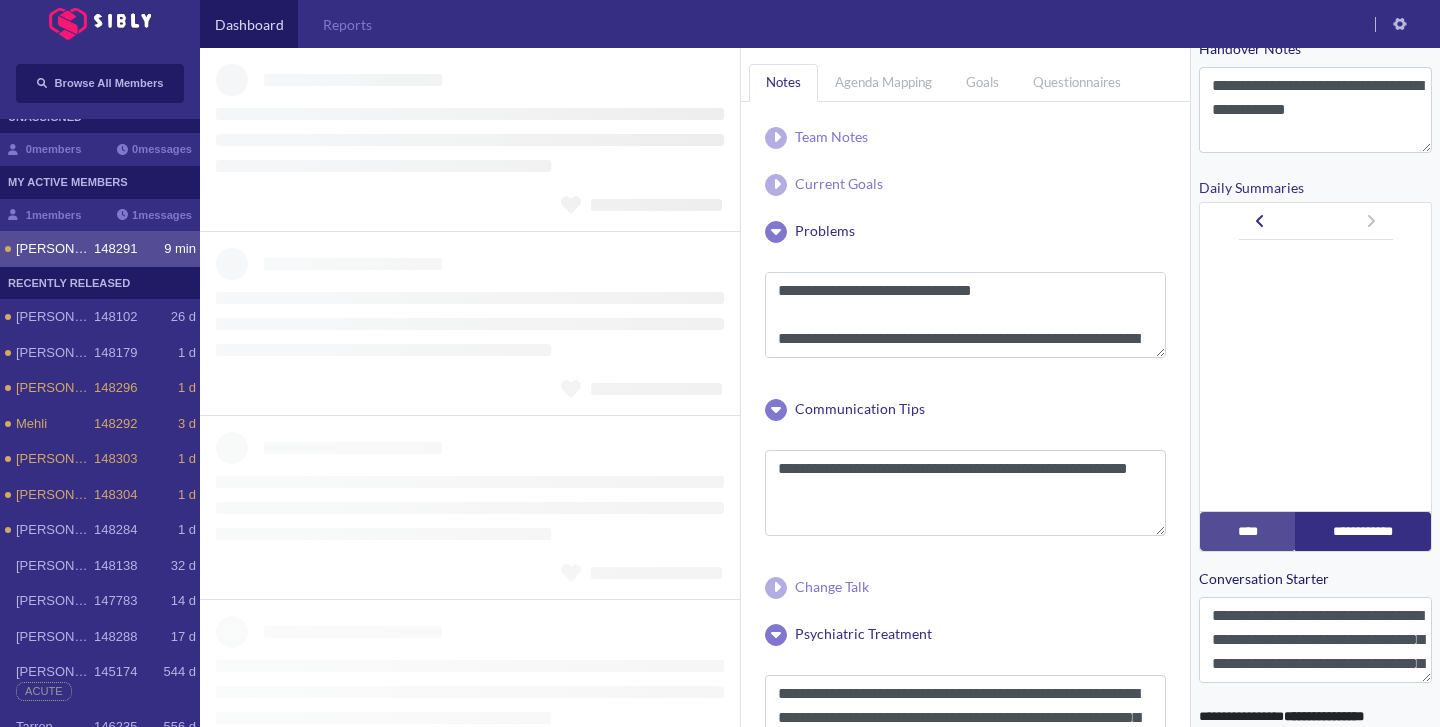 click on "[PERSON_NAME] 148291 9 min" at bounding box center [100, 249] 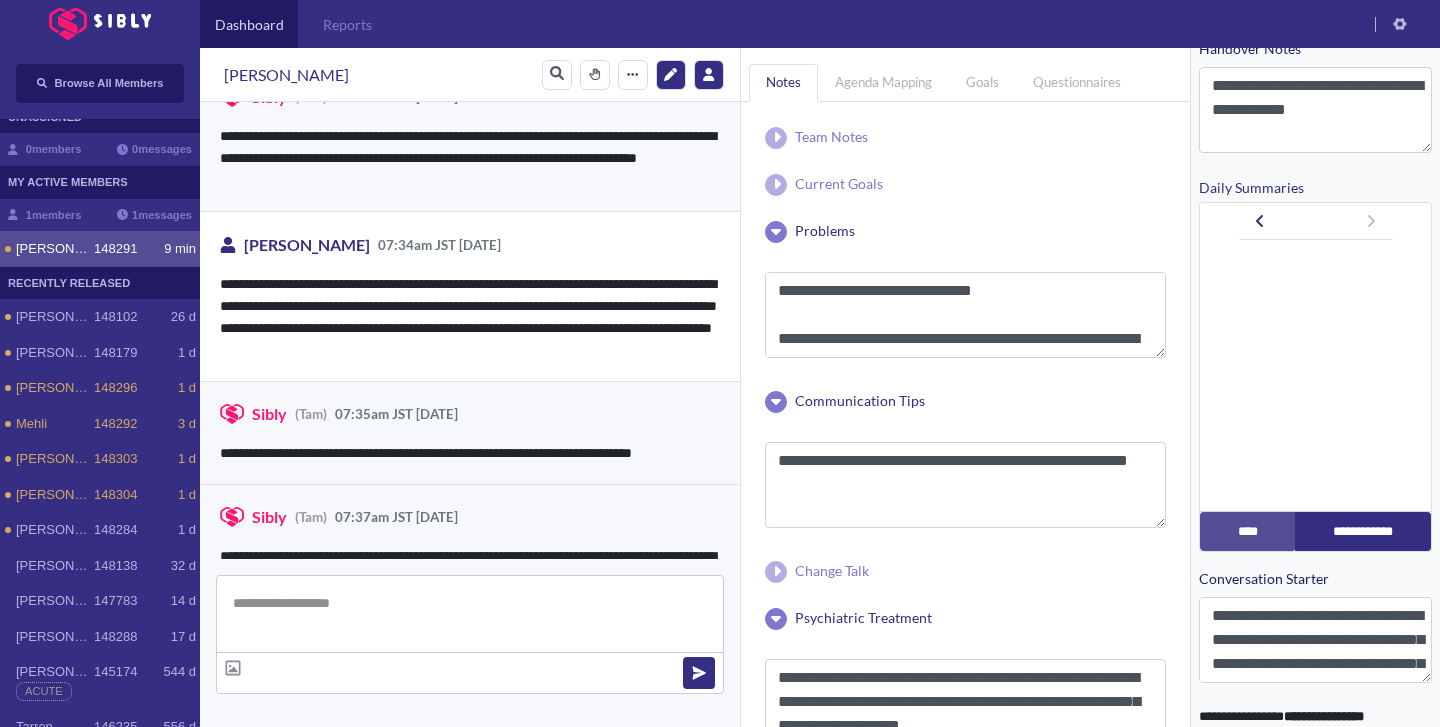 scroll, scrollTop: 4118, scrollLeft: 0, axis: vertical 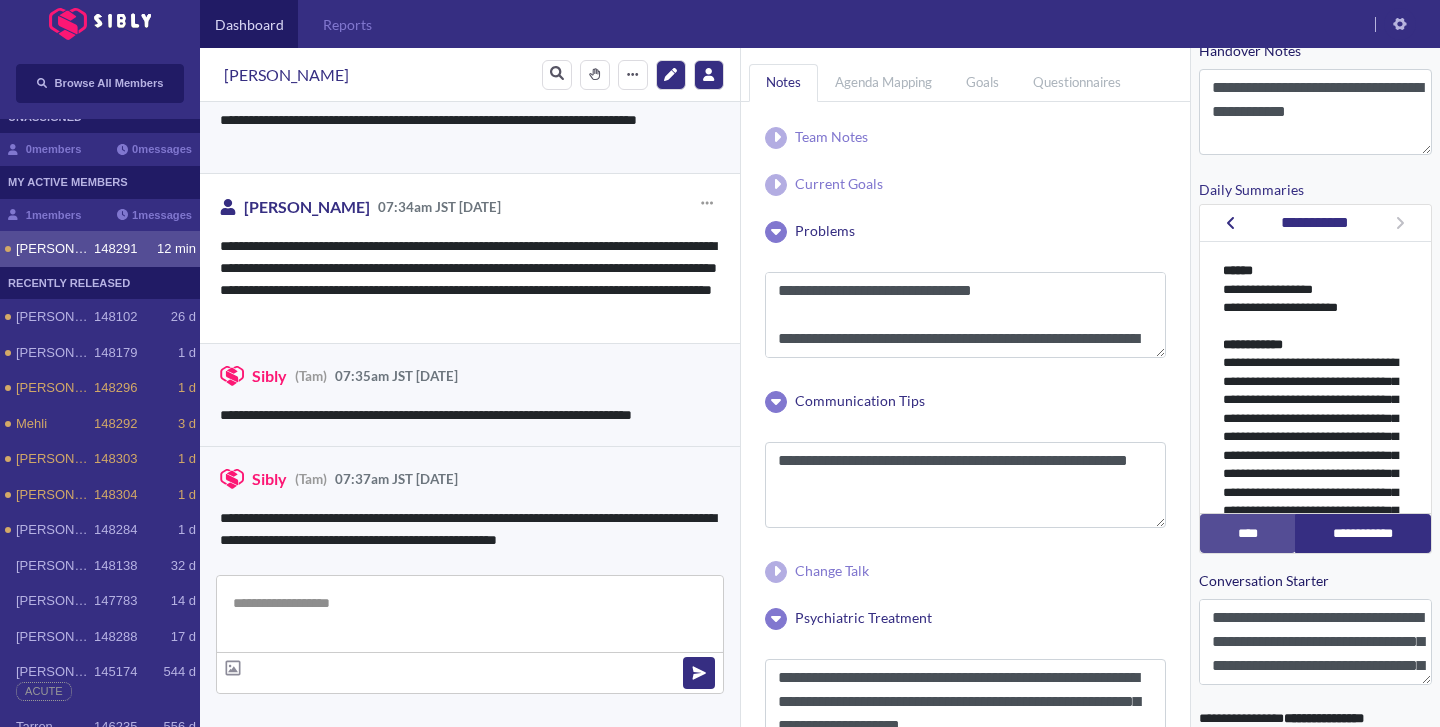 click on "**********" at bounding box center (470, 279) 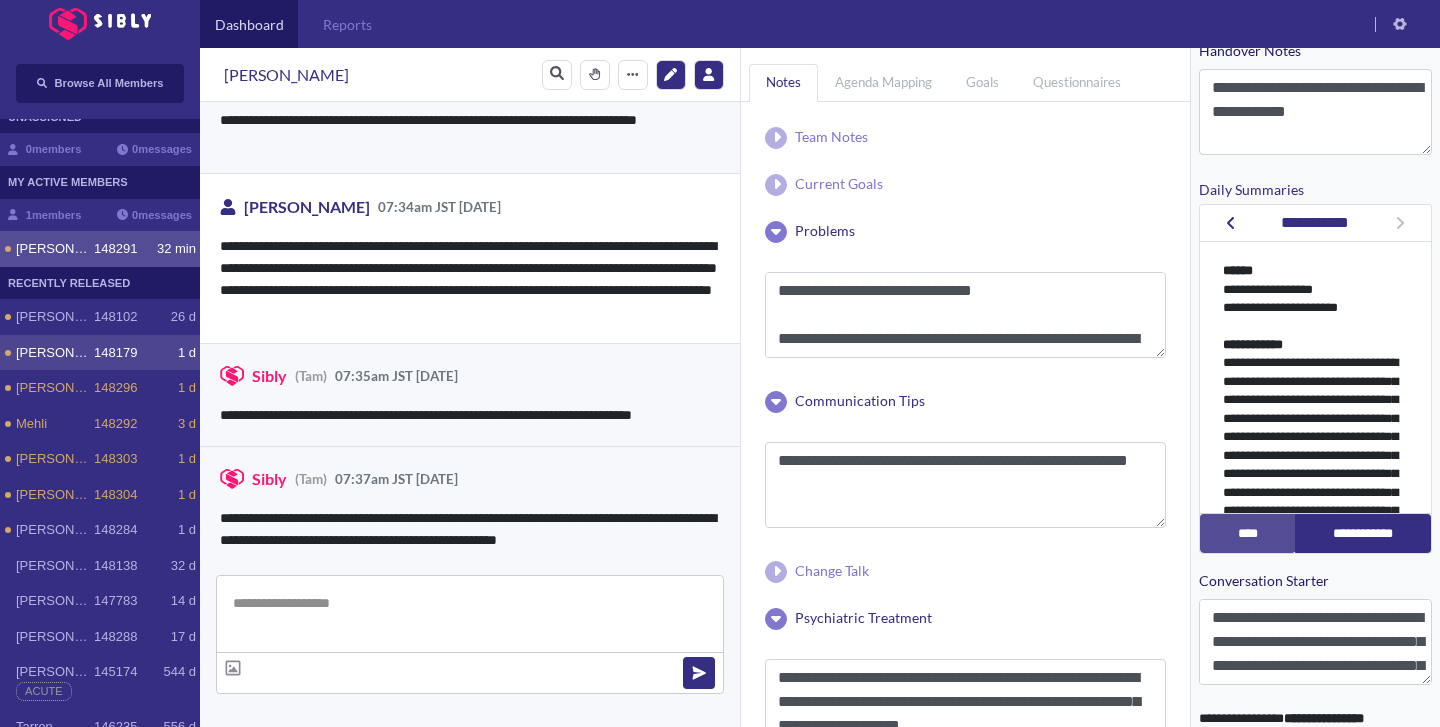 click on "148179" at bounding box center (115, 353) 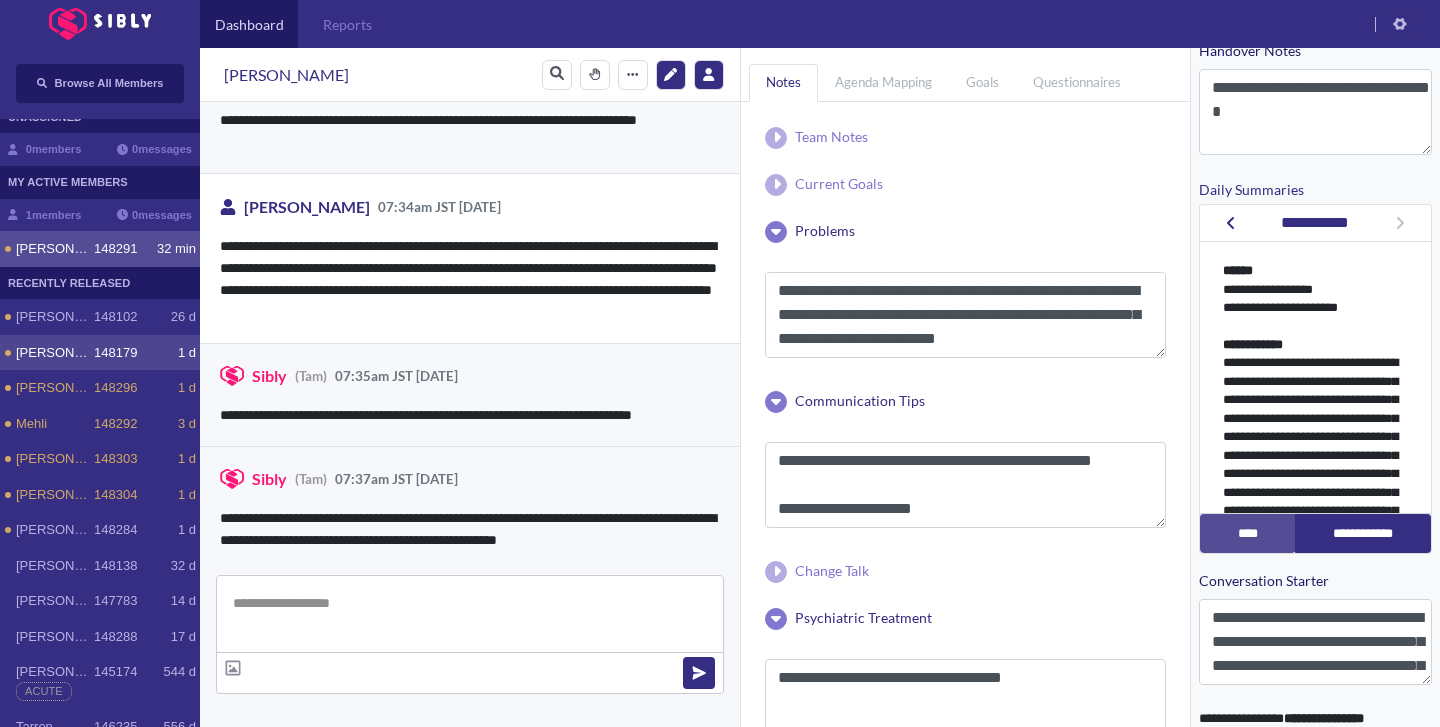 type on "**********" 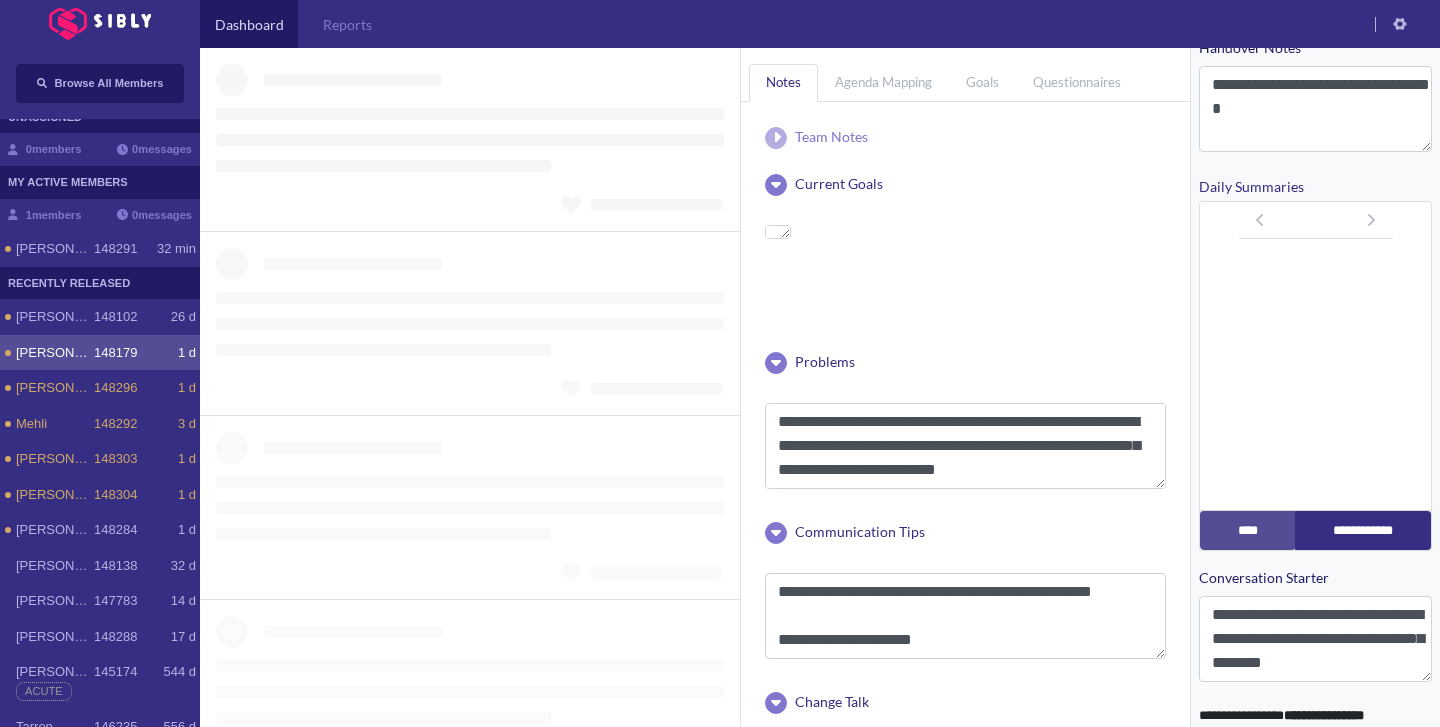 scroll, scrollTop: 599, scrollLeft: 0, axis: vertical 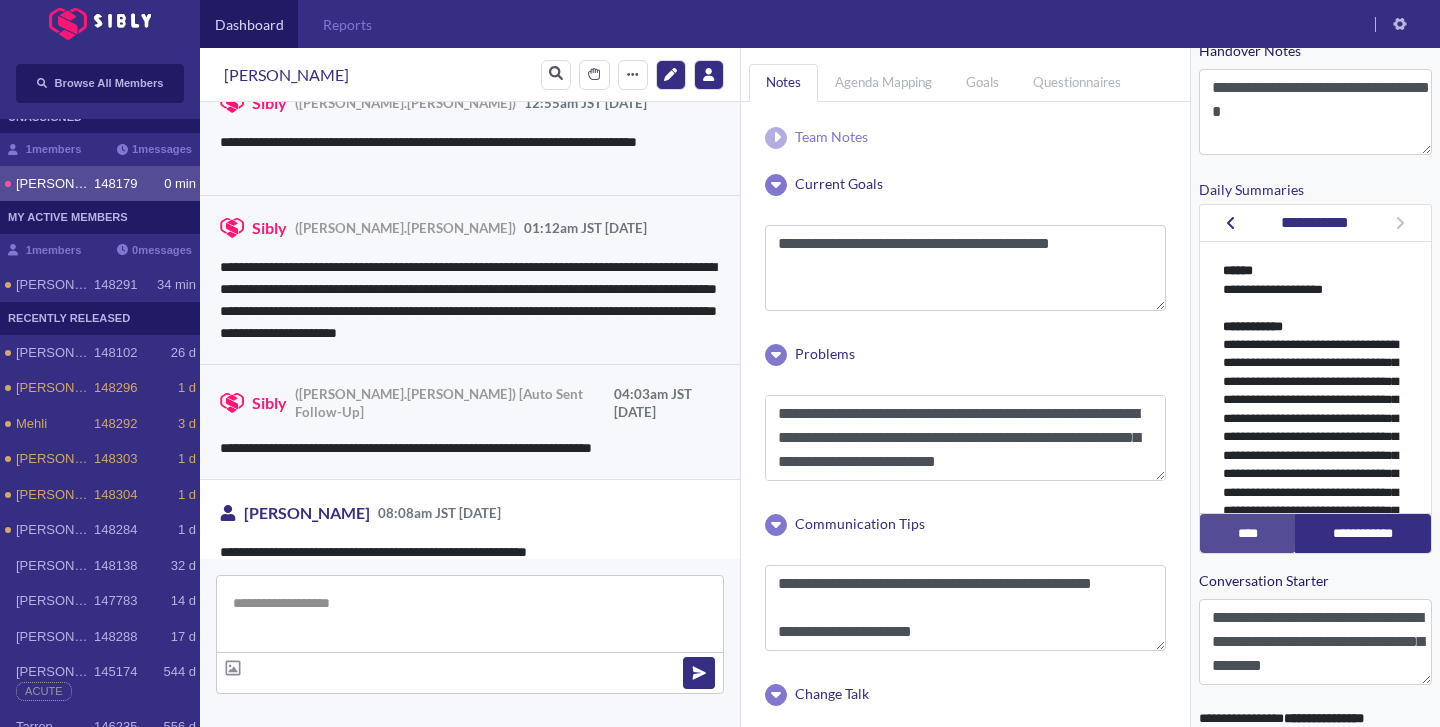 click on "[PERSON_NAME] 148179 0 min" at bounding box center [100, 184] 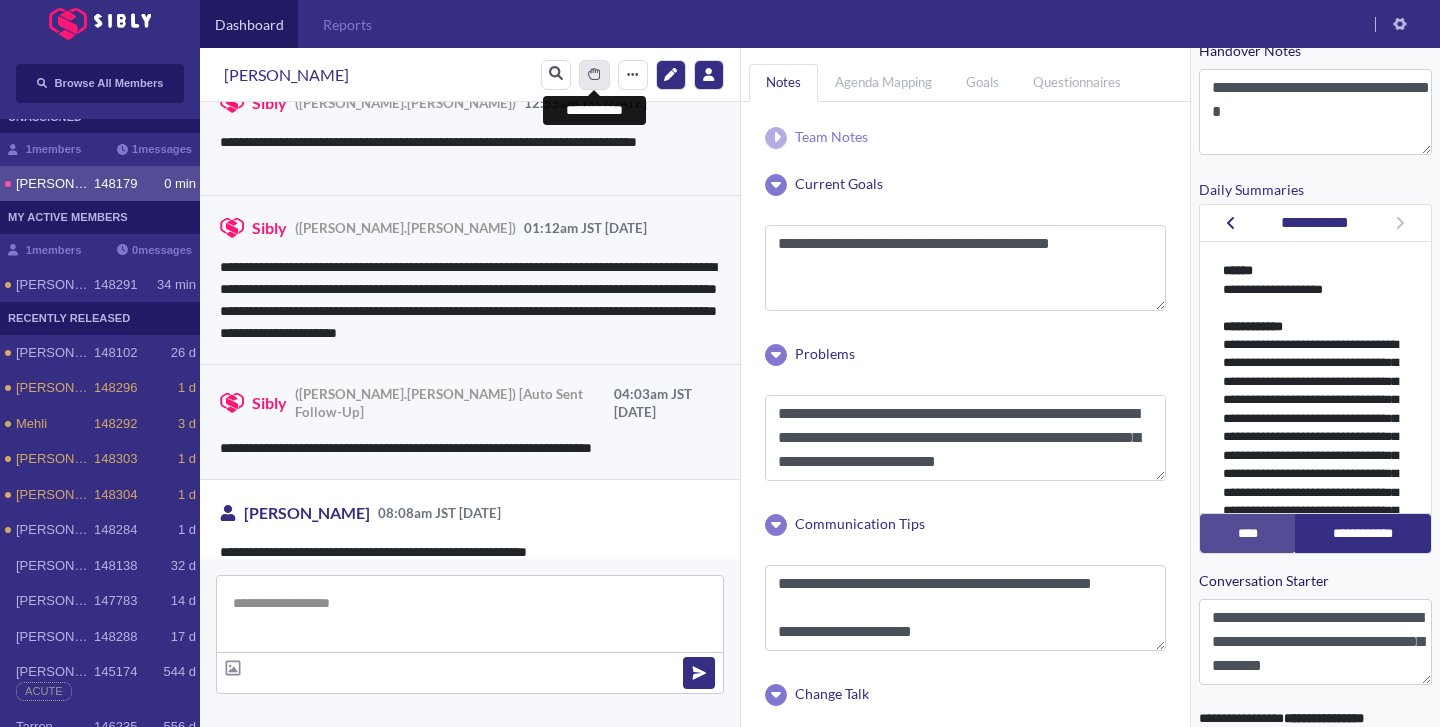 click at bounding box center [594, 74] 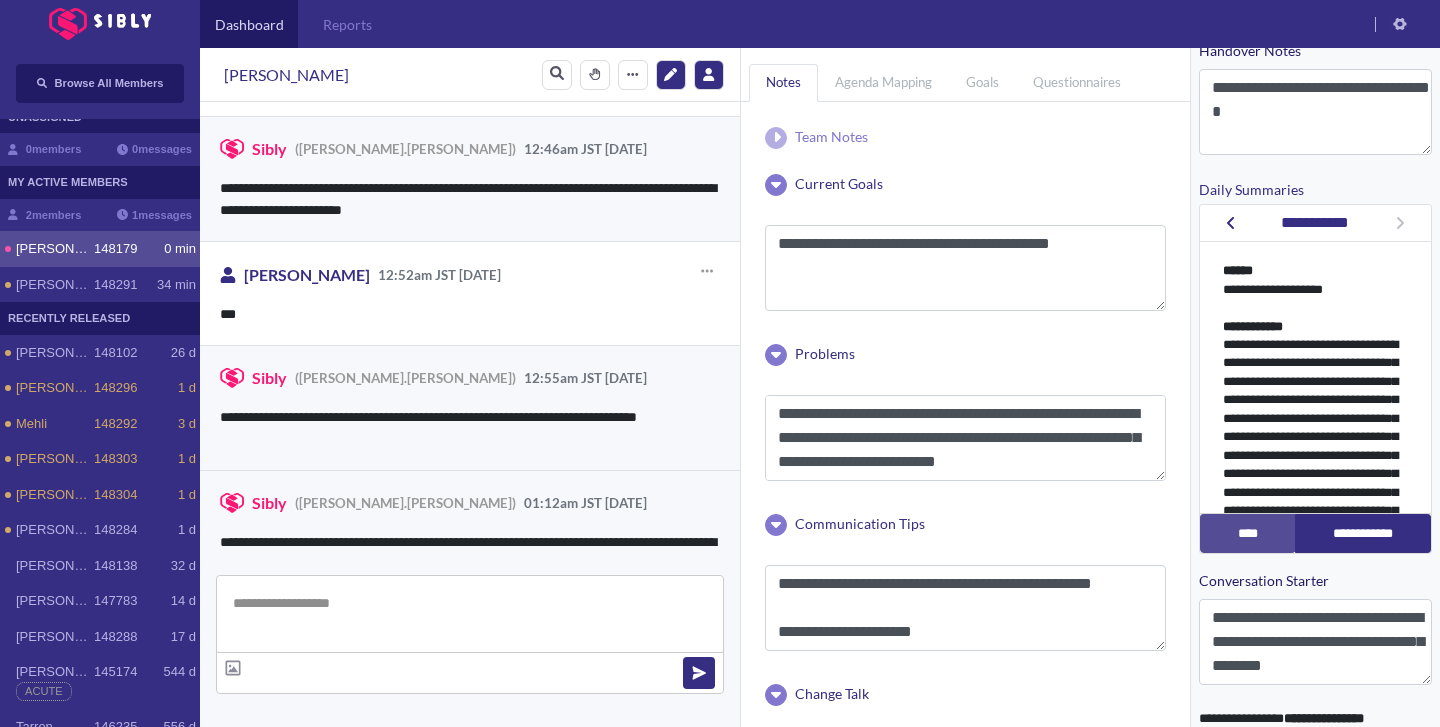 scroll, scrollTop: 3601, scrollLeft: 0, axis: vertical 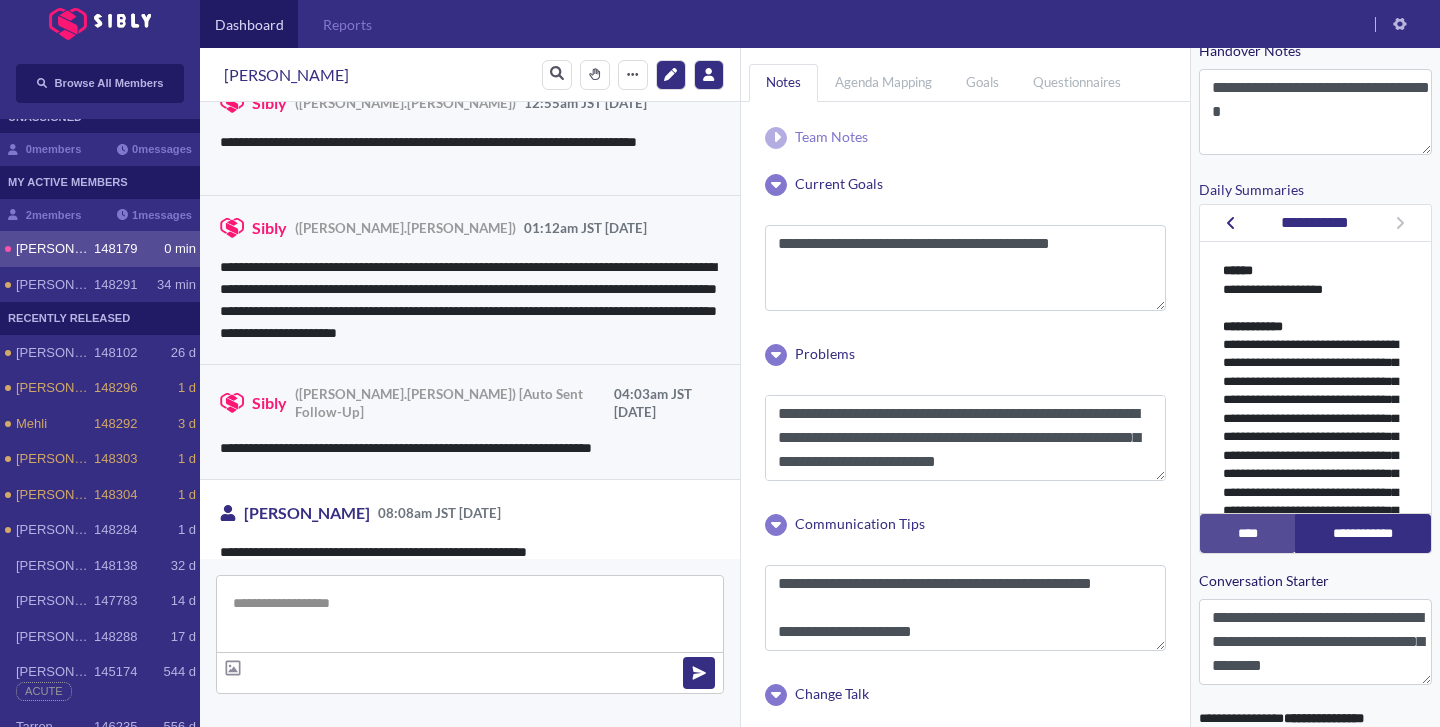 click at bounding box center [470, 614] 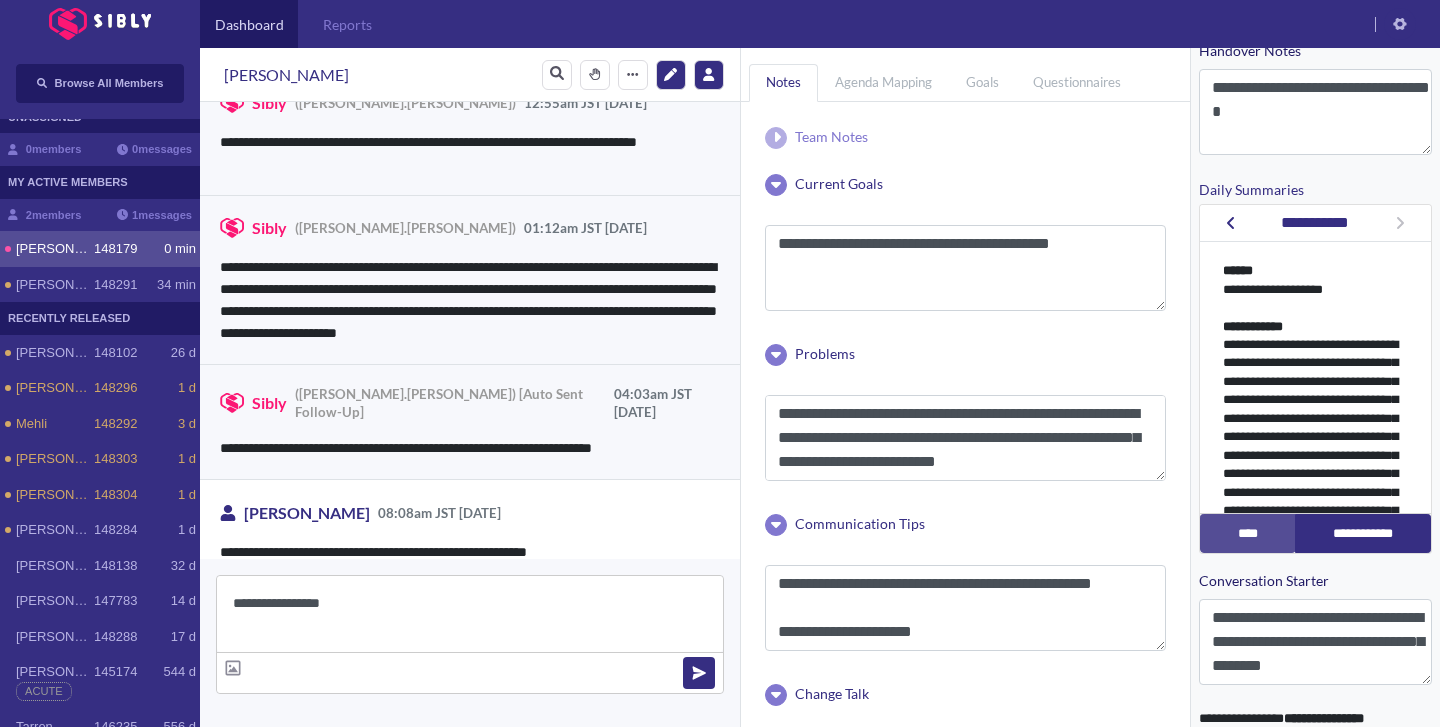 type on "**********" 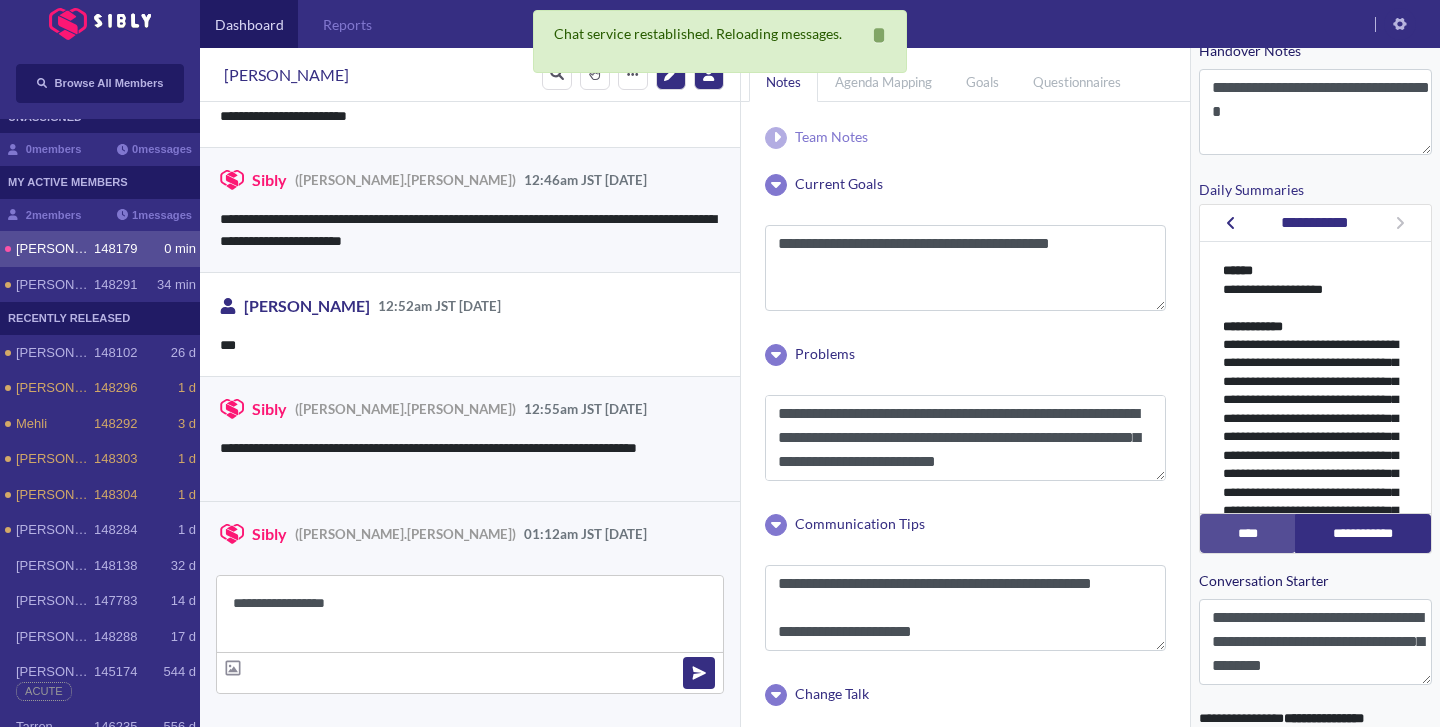 scroll, scrollTop: 3498, scrollLeft: 0, axis: vertical 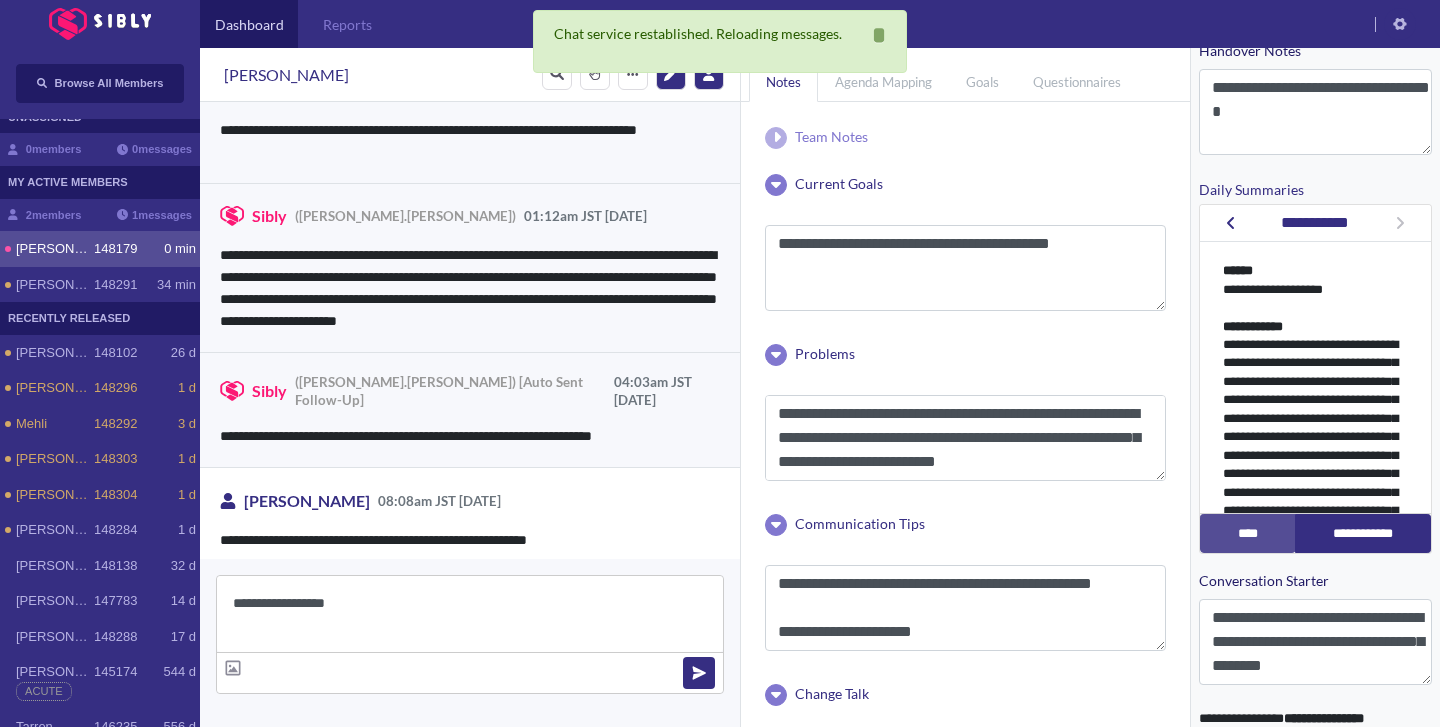 click on "**********" at bounding box center (470, 614) 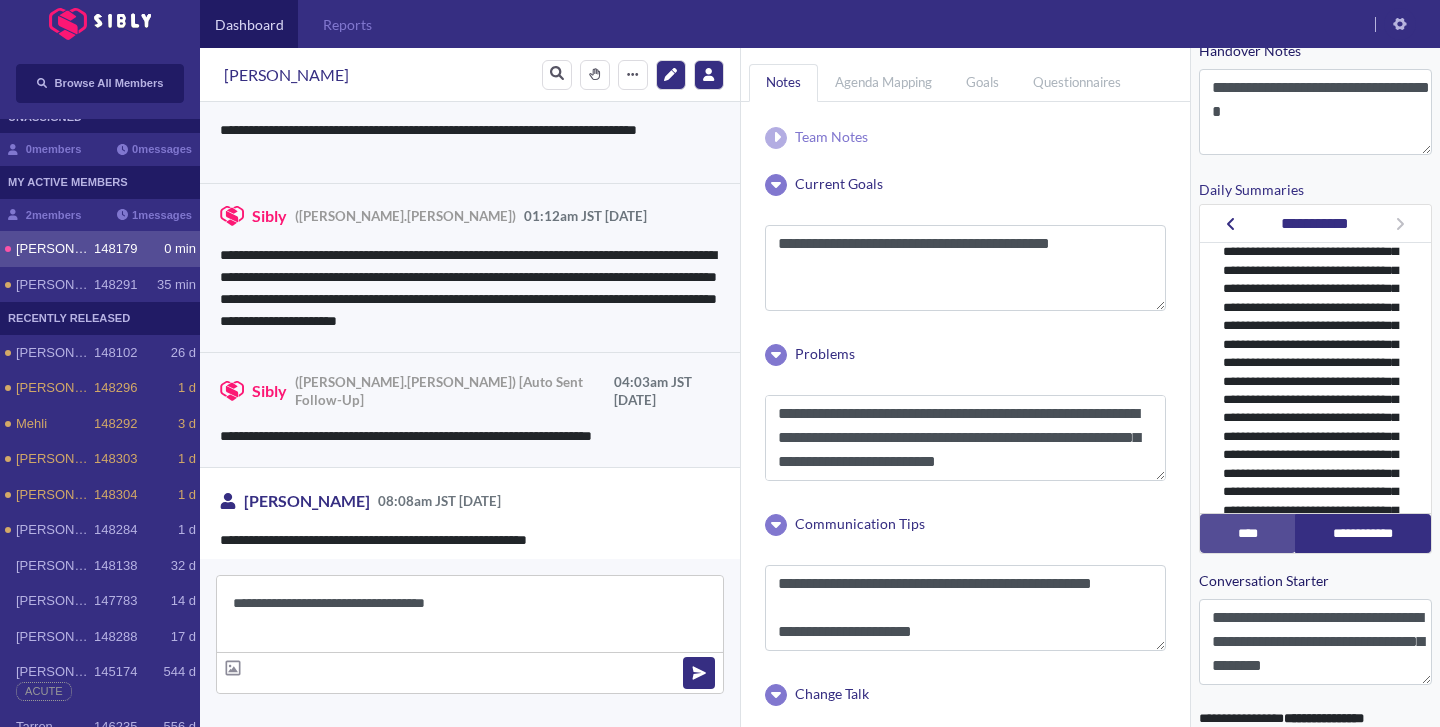 scroll, scrollTop: 143, scrollLeft: 0, axis: vertical 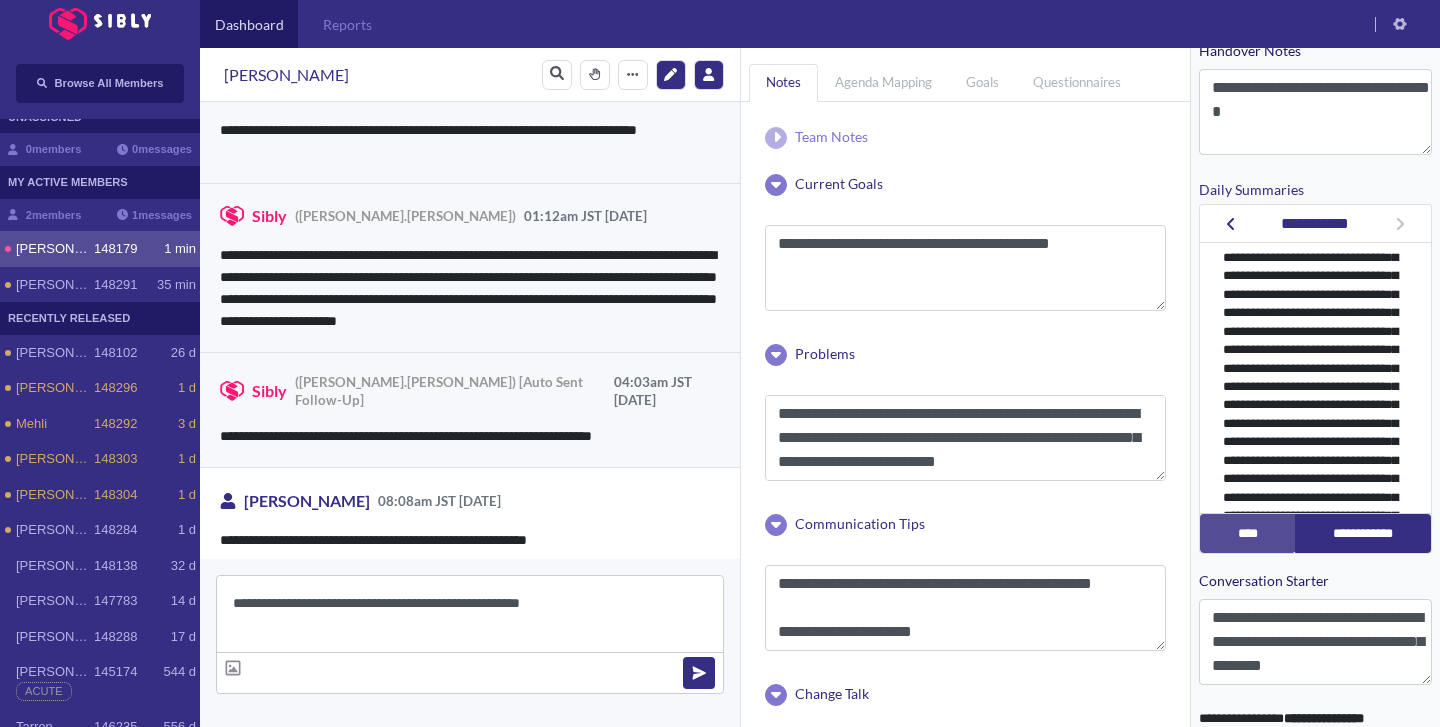 type on "**********" 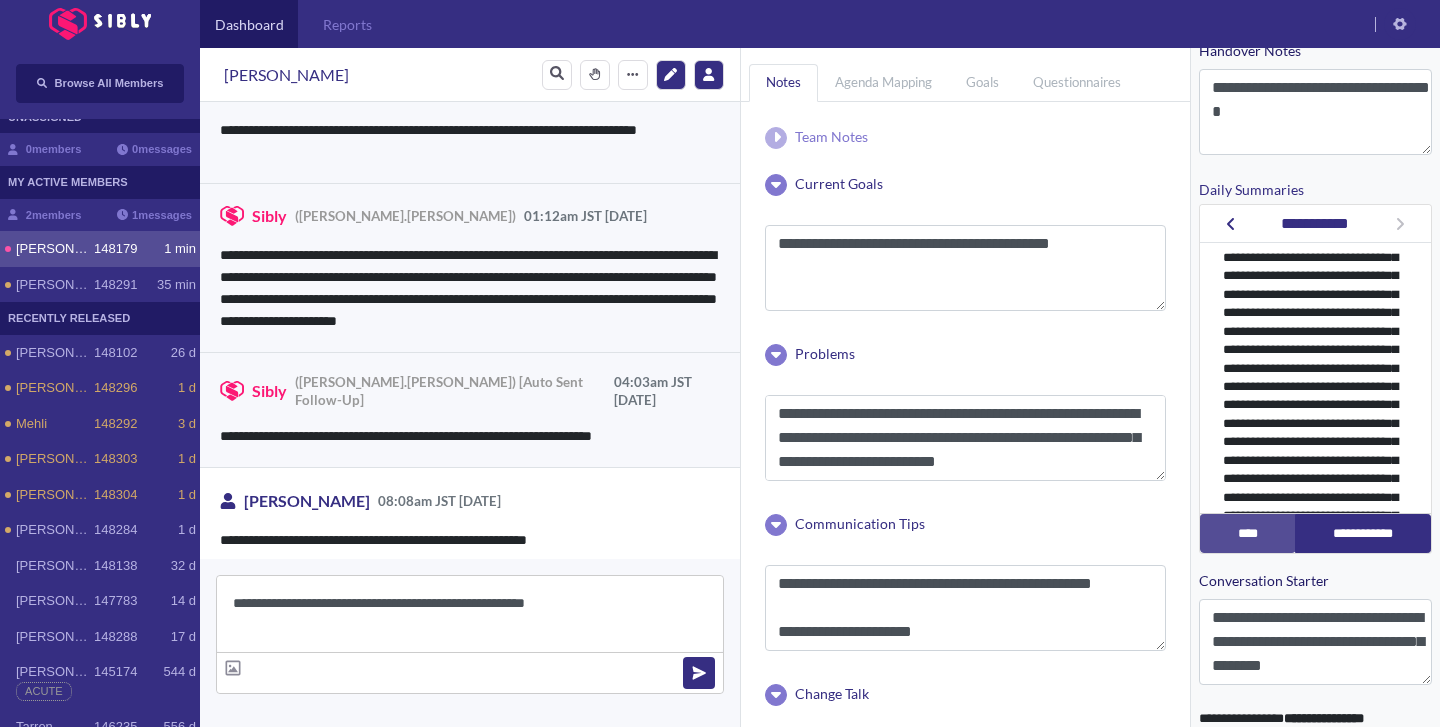 scroll, scrollTop: 0, scrollLeft: 0, axis: both 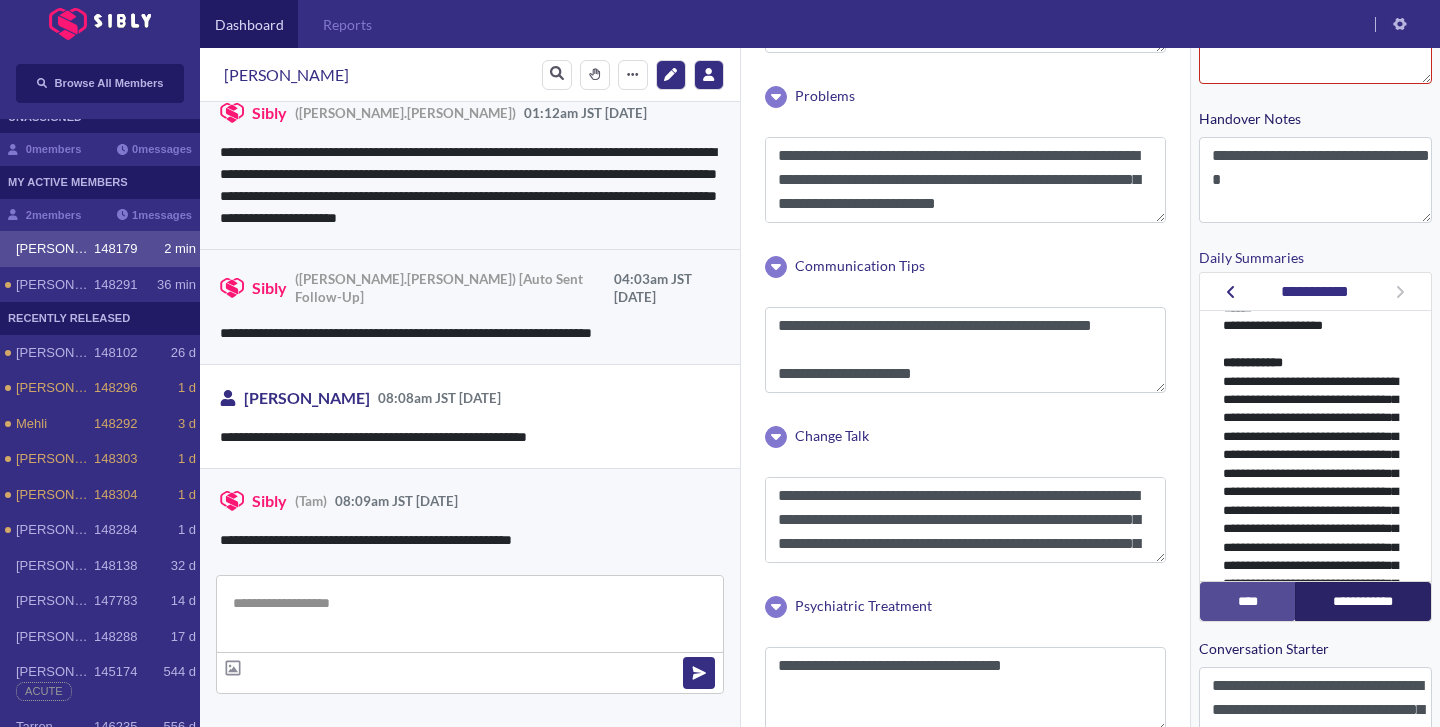 type 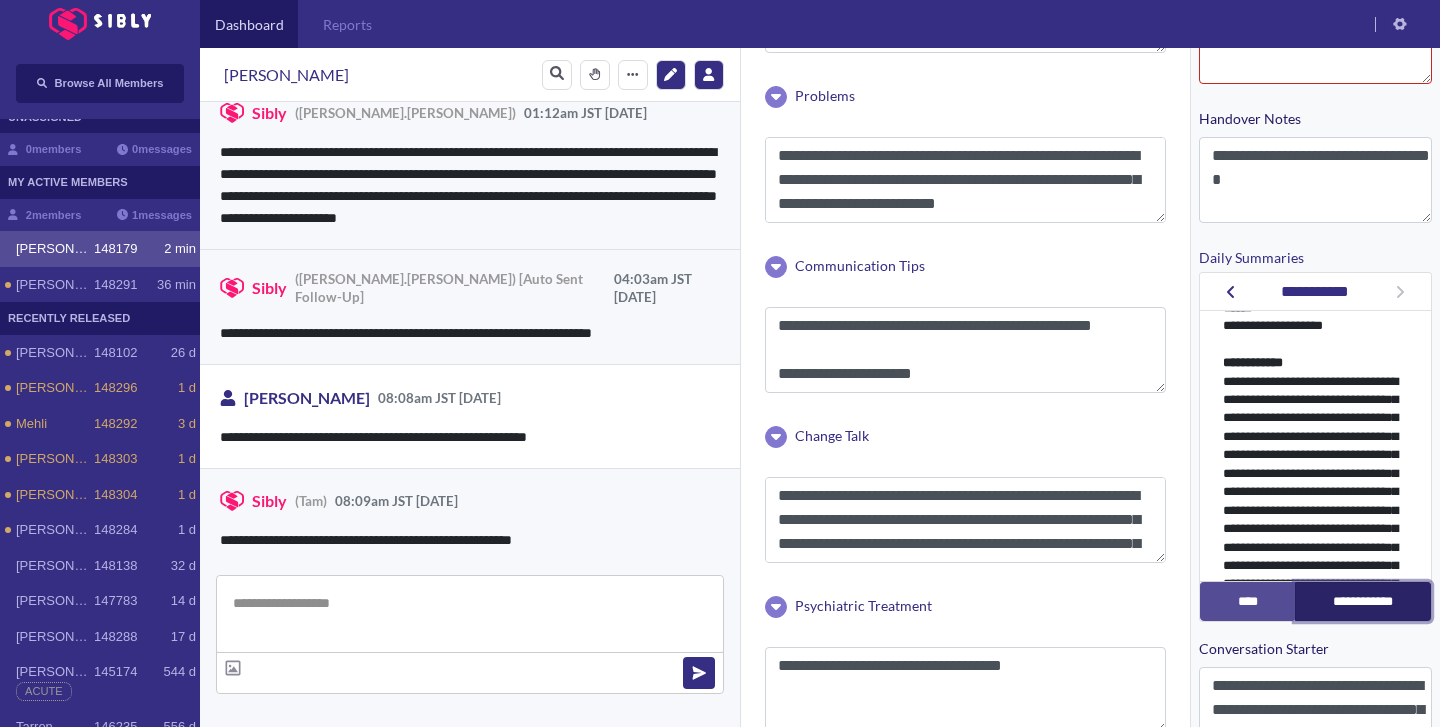 click on "**********" at bounding box center [1363, 601] 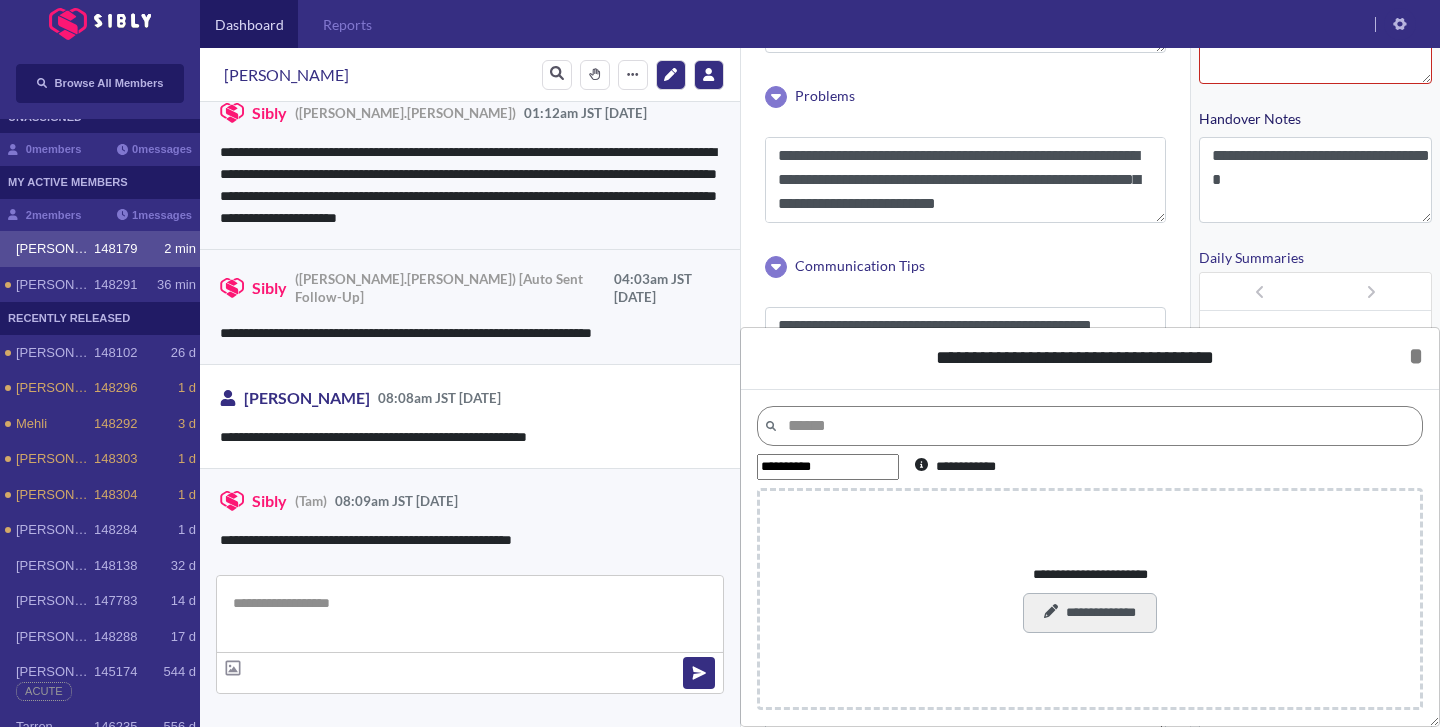 scroll, scrollTop: 0, scrollLeft: 0, axis: both 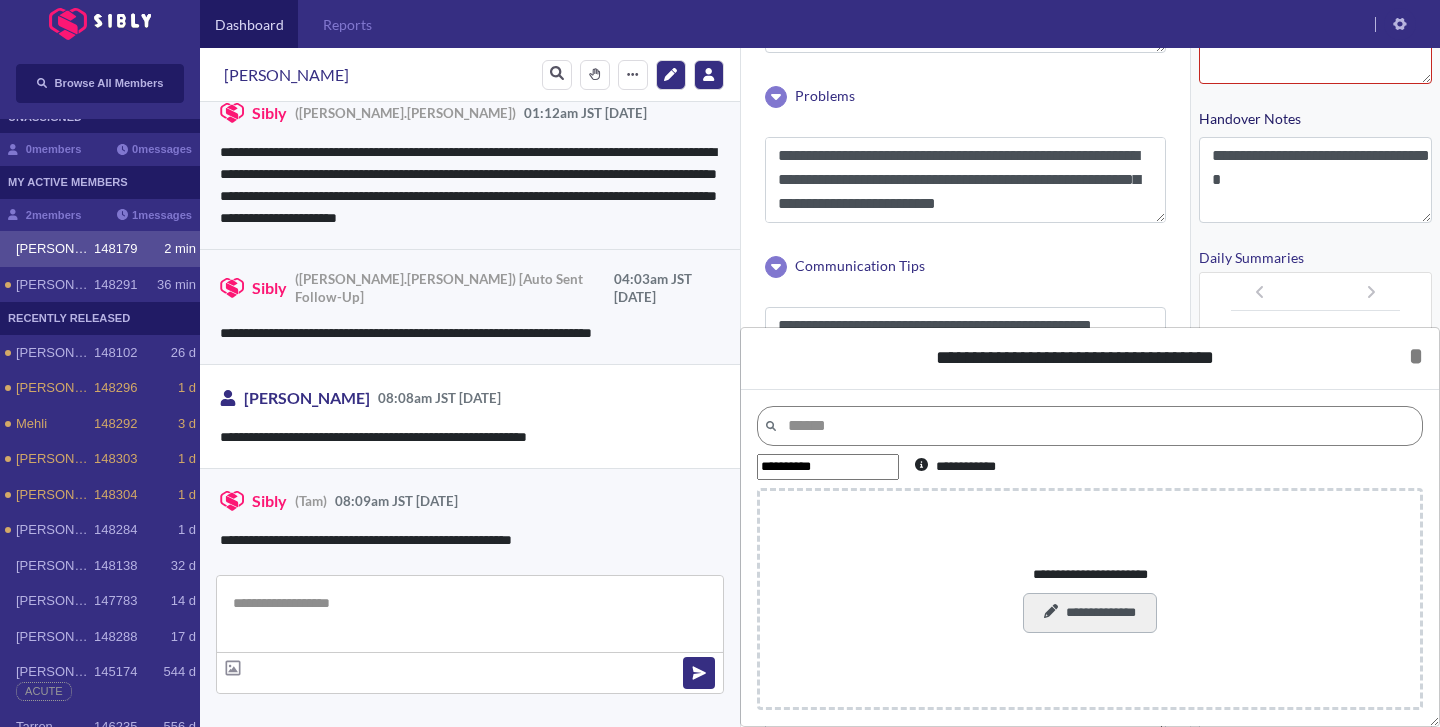 click on "**********" at bounding box center [1089, 613] 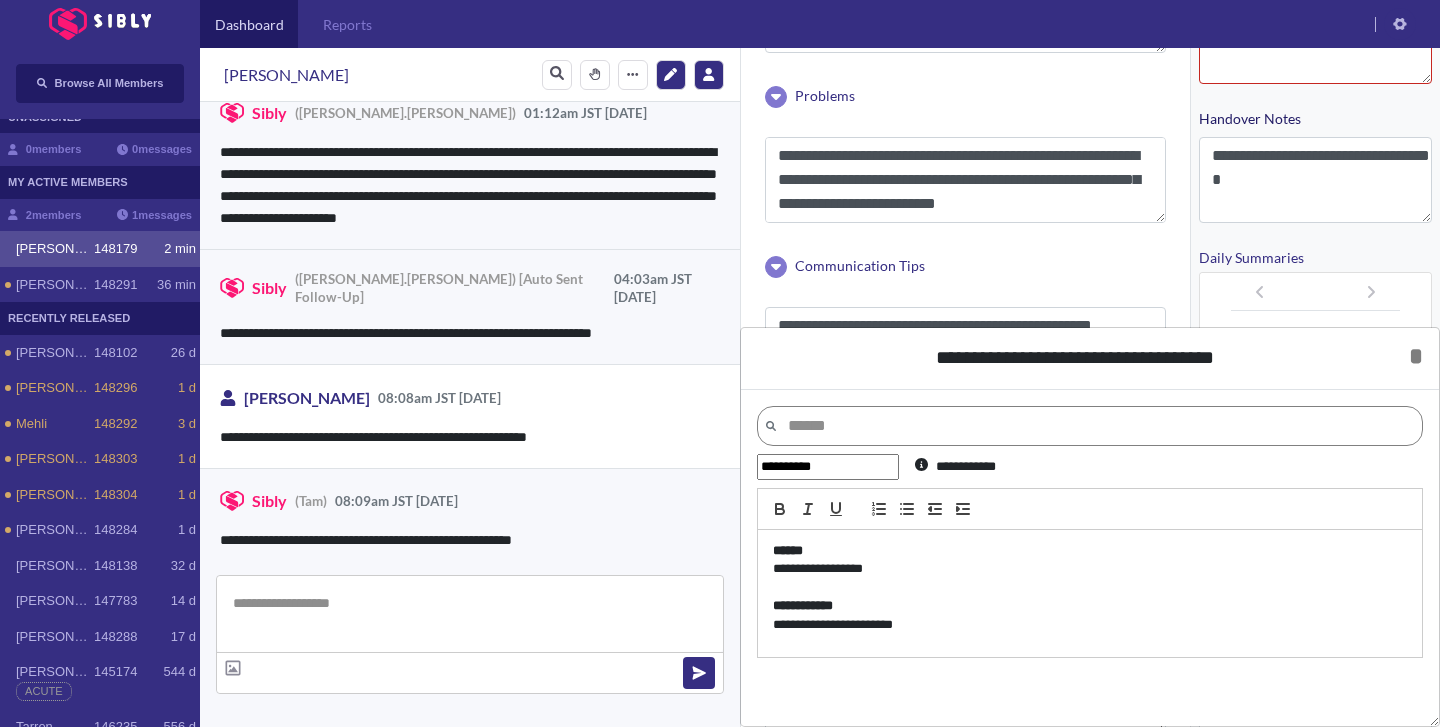 click at bounding box center [1090, 588] 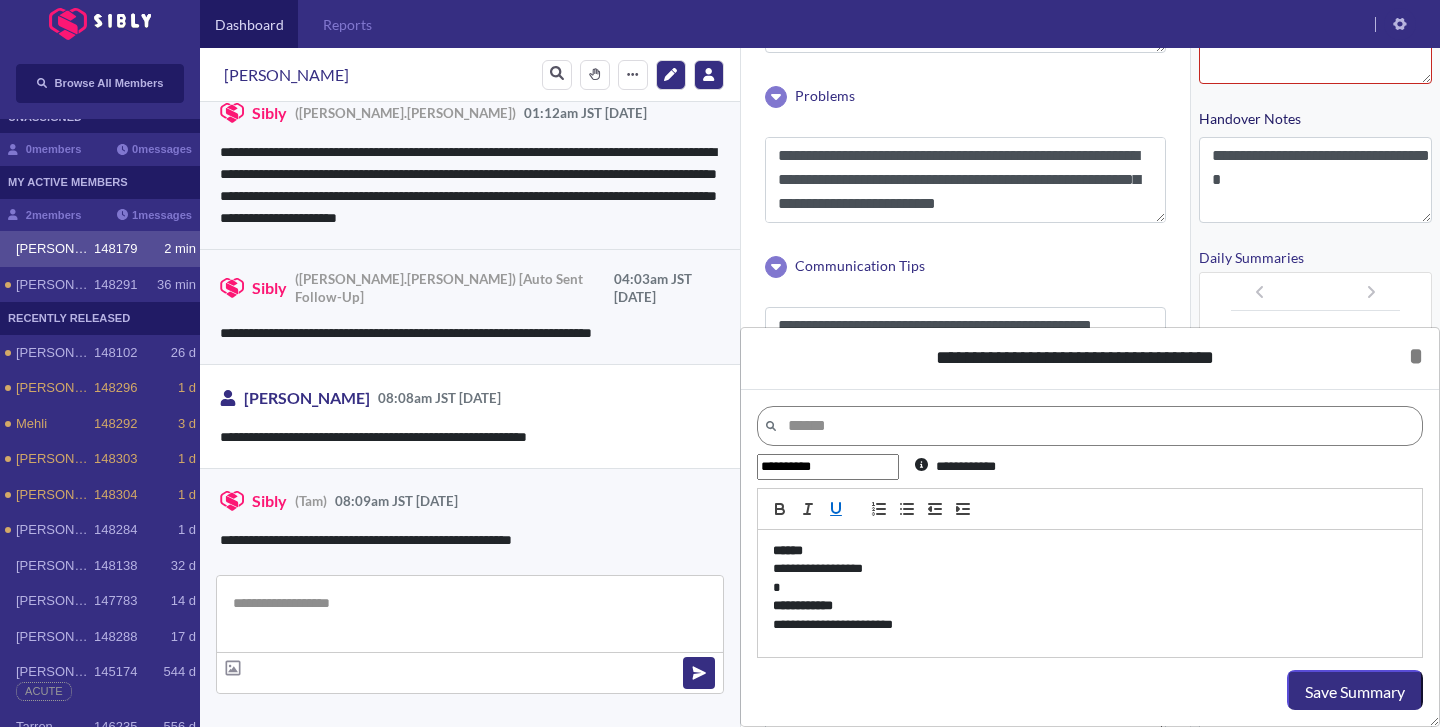 type 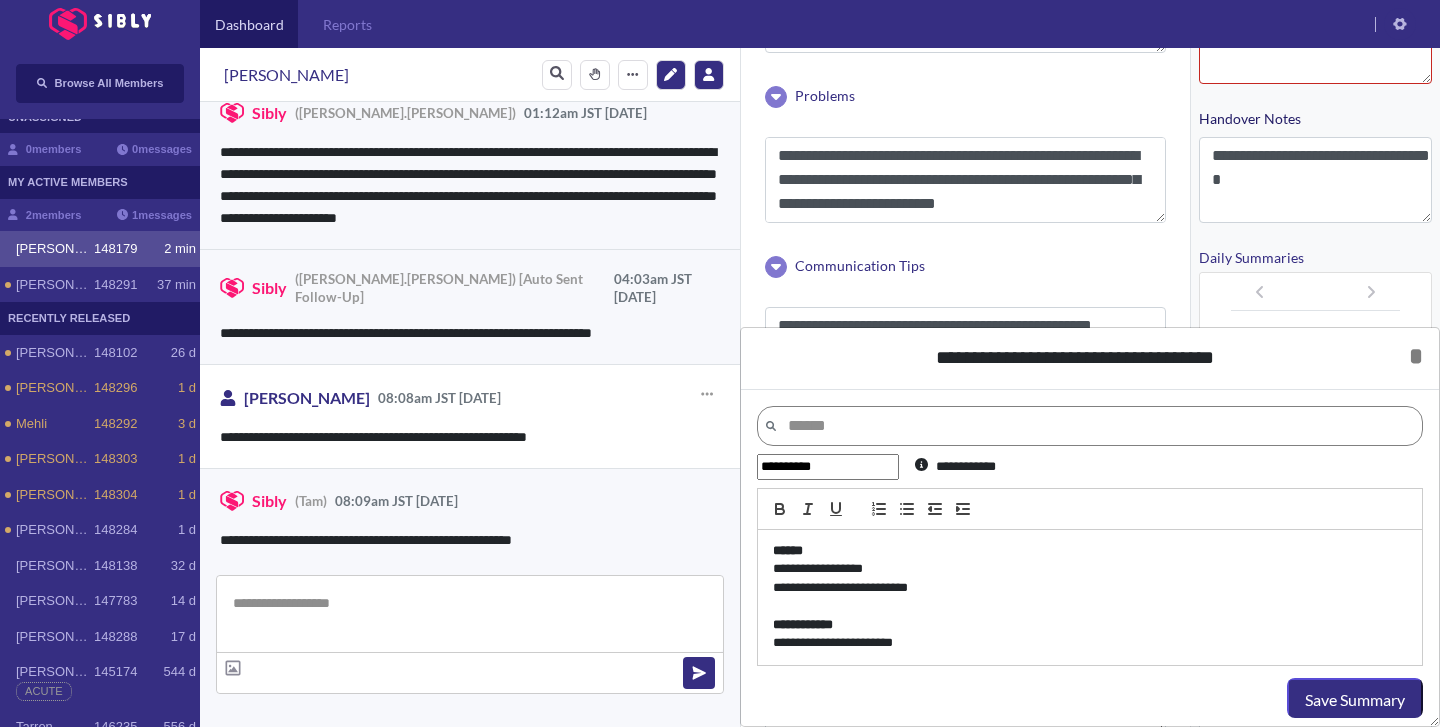 click on "**********" at bounding box center [470, 437] 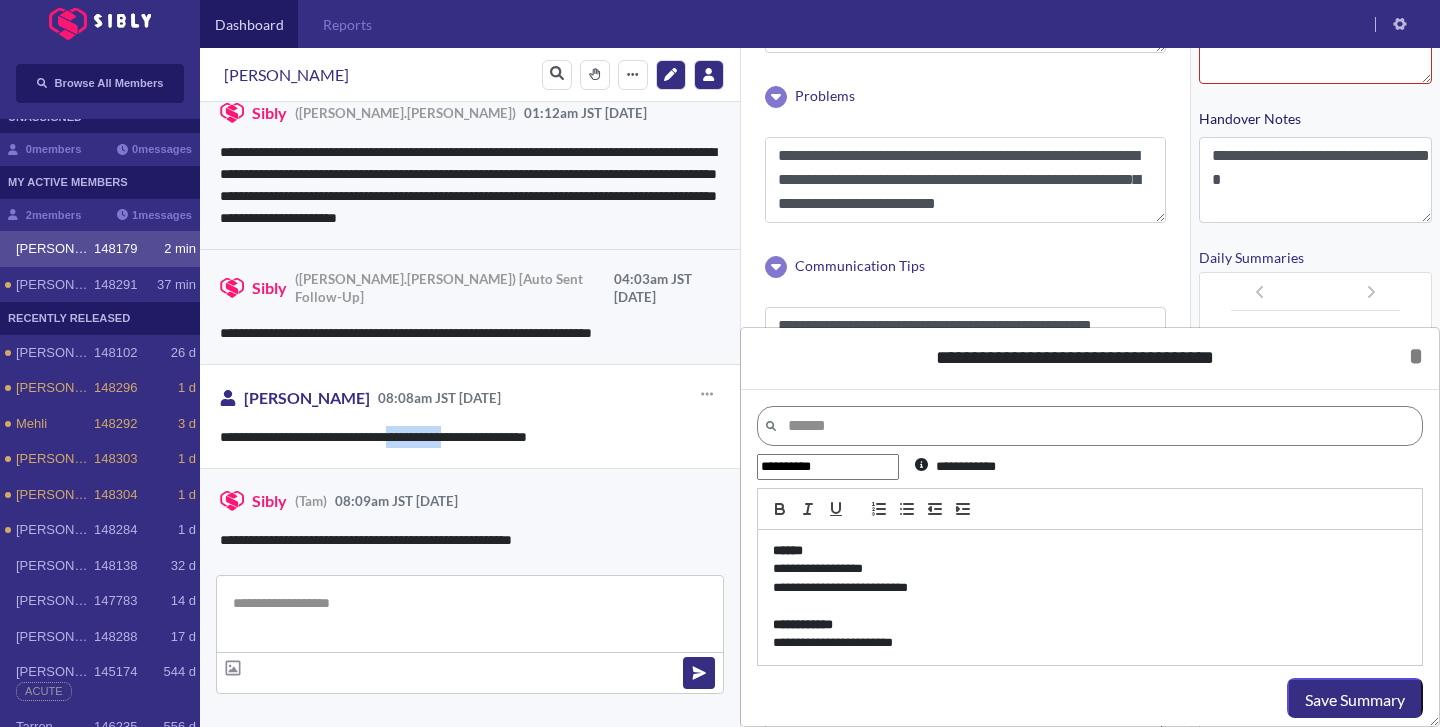 click on "**********" at bounding box center (470, 437) 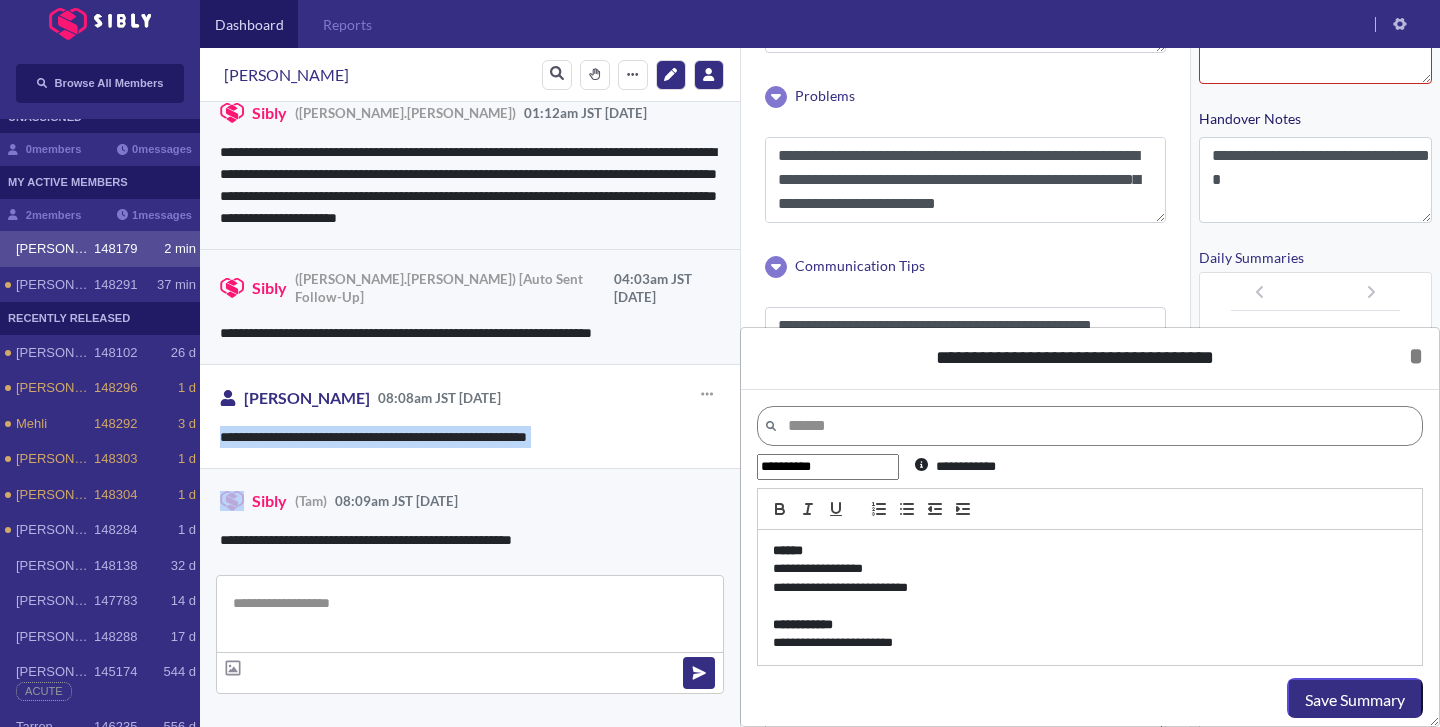 copy on "**********" 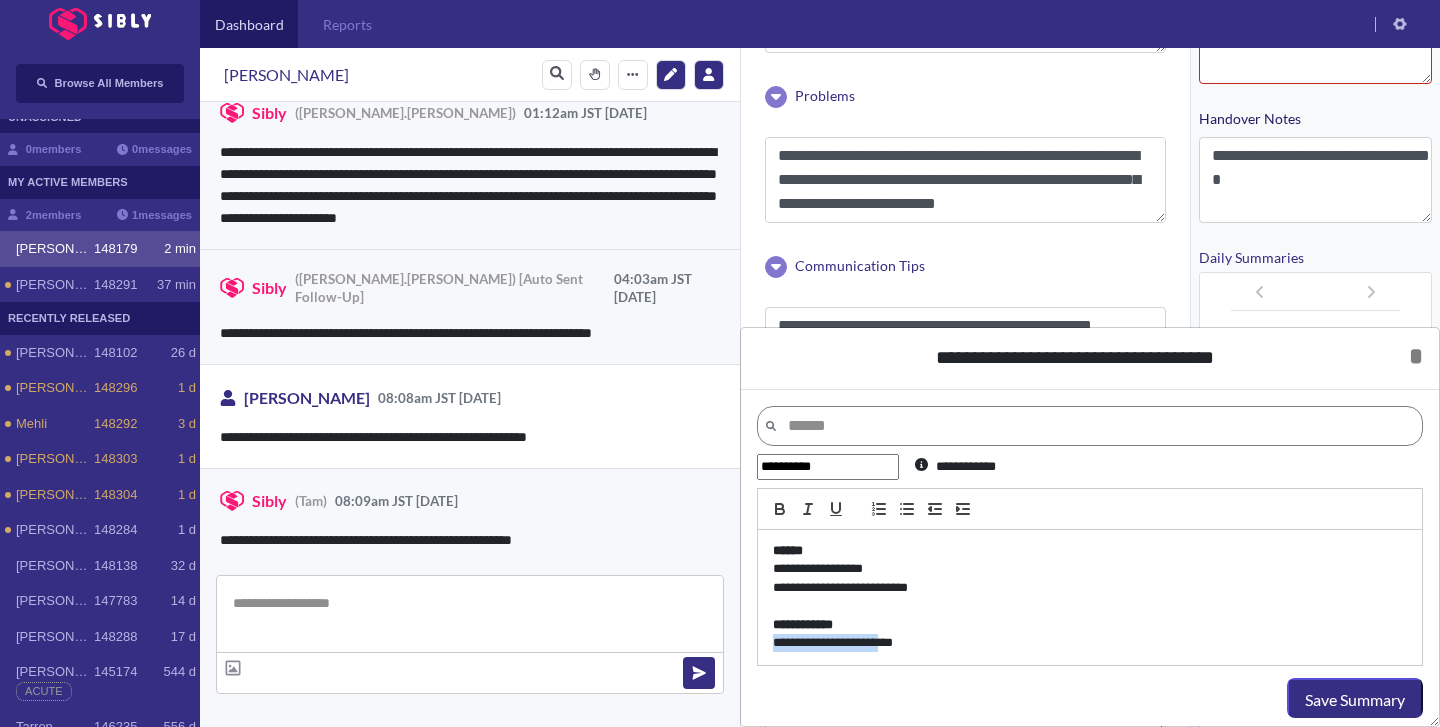 drag, startPoint x: 770, startPoint y: 643, endPoint x: 933, endPoint y: 644, distance: 163.00307 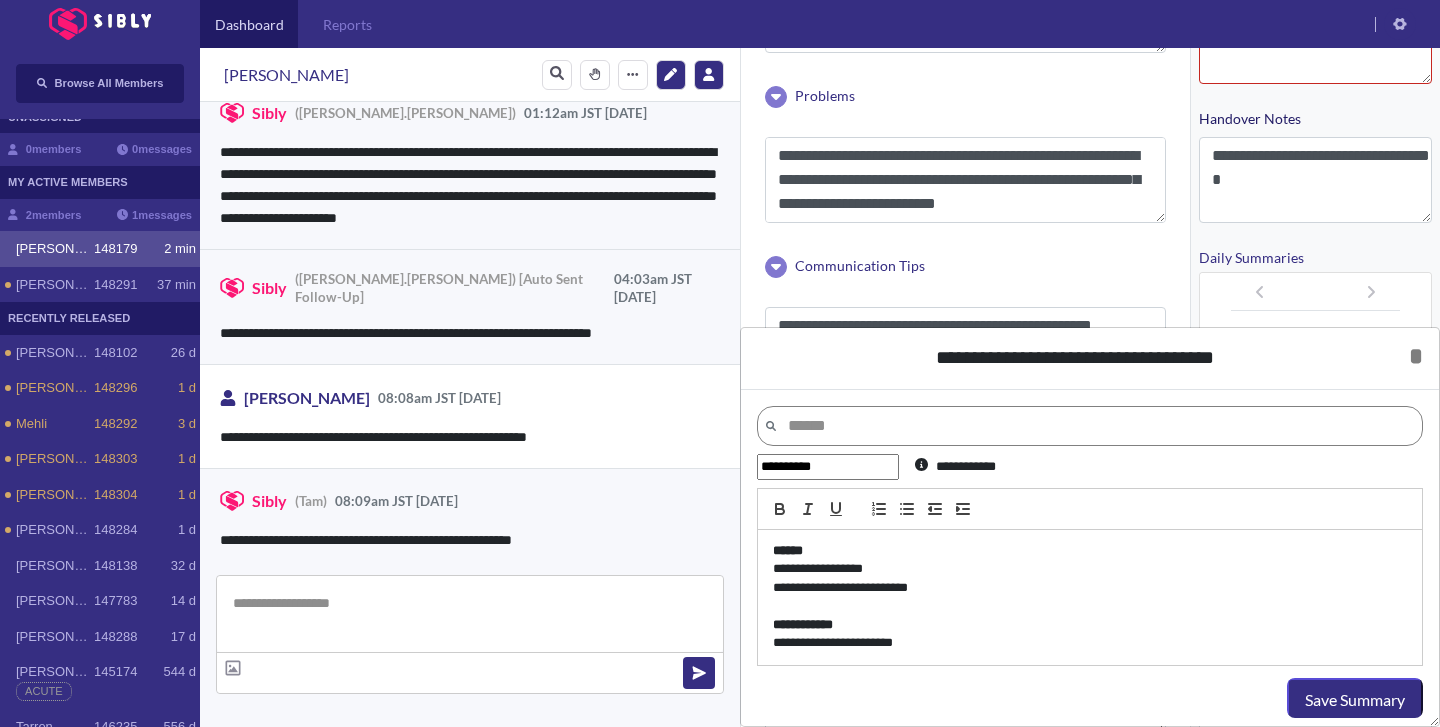 click on "**********" at bounding box center [1090, 643] 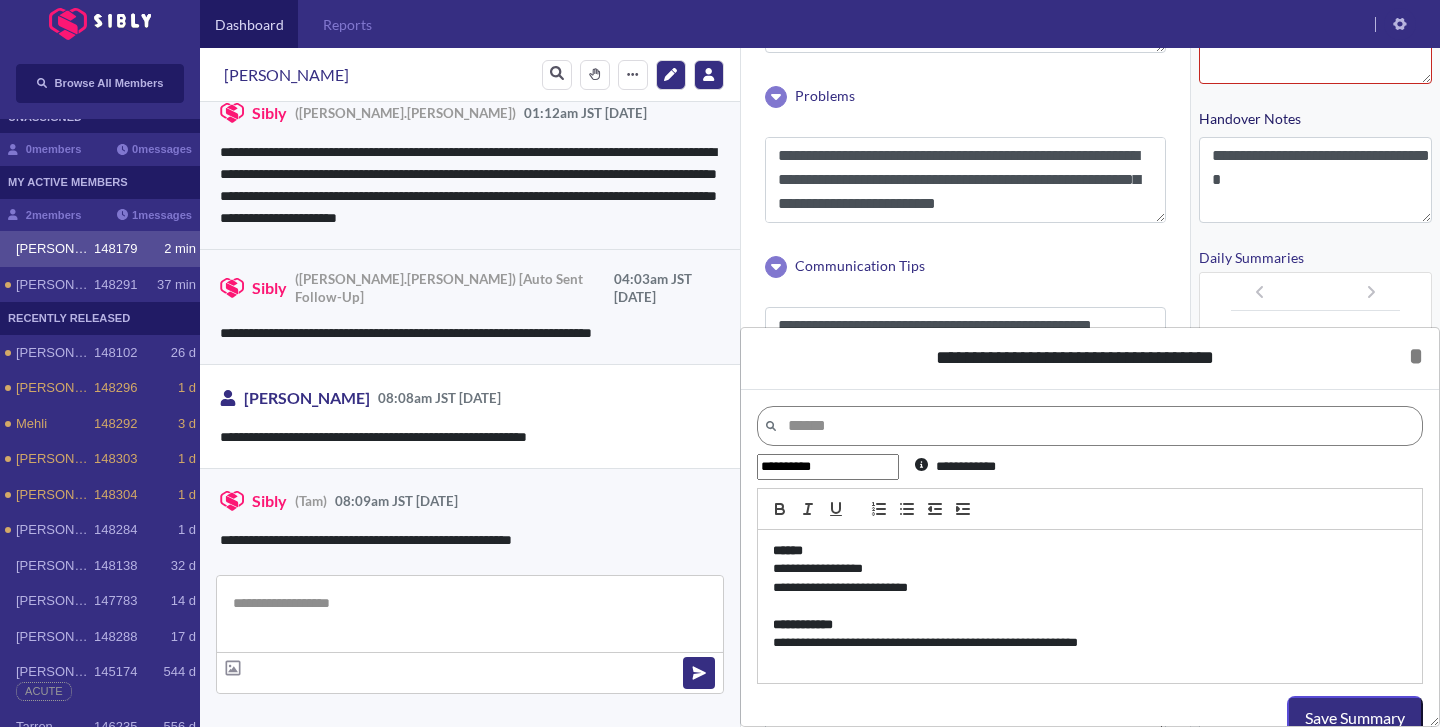 scroll, scrollTop: 0, scrollLeft: 0, axis: both 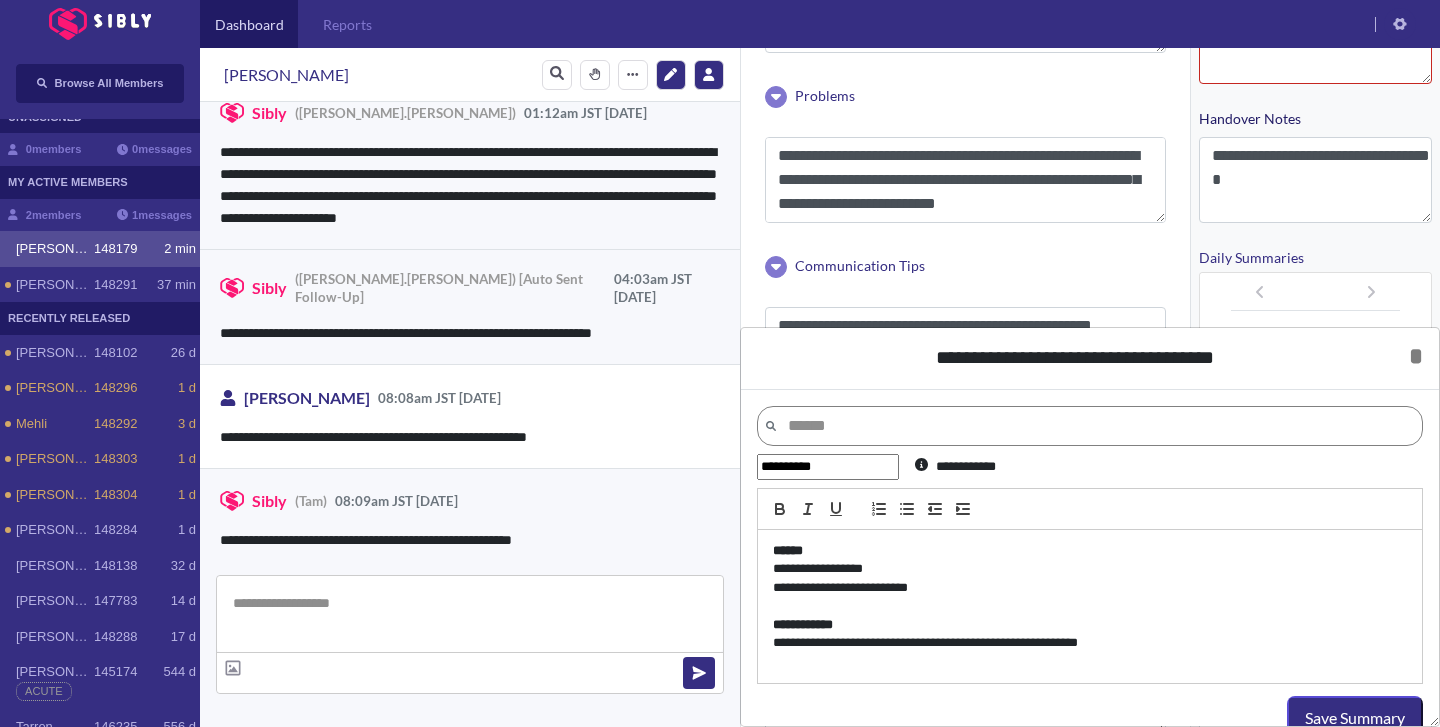 drag, startPoint x: 975, startPoint y: 641, endPoint x: 772, endPoint y: 642, distance: 203.00246 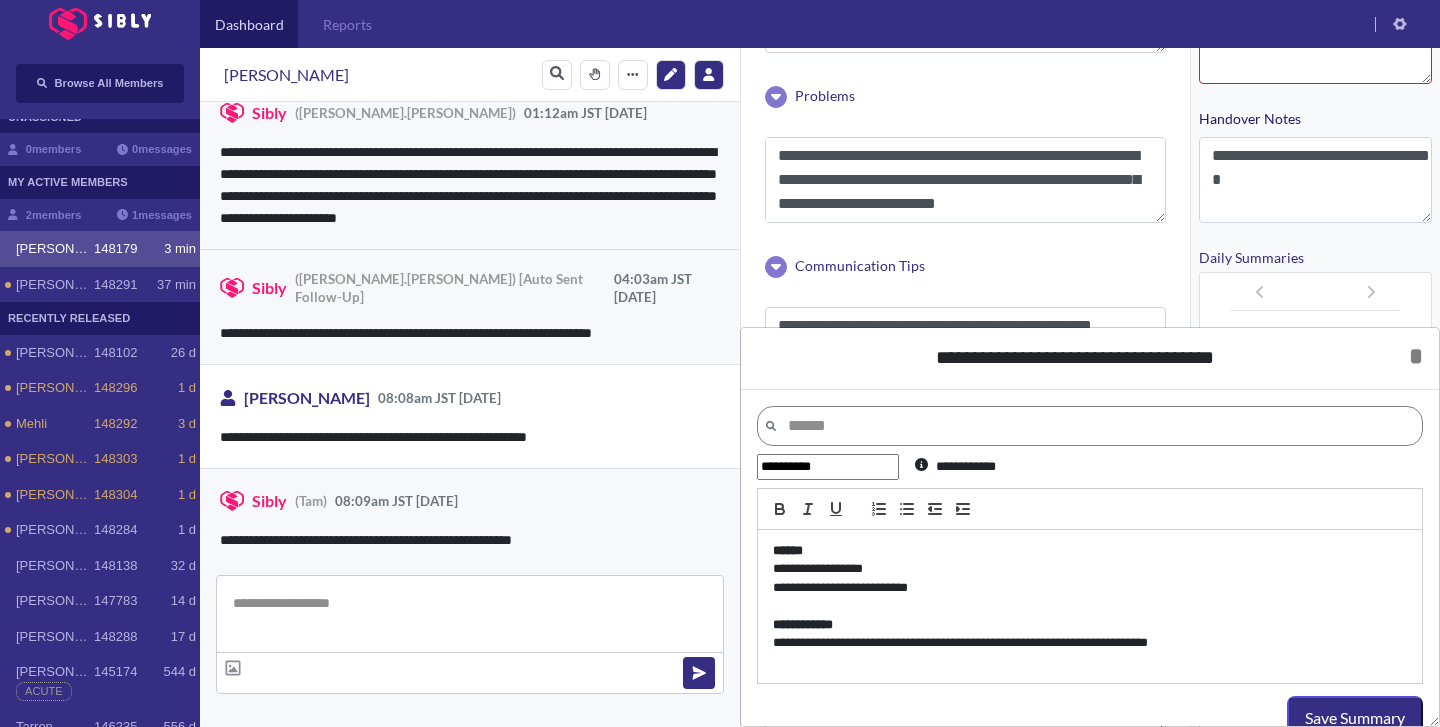 drag, startPoint x: 994, startPoint y: 668, endPoint x: 1199, endPoint y: 666, distance: 205.00975 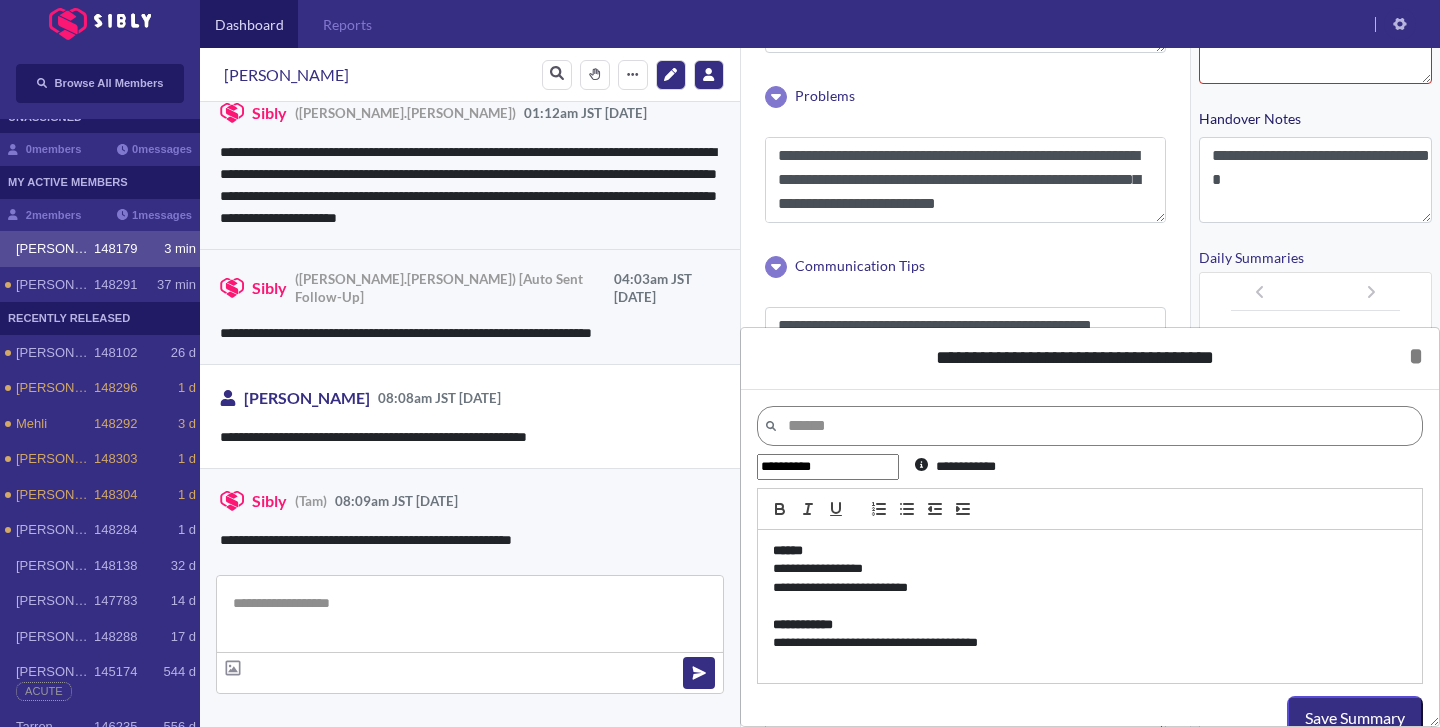 drag, startPoint x: 1203, startPoint y: 640, endPoint x: 1014, endPoint y: 646, distance: 189.09521 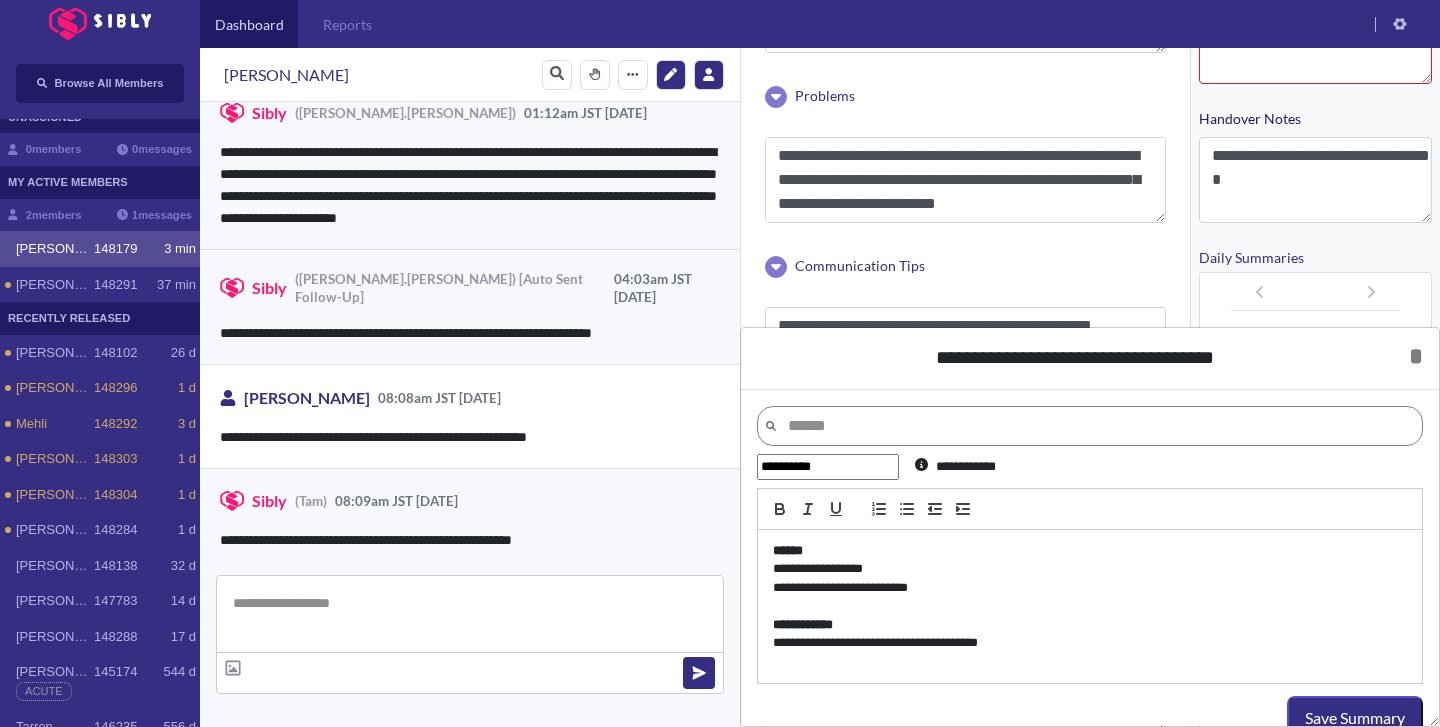 click on "**********" at bounding box center [1090, 643] 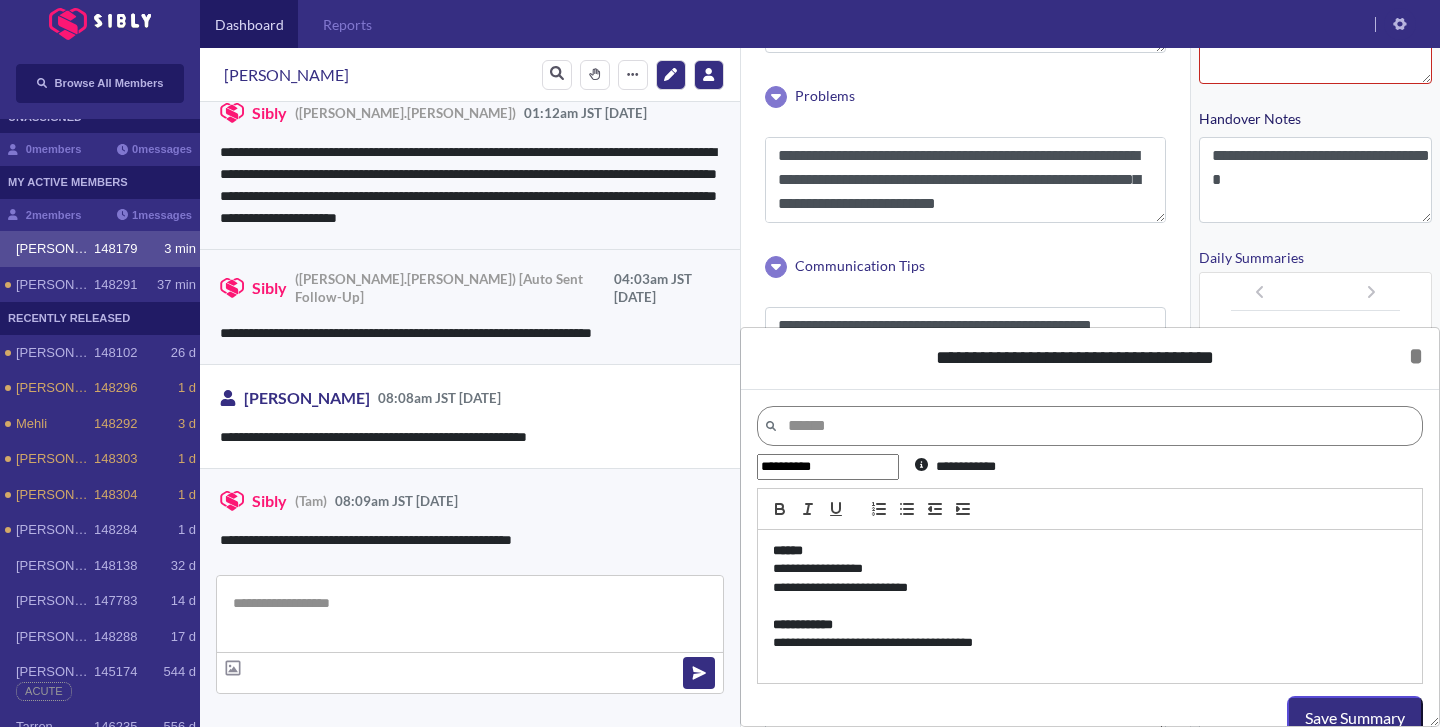 click on "**********" at bounding box center (1090, 643) 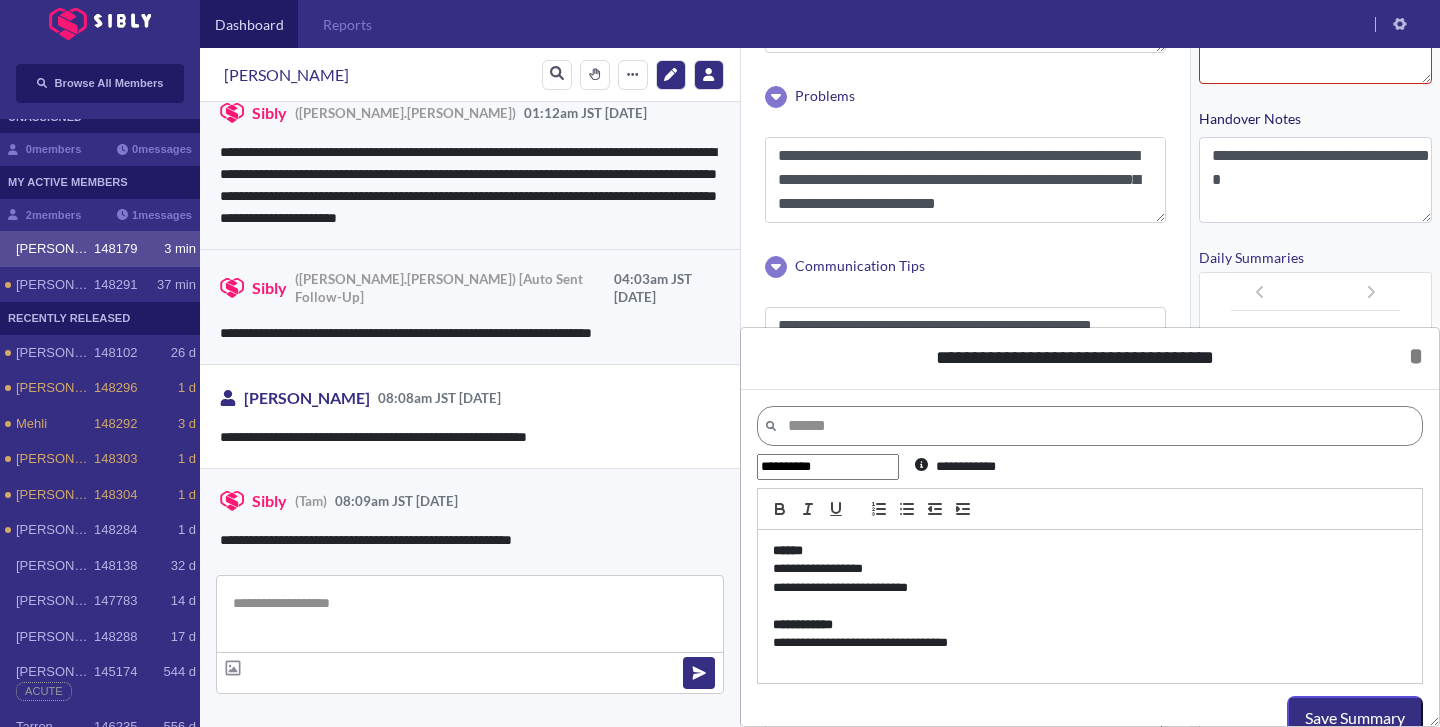scroll, scrollTop: 0, scrollLeft: 0, axis: both 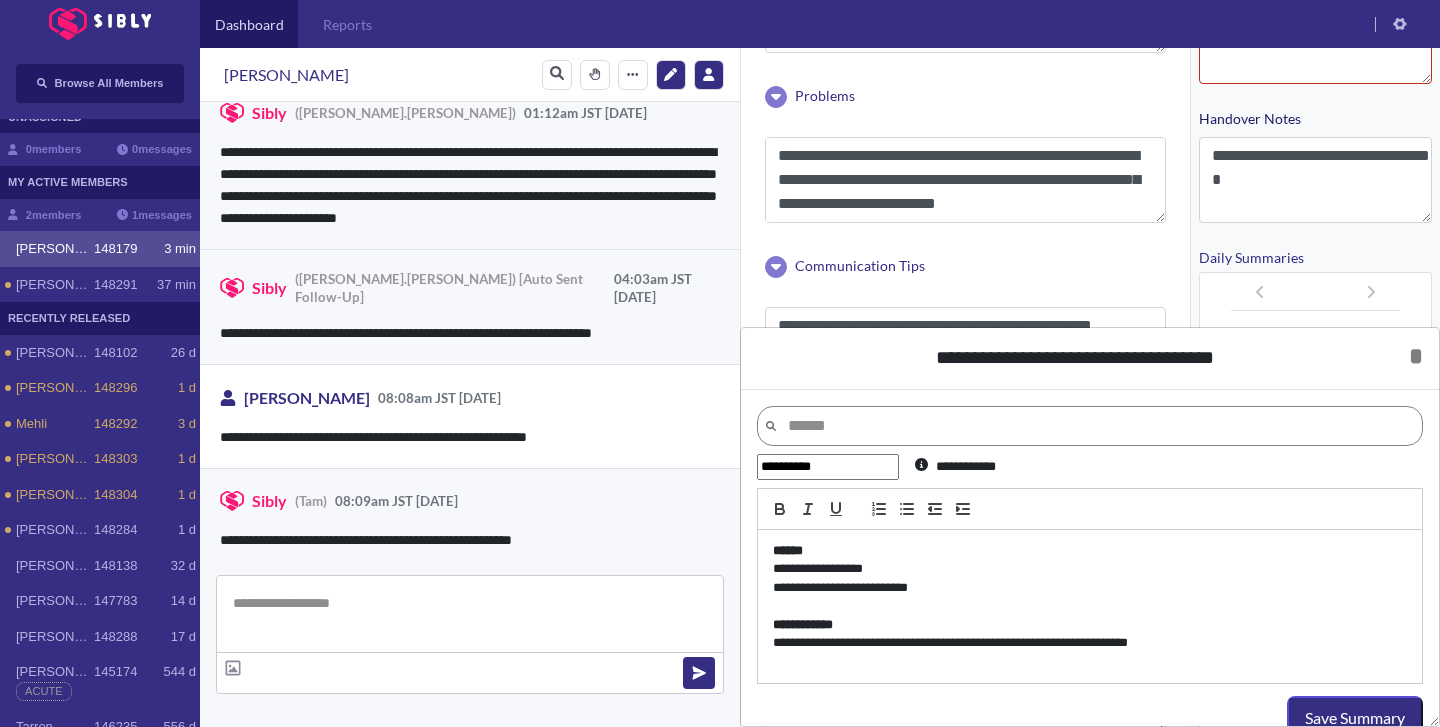 click on "**********" at bounding box center (1090, 643) 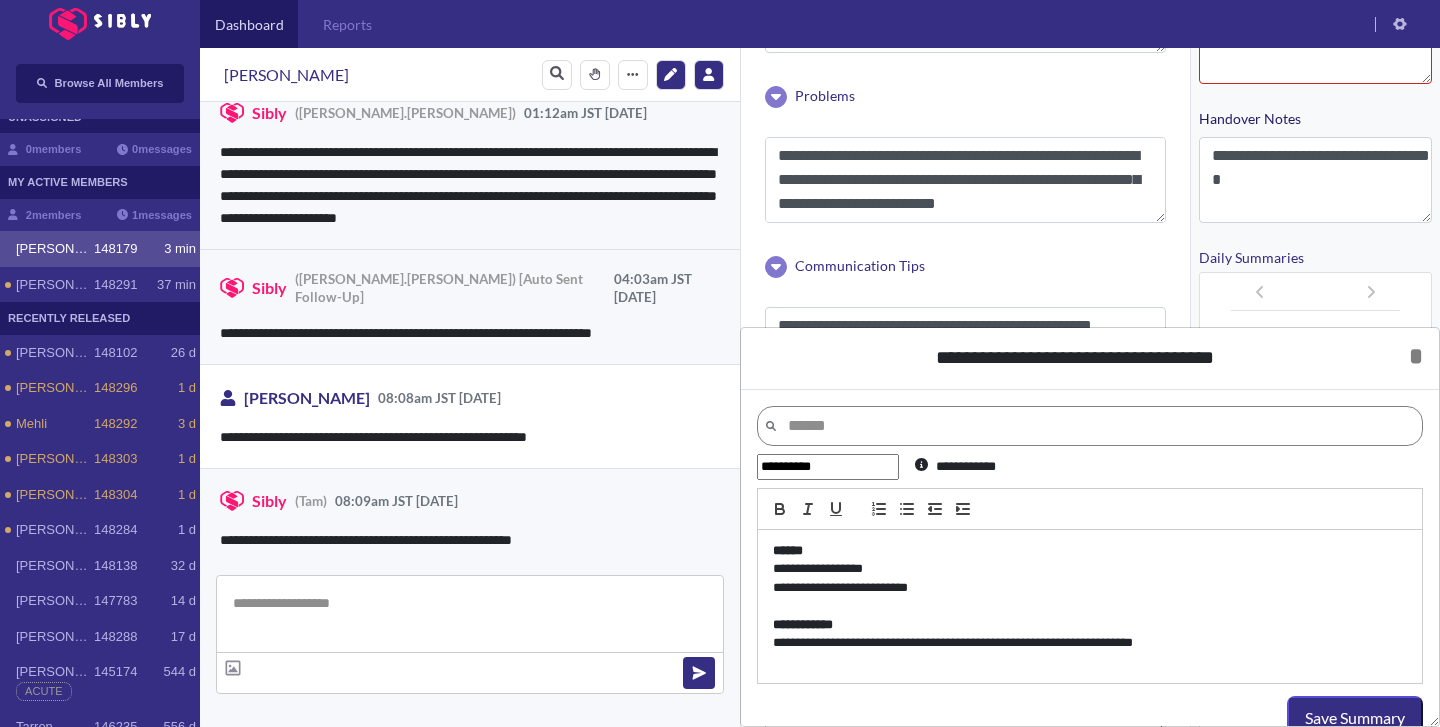 click on "**********" at bounding box center (1090, 643) 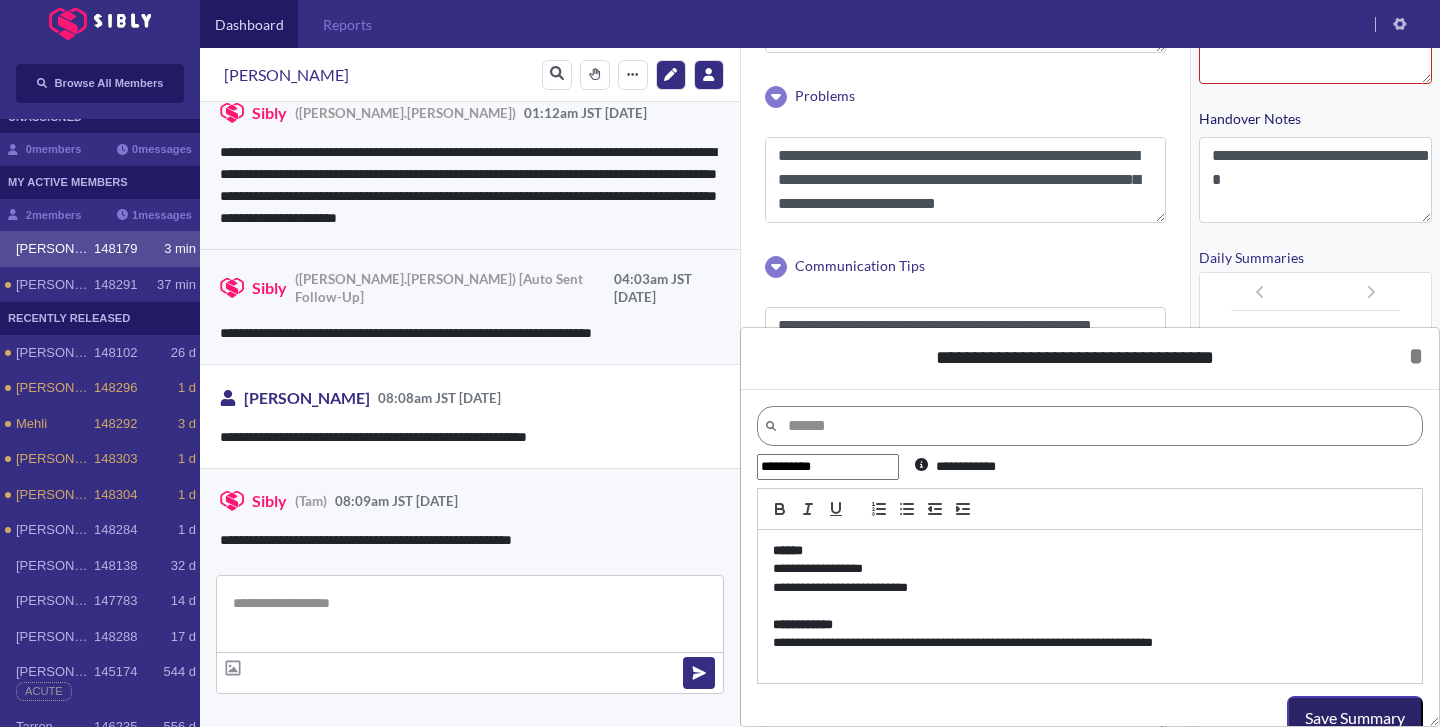 click on "Save Summary" at bounding box center [1355, 718] 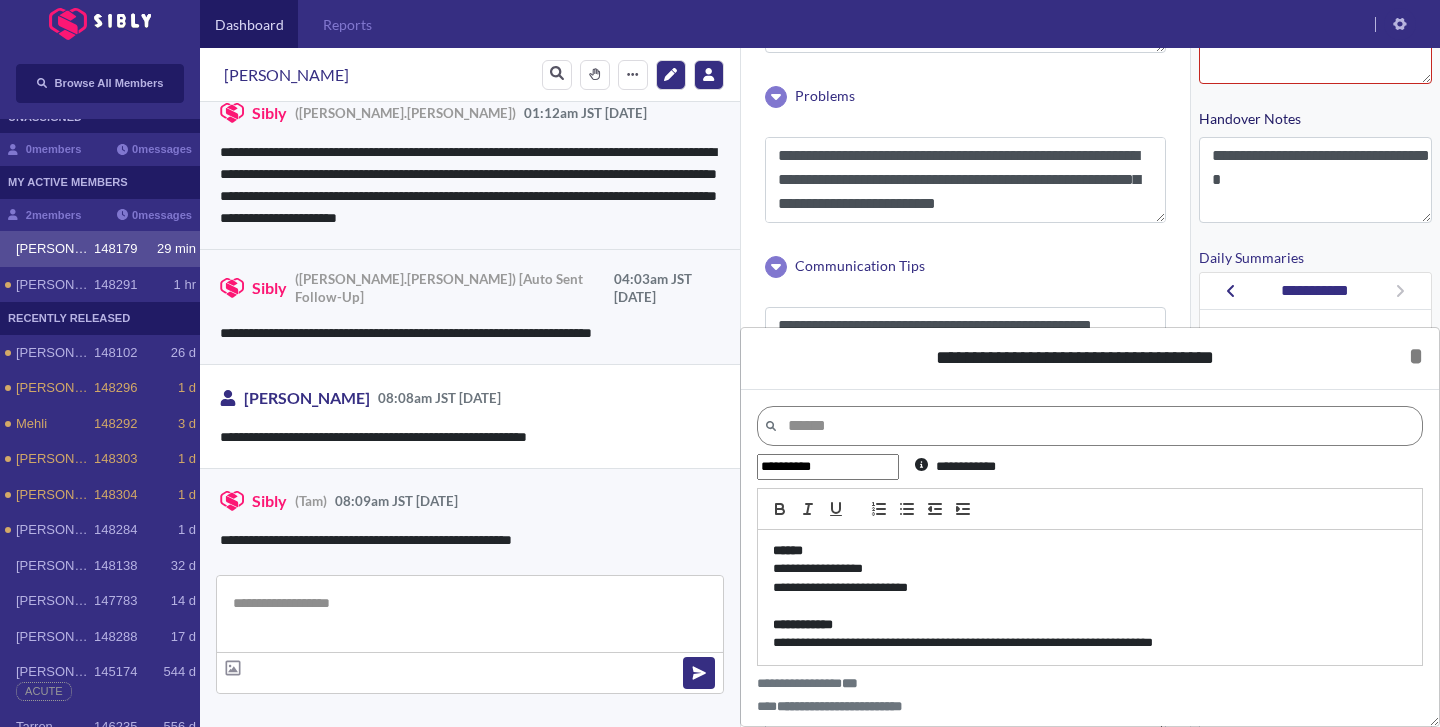 click at bounding box center (470, 614) 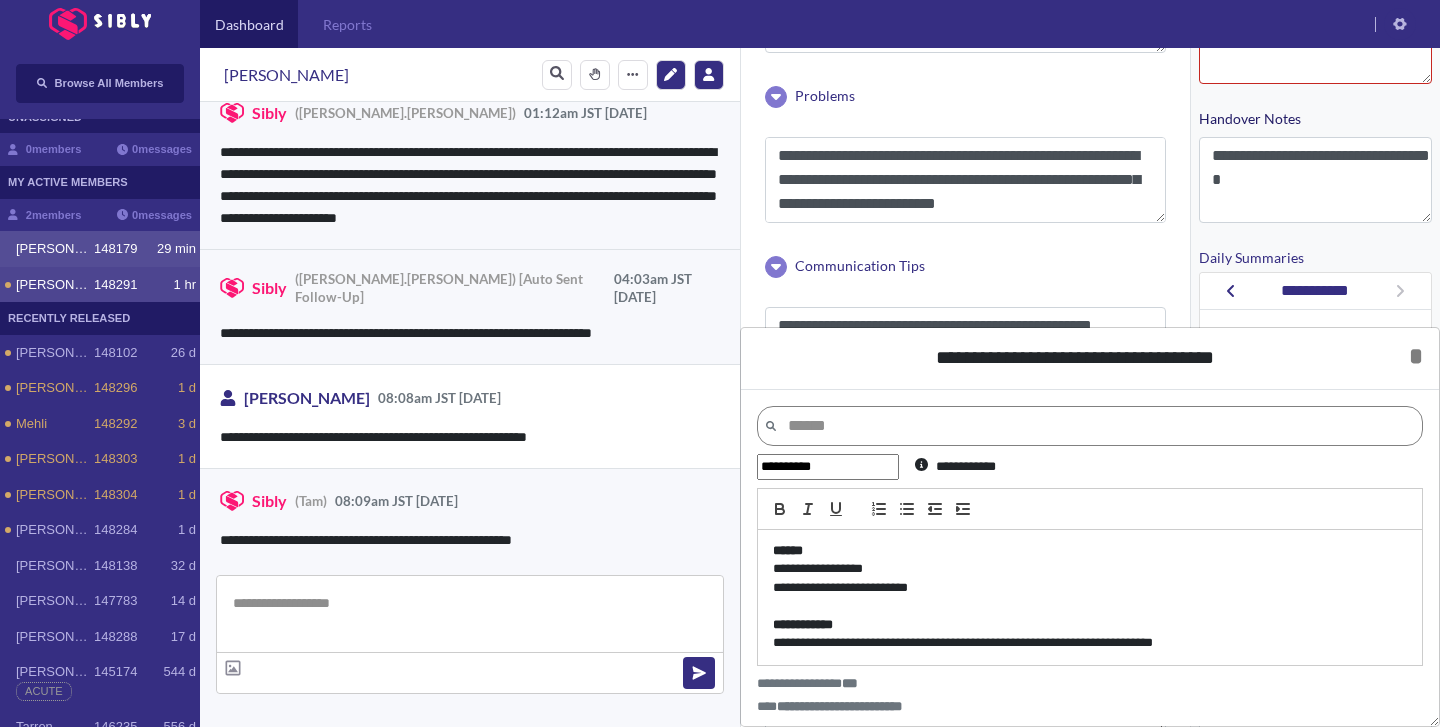 click on "148291" at bounding box center [115, 285] 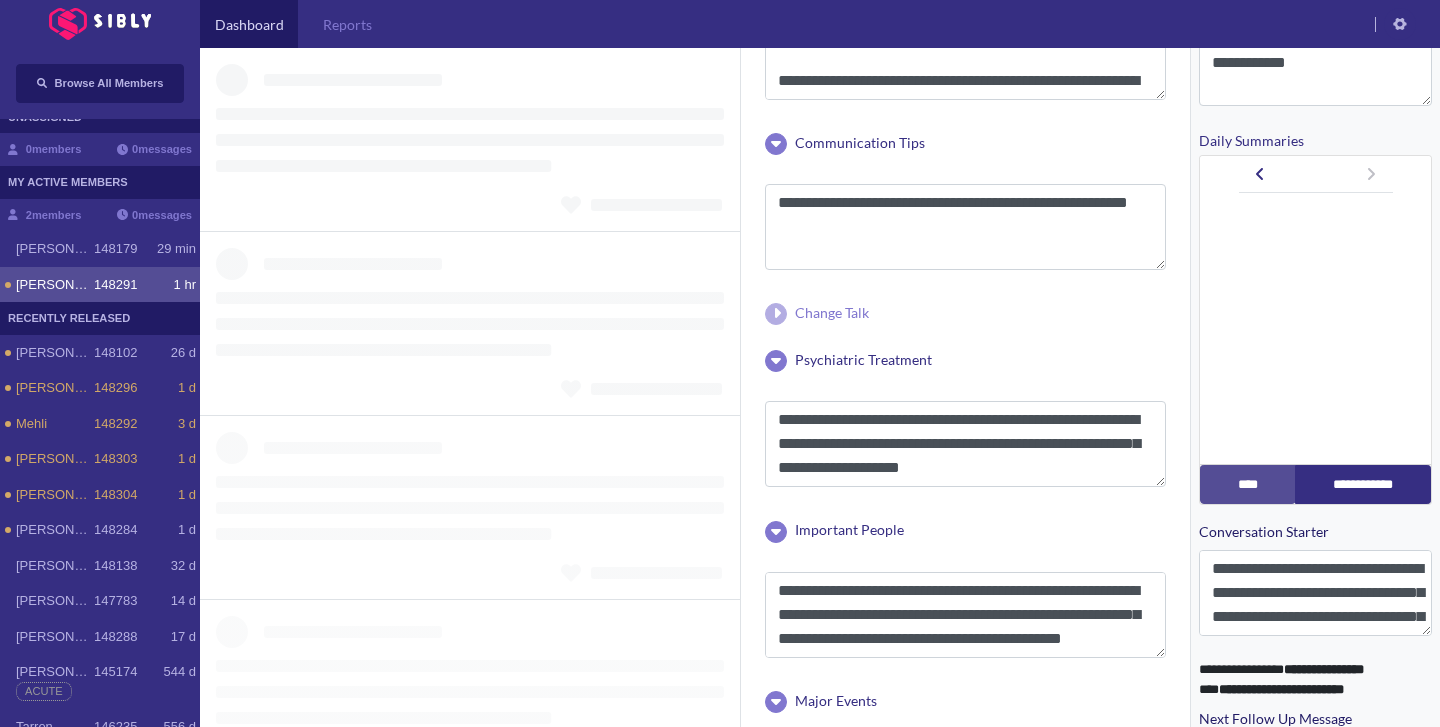 scroll, scrollTop: 364, scrollLeft: 0, axis: vertical 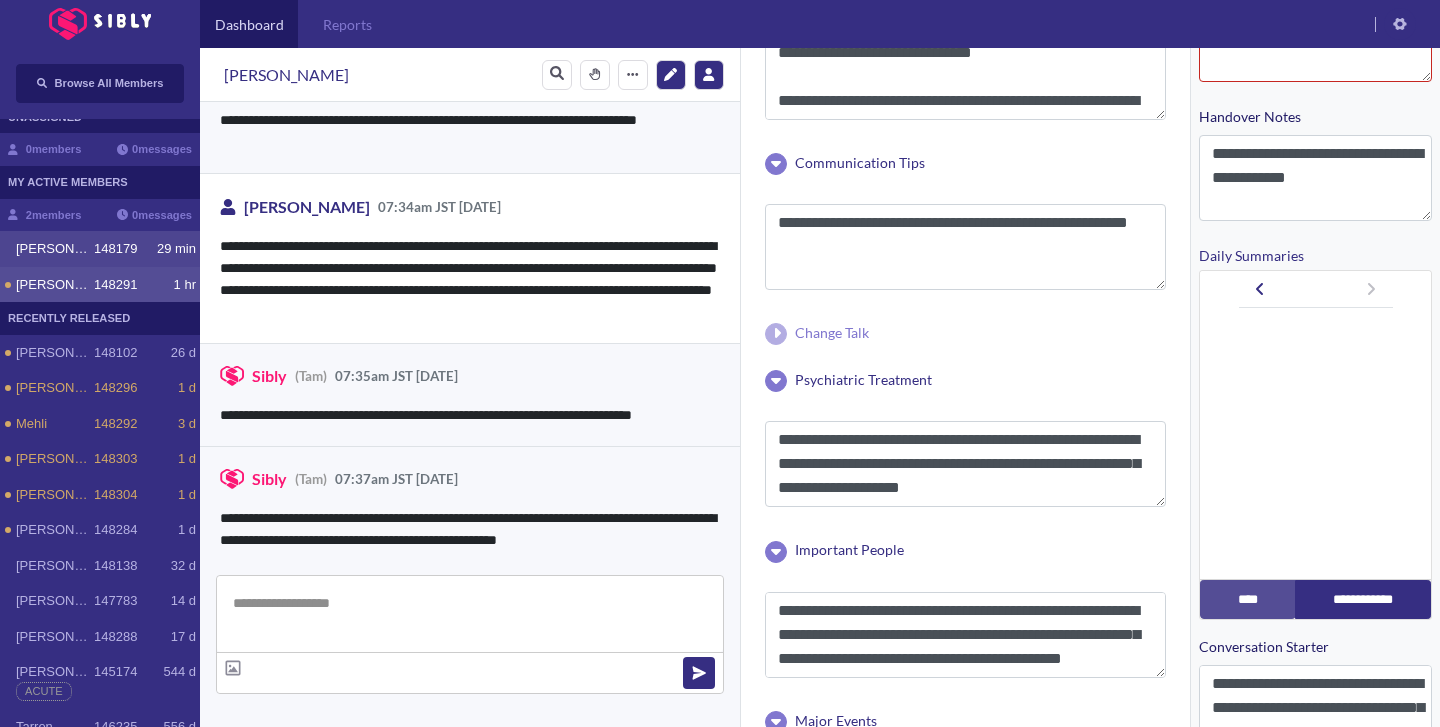 click on "148179" at bounding box center (115, 249) 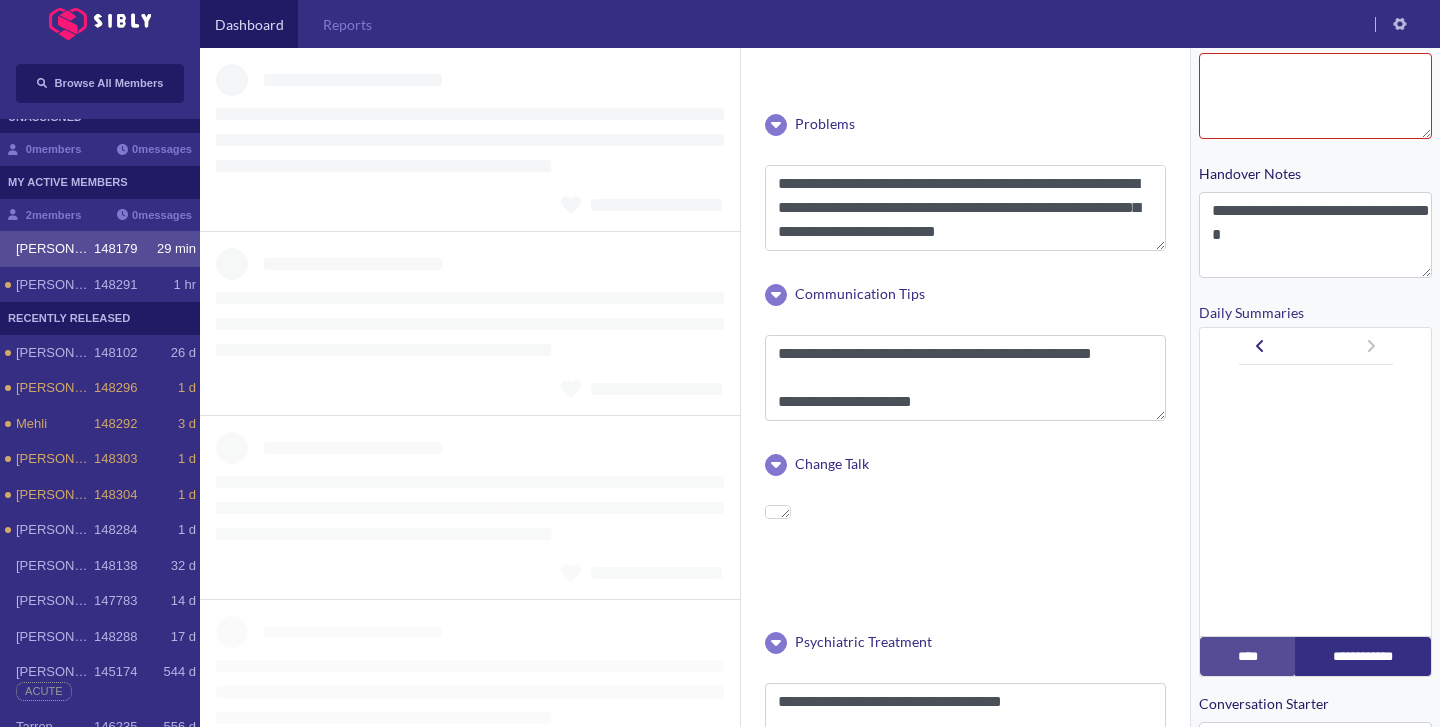 scroll, scrollTop: 531, scrollLeft: 0, axis: vertical 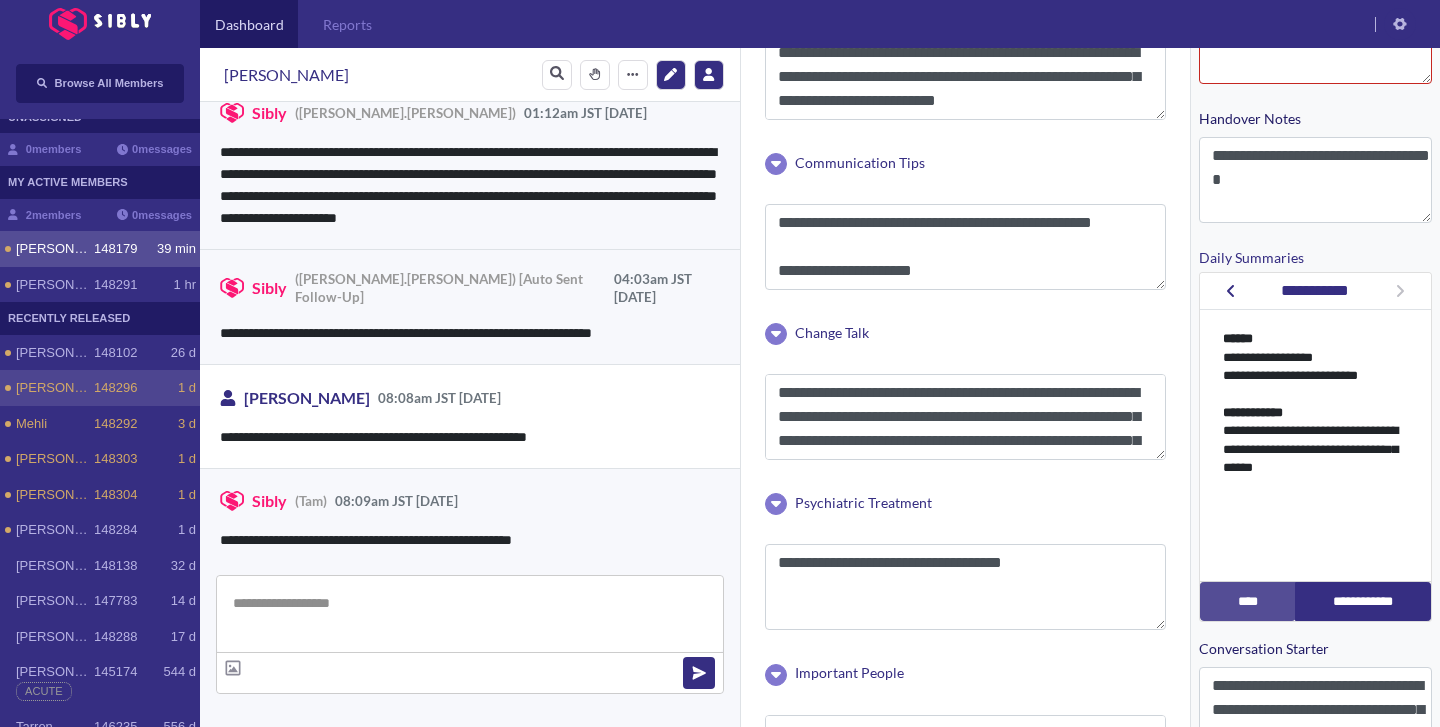 click on "[PERSON_NAME]" at bounding box center (55, 388) 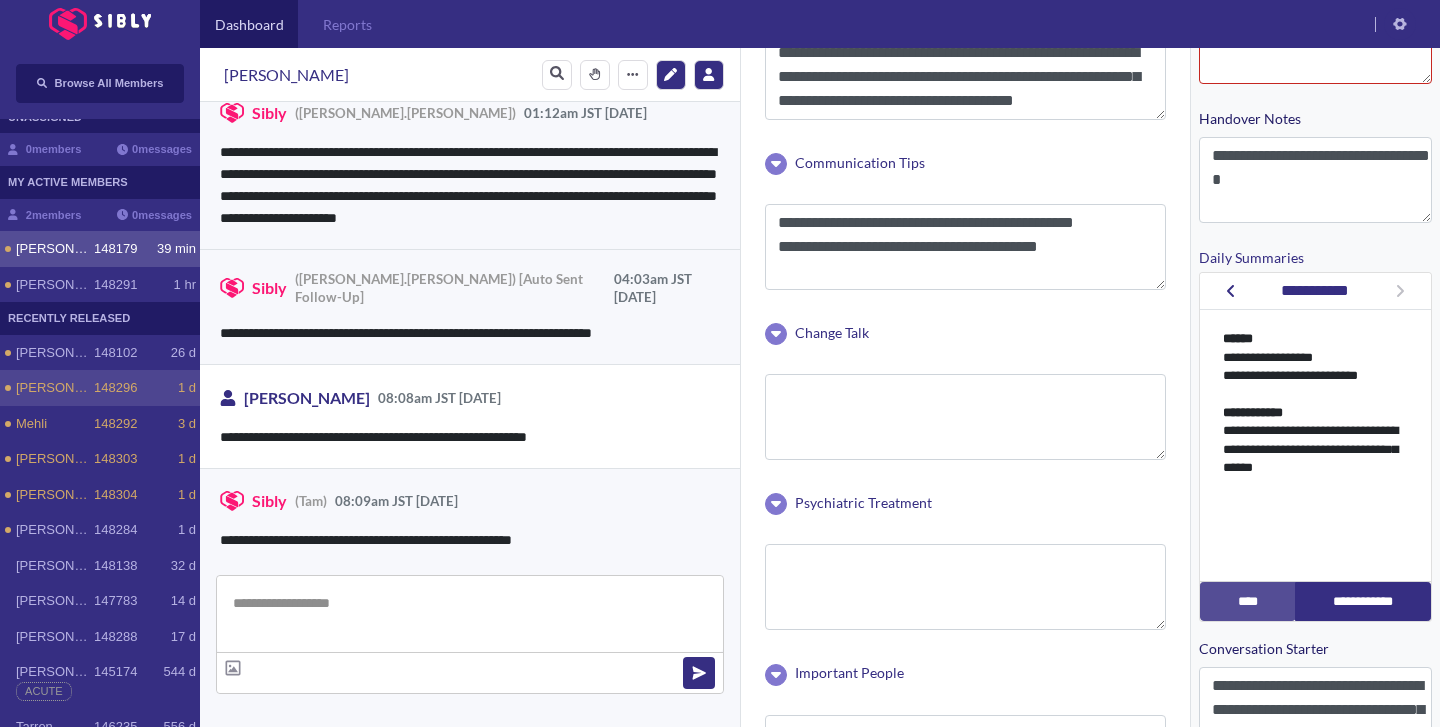 type on "**********" 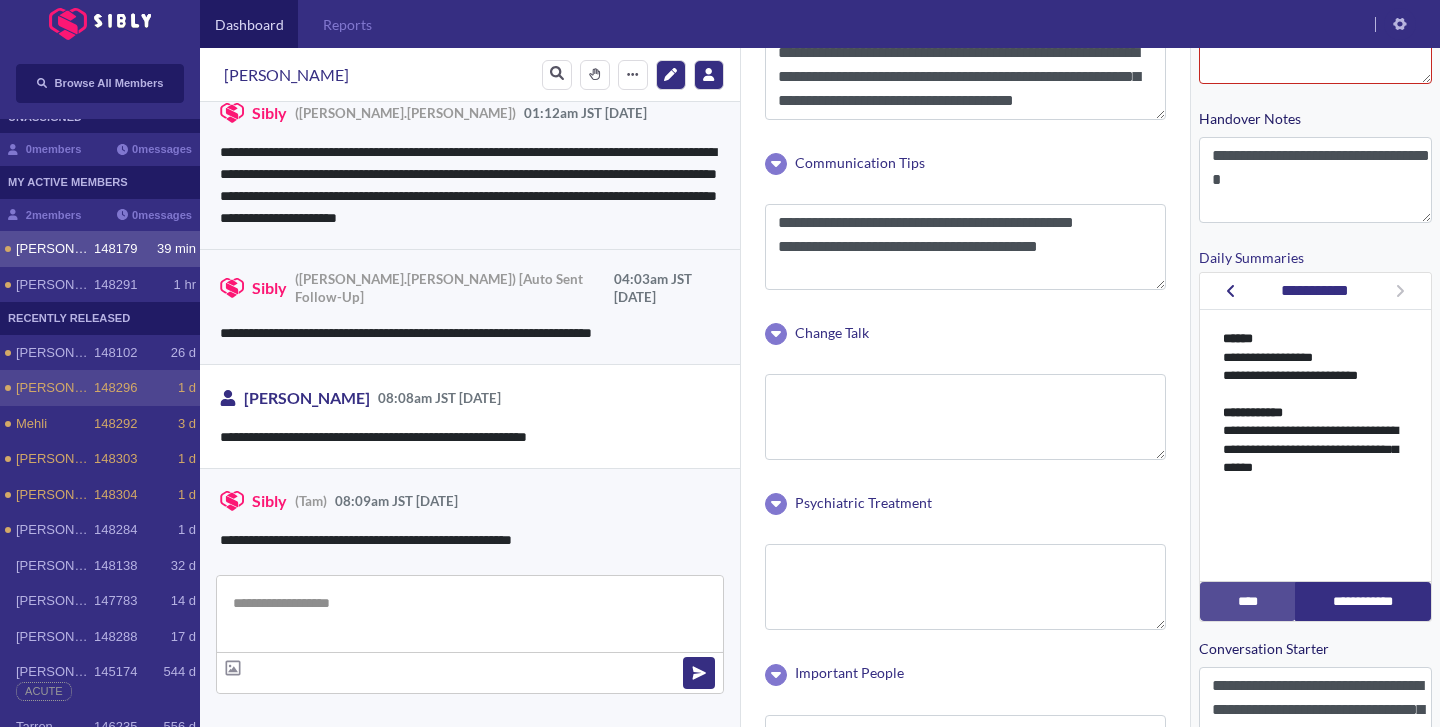 type on "**********" 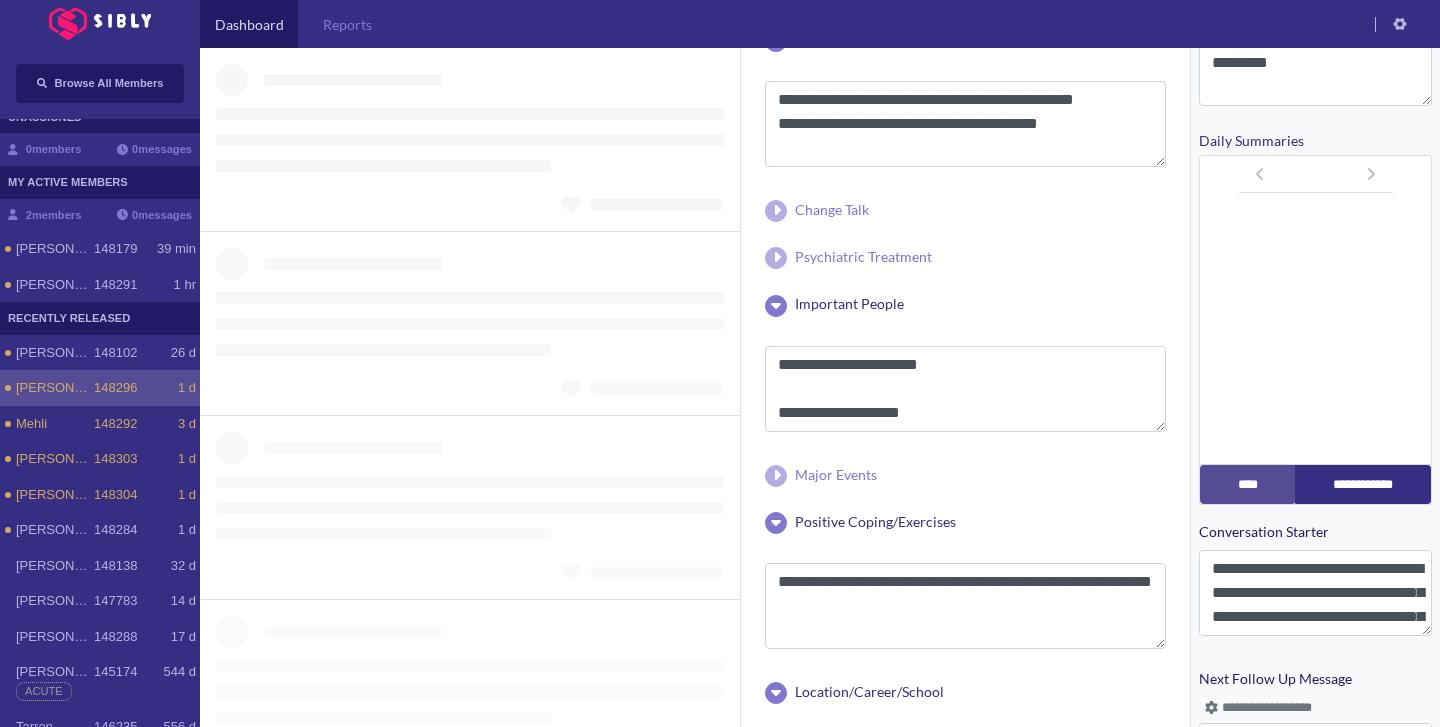 scroll, scrollTop: 474, scrollLeft: 0, axis: vertical 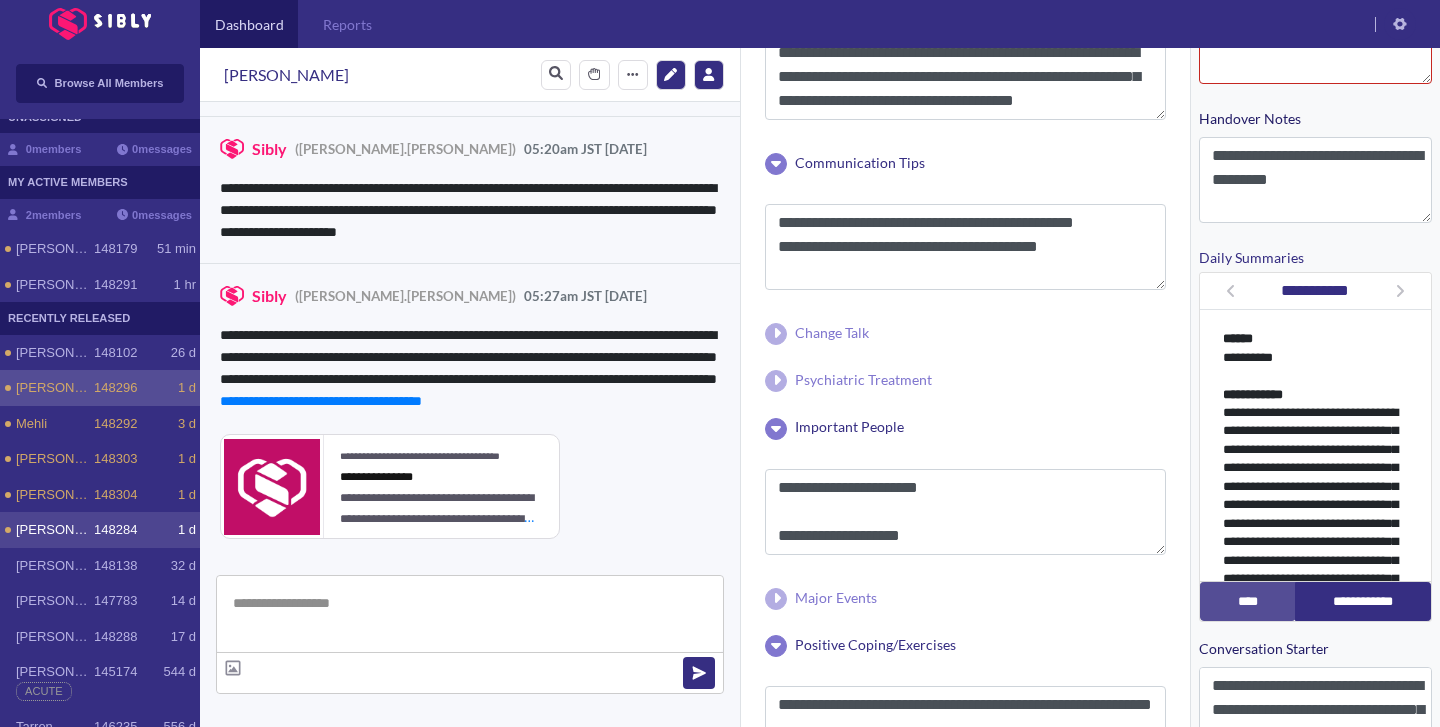 click on "[PERSON_NAME]" at bounding box center [55, 530] 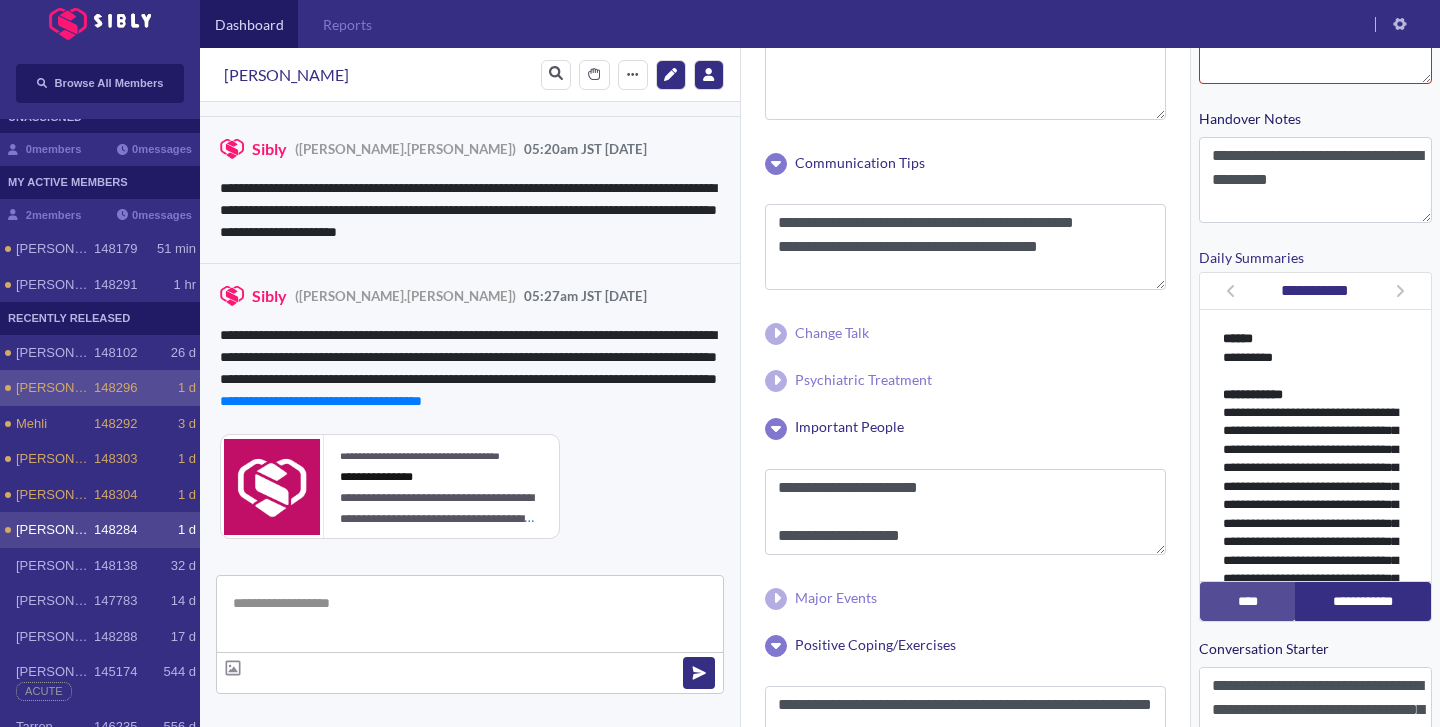 type 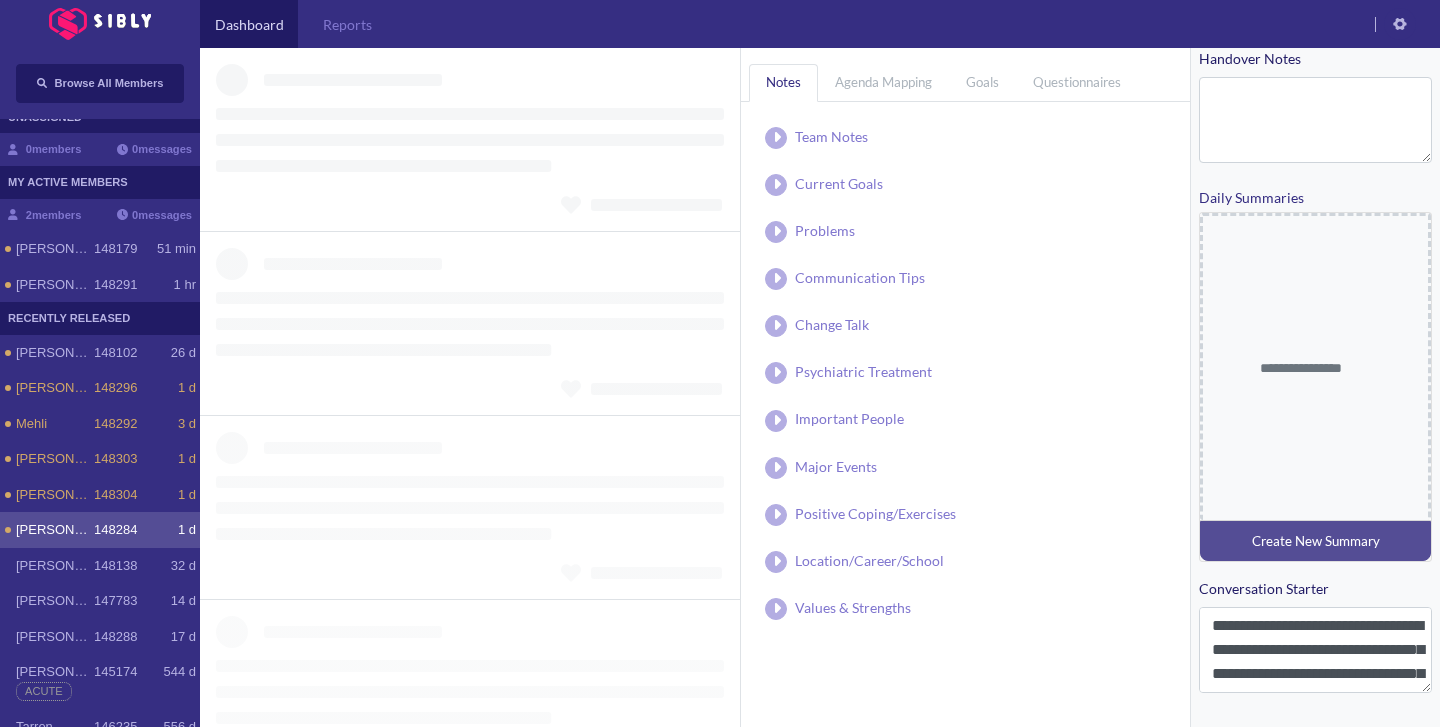 scroll, scrollTop: 474, scrollLeft: 0, axis: vertical 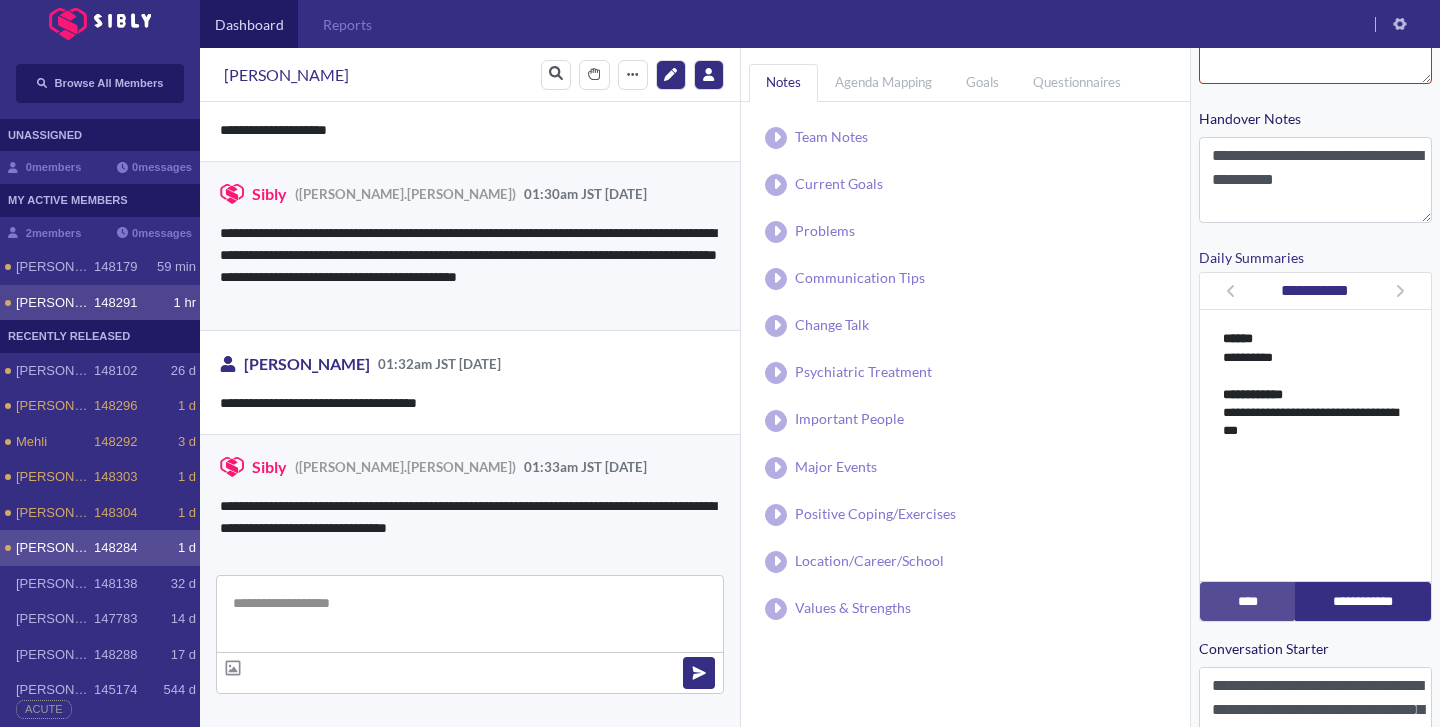 click on "[PERSON_NAME]" at bounding box center (55, 303) 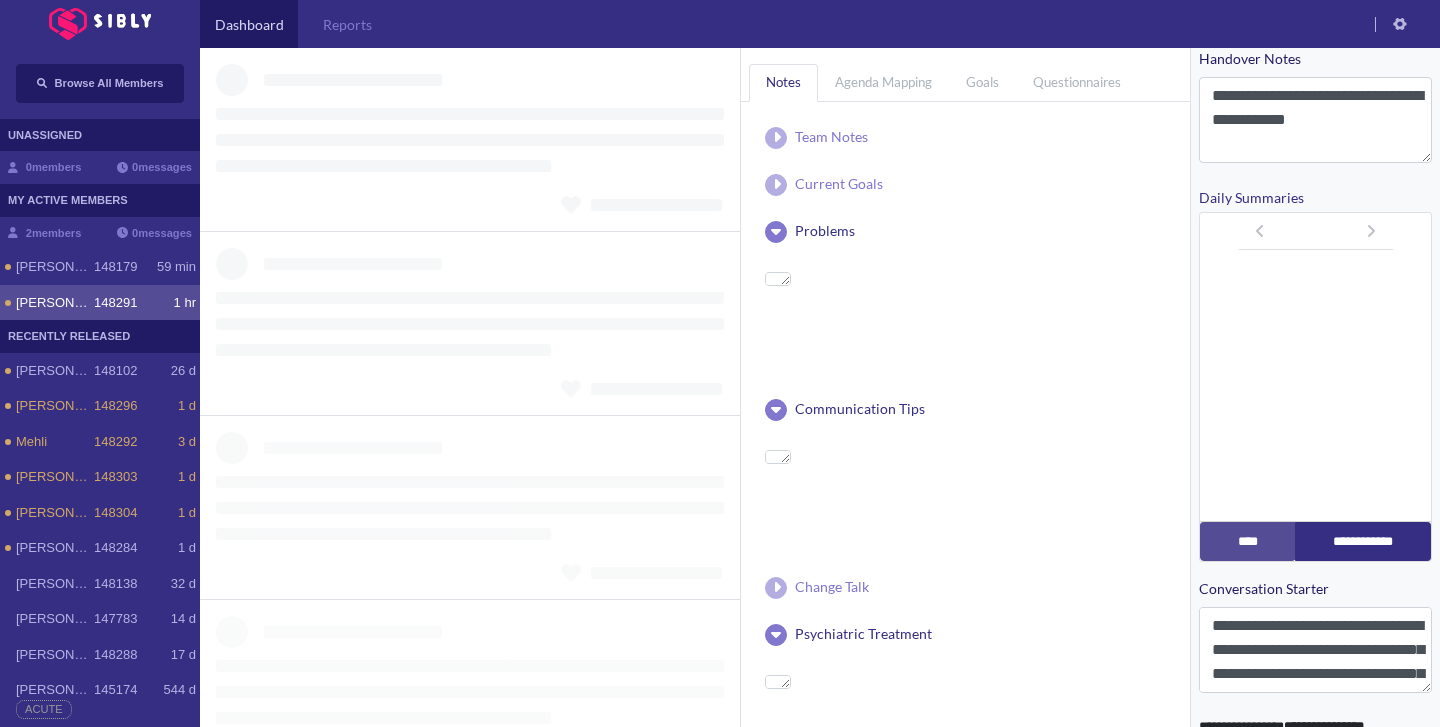 scroll, scrollTop: 474, scrollLeft: 0, axis: vertical 